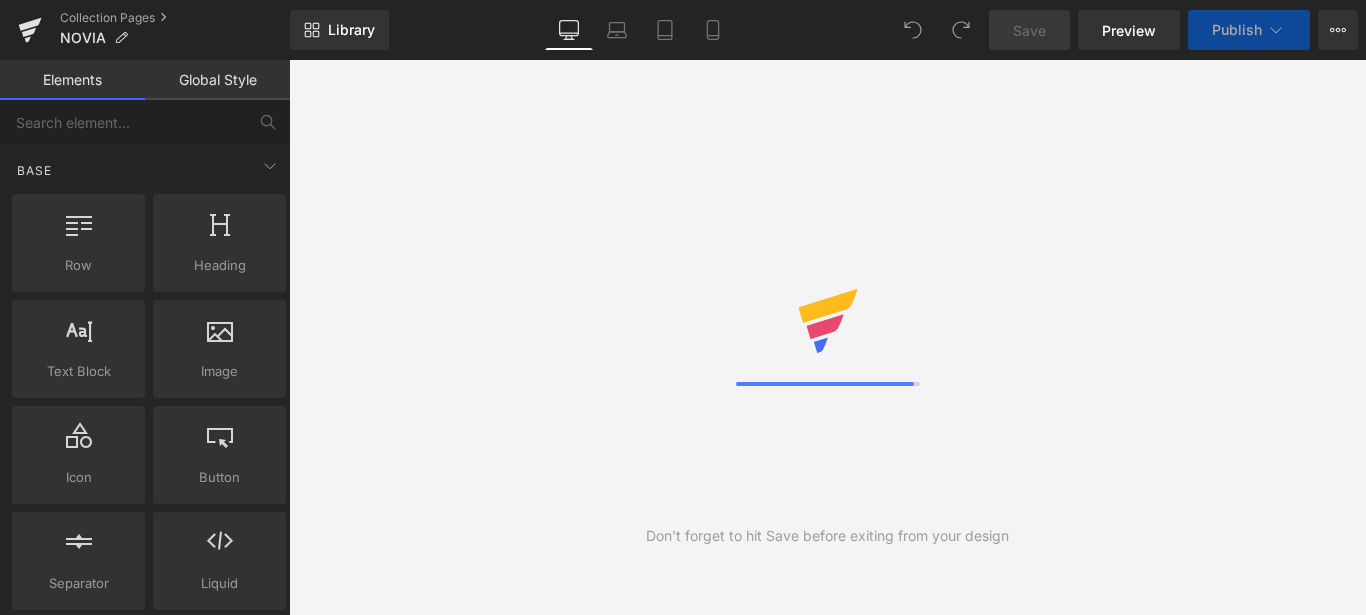 scroll, scrollTop: 0, scrollLeft: 0, axis: both 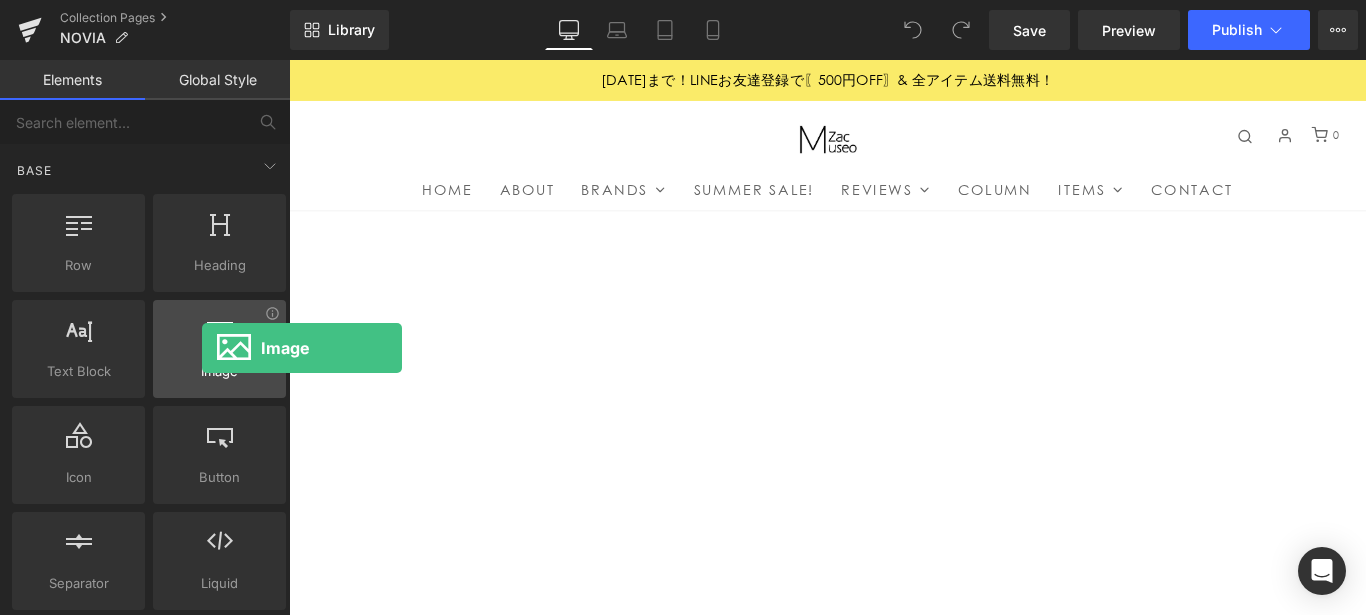 click at bounding box center [219, 338] 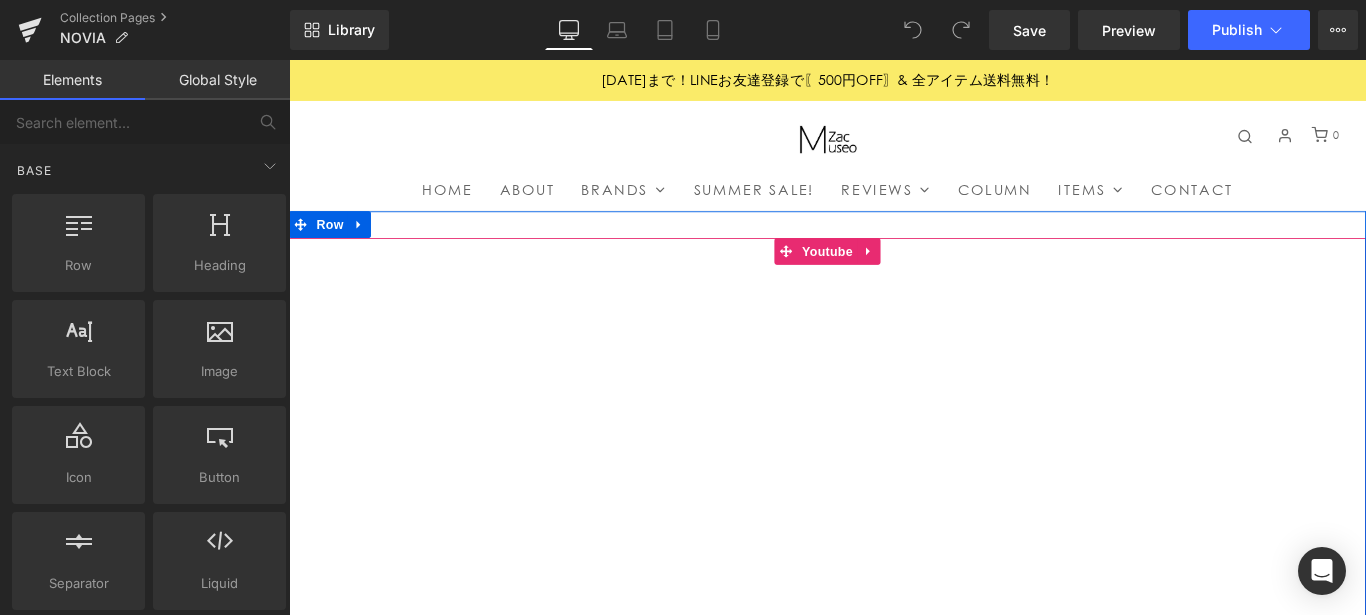click 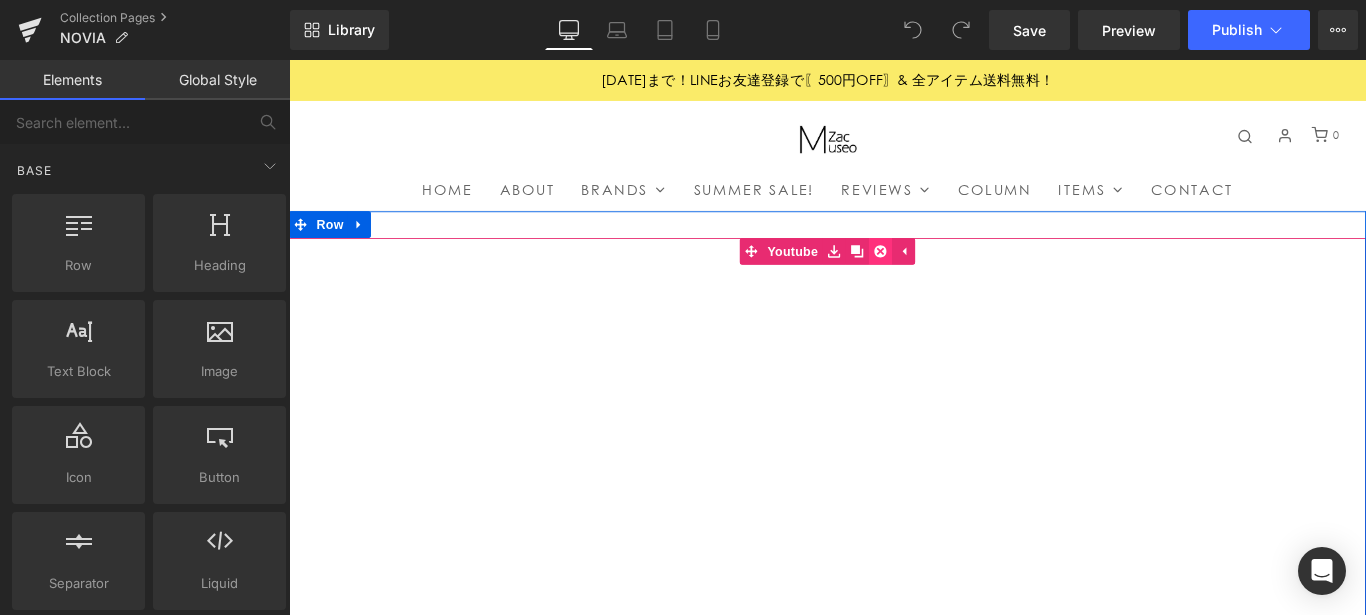 click 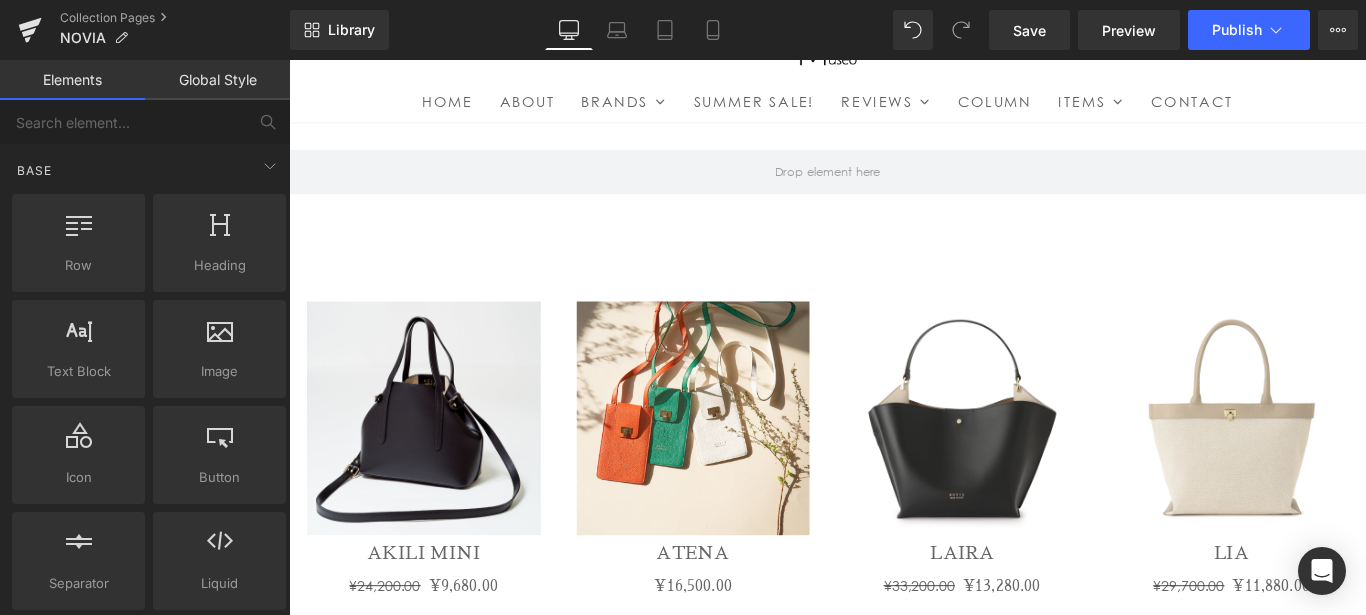 scroll, scrollTop: 100, scrollLeft: 0, axis: vertical 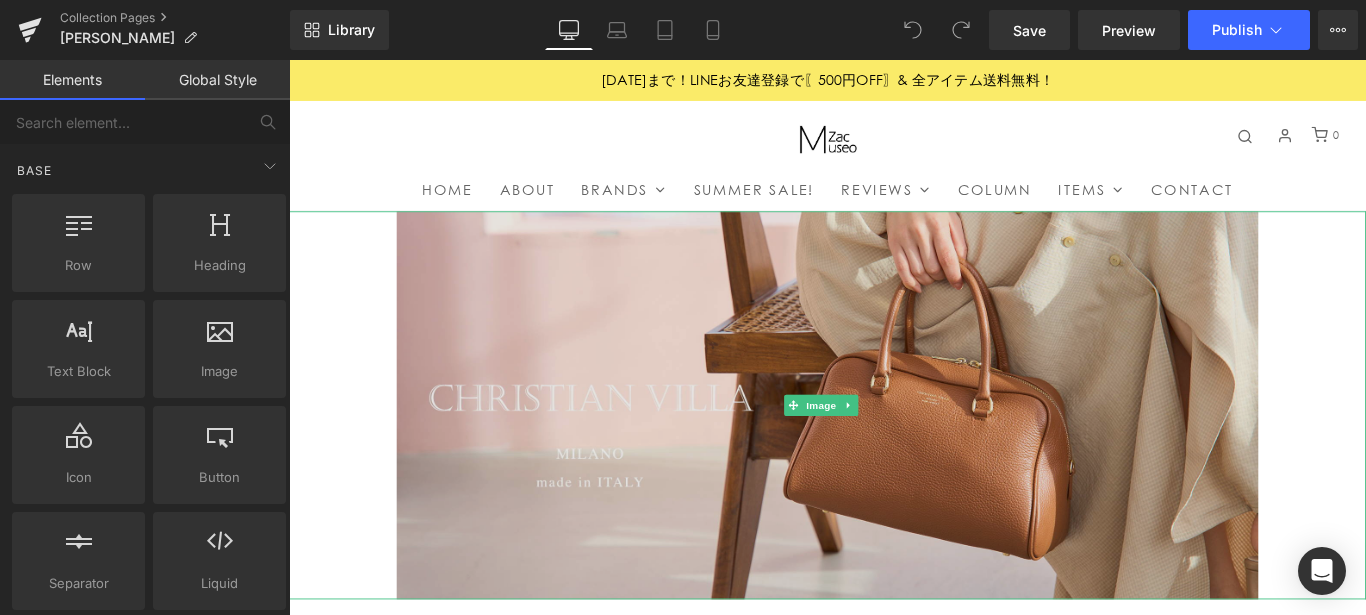 click at bounding box center (894, 448) 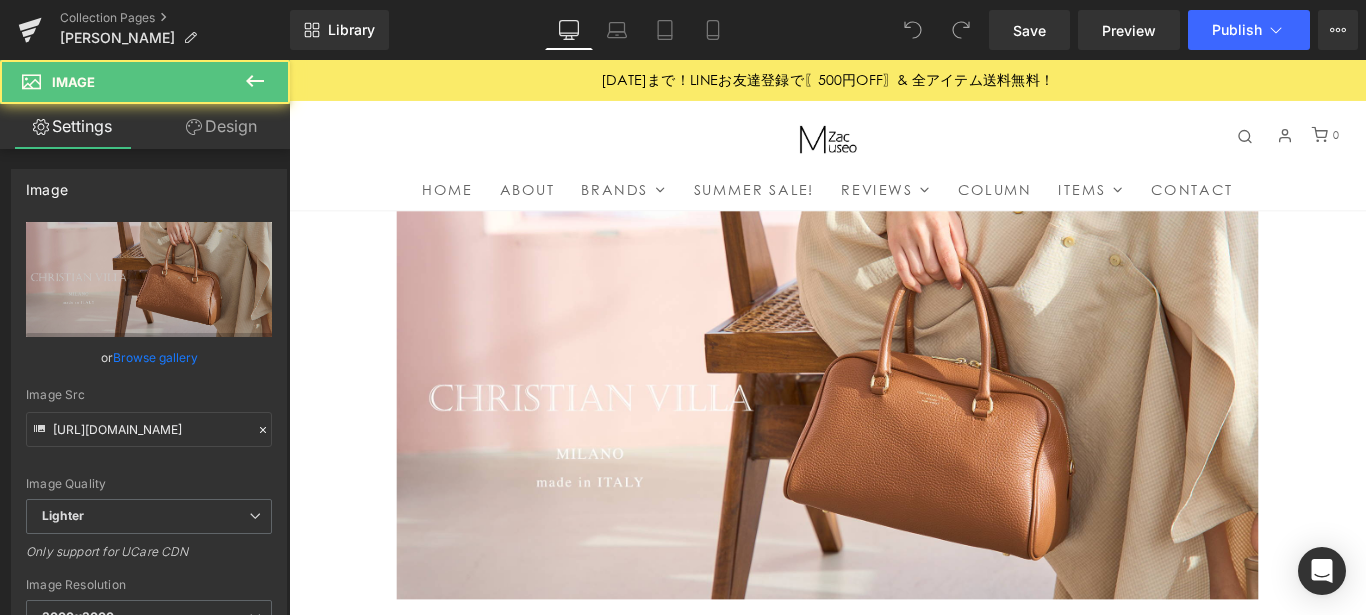 click on "Image" at bounding box center (894, 448) 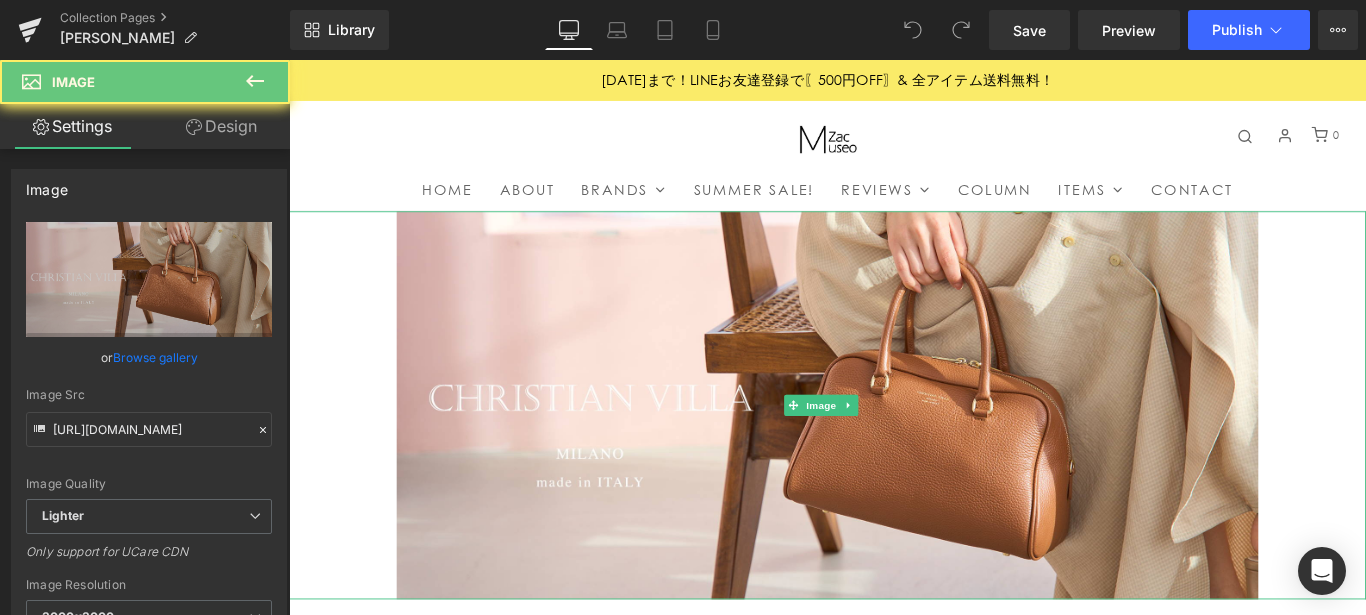 click at bounding box center [894, 448] 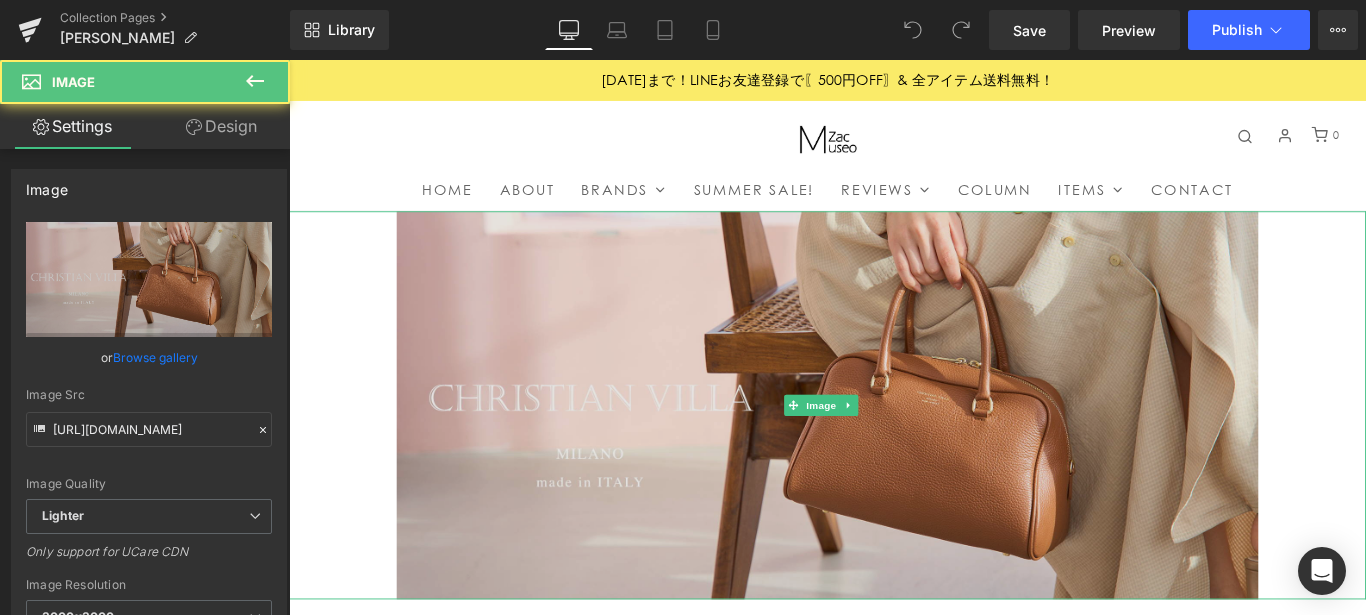 click at bounding box center (894, 448) 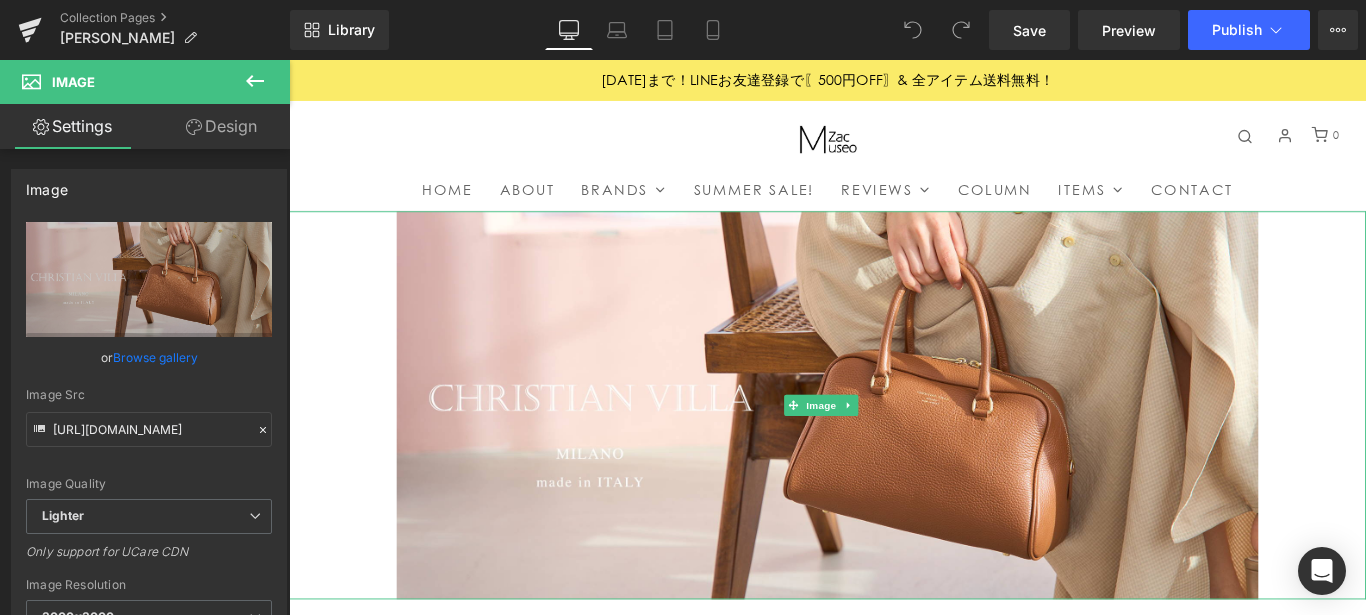 click at bounding box center [894, 448] 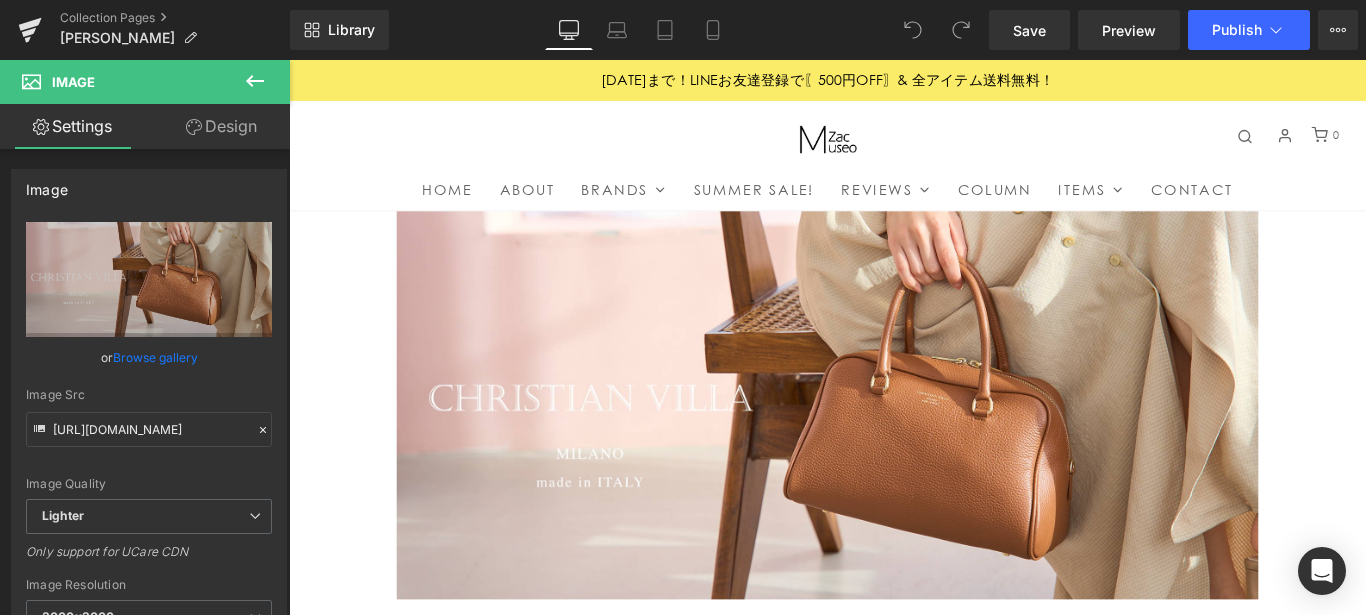 click 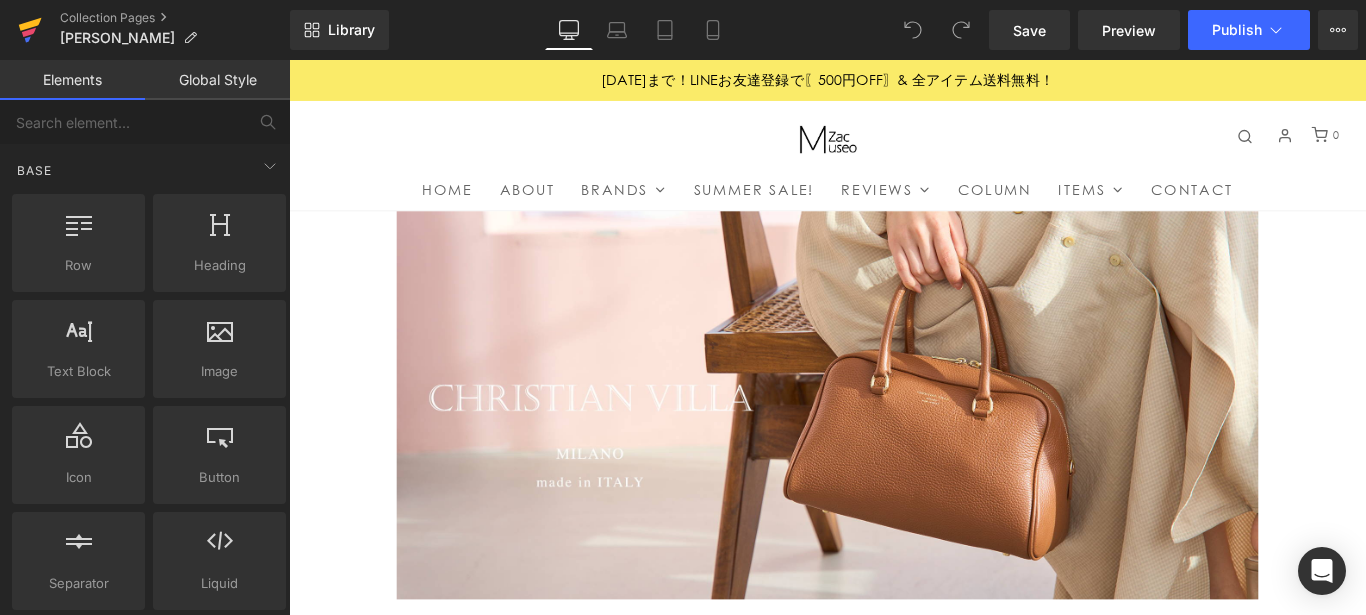 click 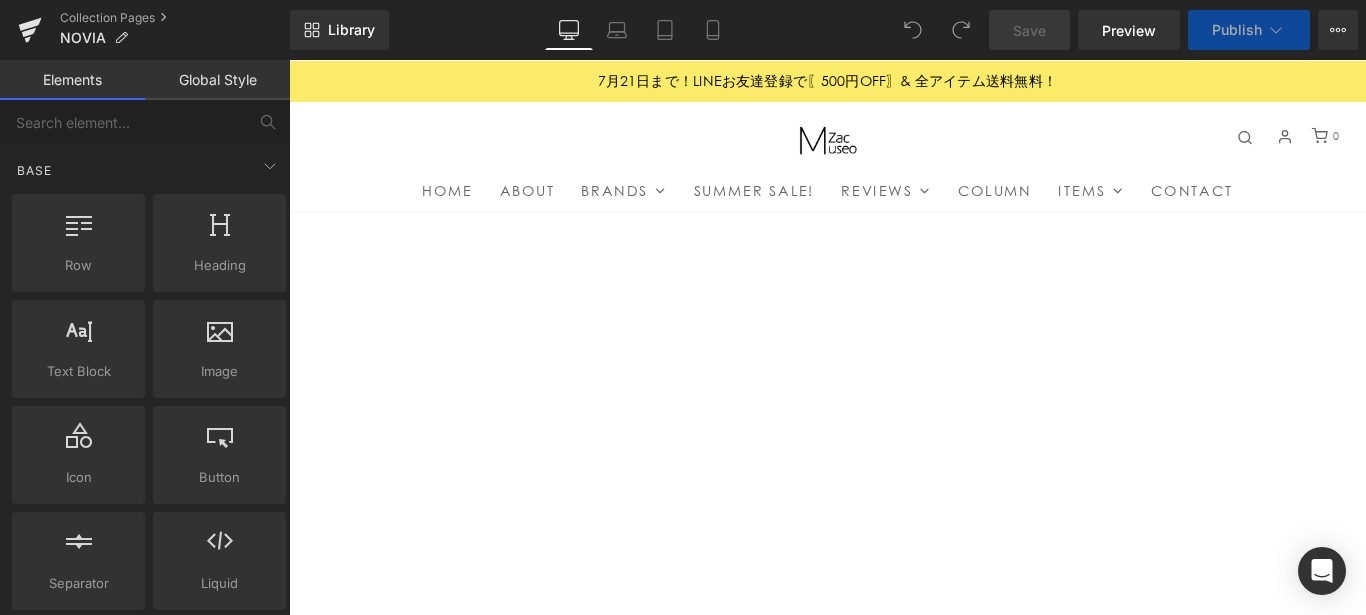 scroll, scrollTop: 0, scrollLeft: 0, axis: both 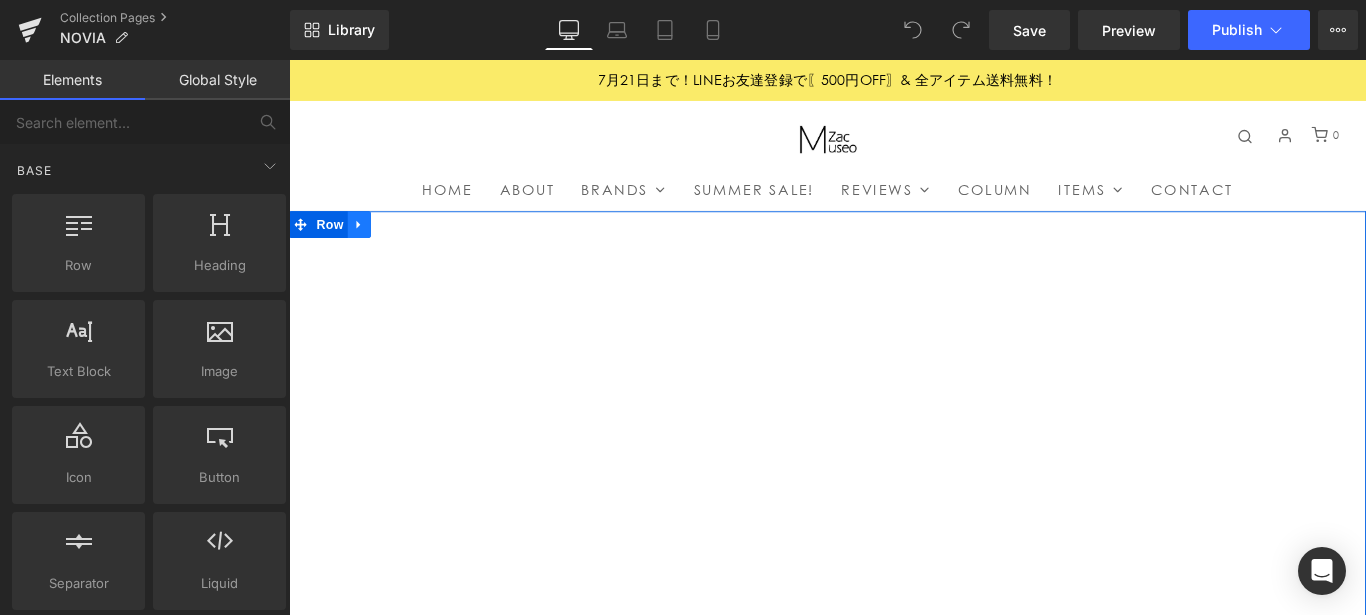 click 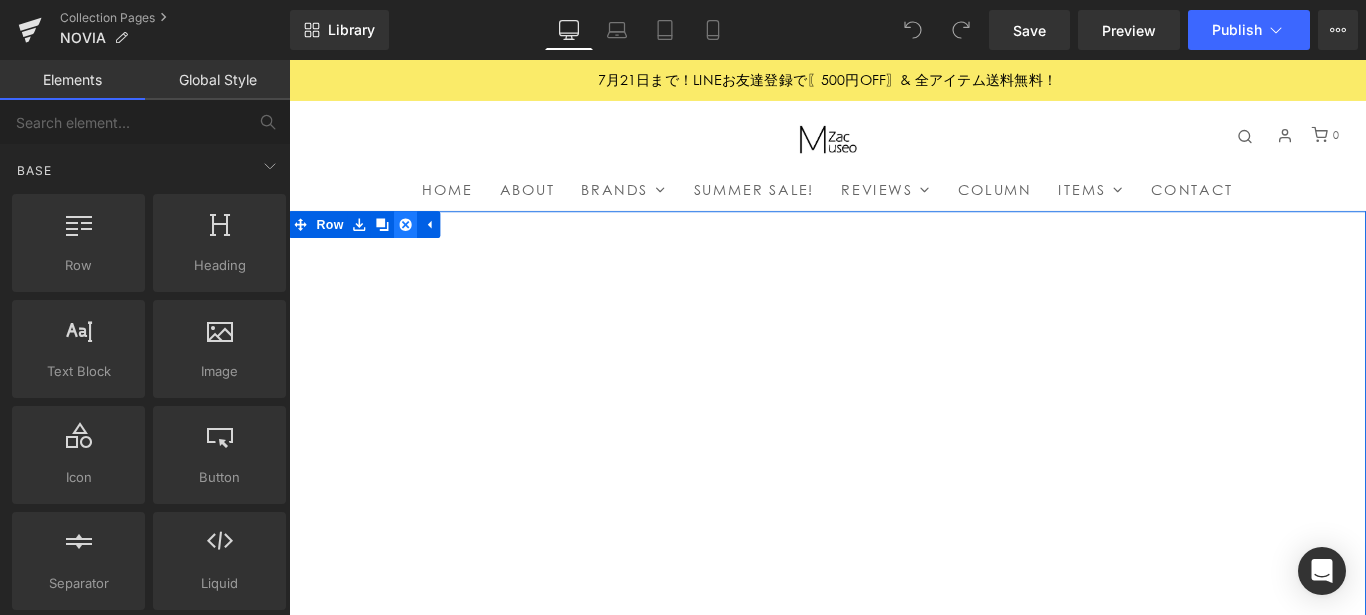 click 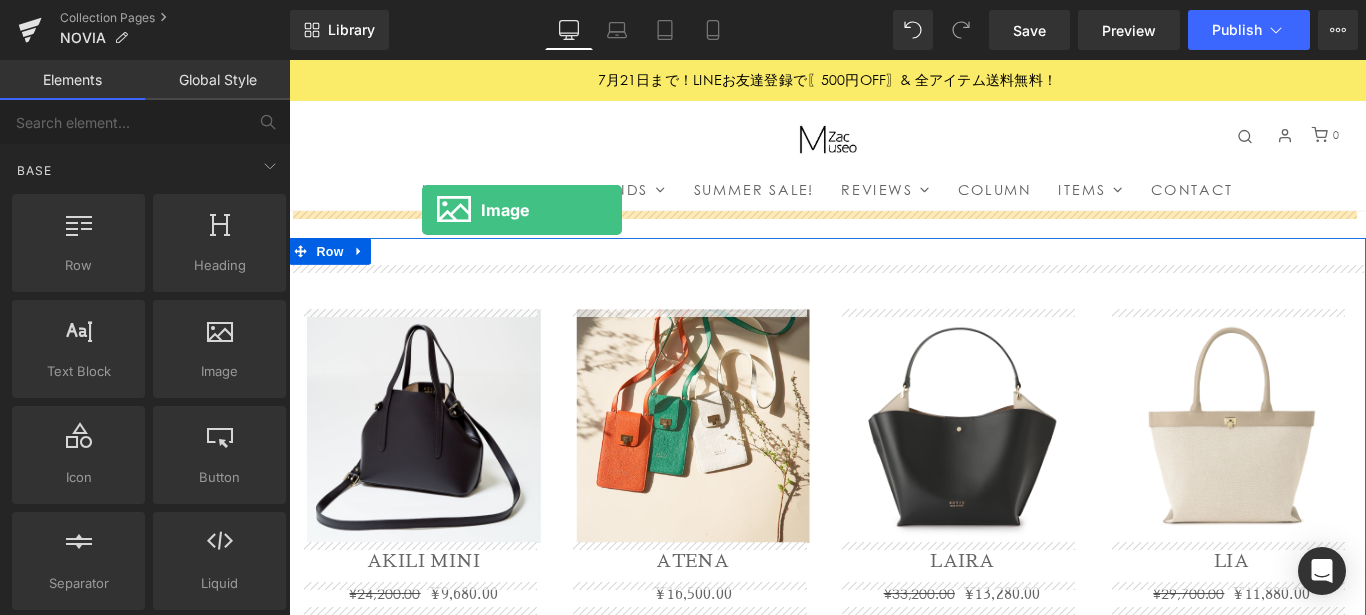 drag, startPoint x: 516, startPoint y: 392, endPoint x: 438, endPoint y: 229, distance: 180.70142 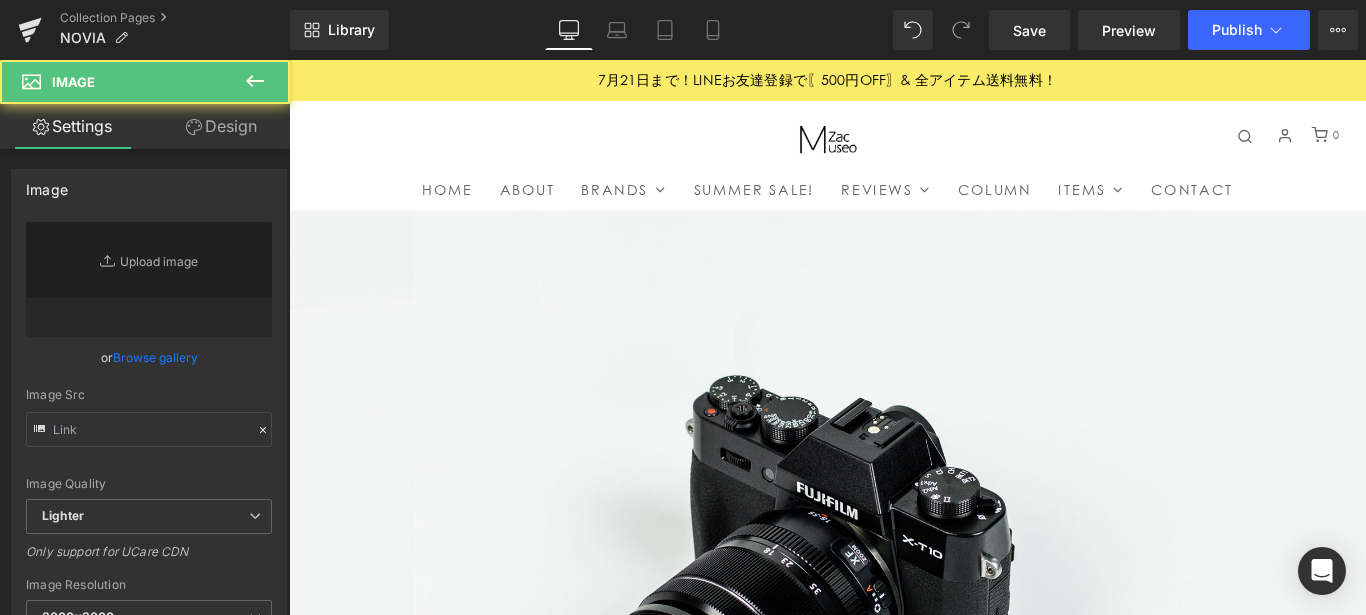 type on "//d1um8515vdn9kb.cloudfront.net/images/parallax.jpg" 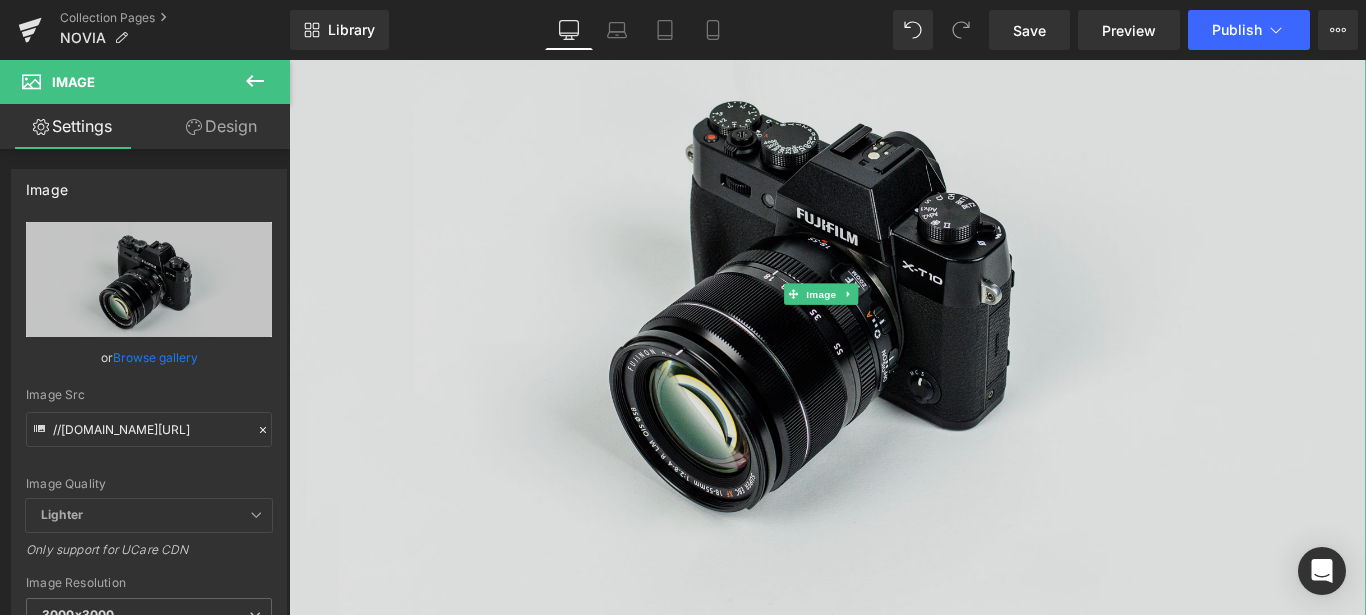 scroll, scrollTop: 600, scrollLeft: 0, axis: vertical 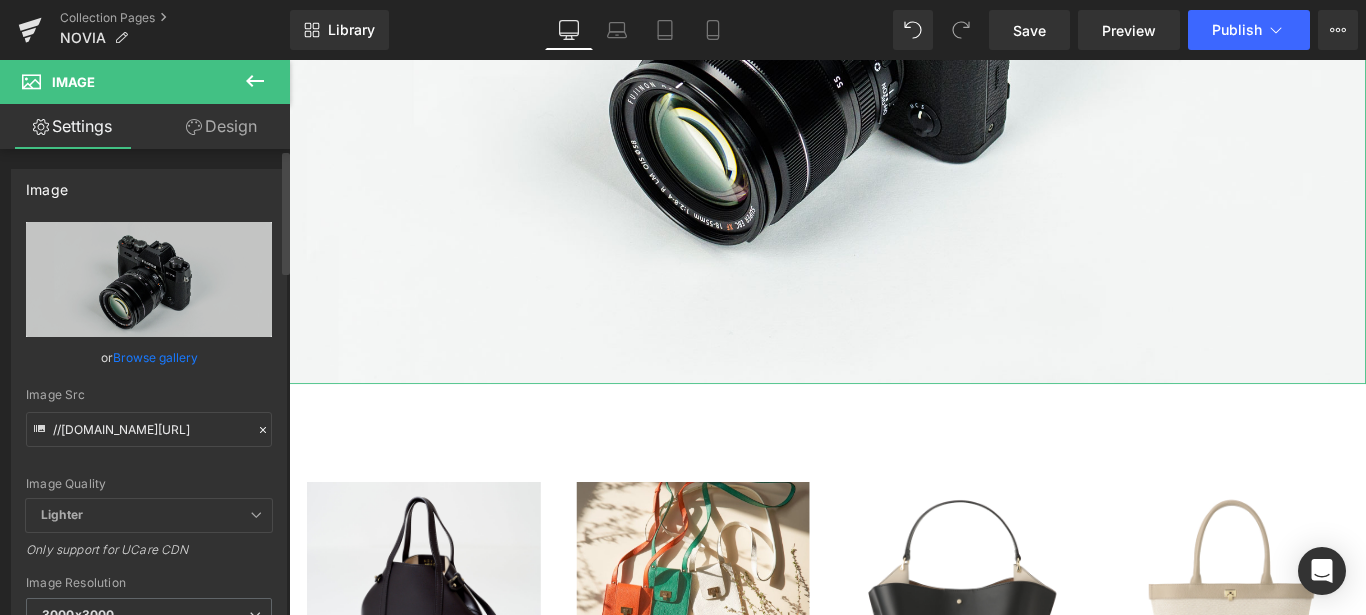 click on "Browse gallery" at bounding box center (155, 357) 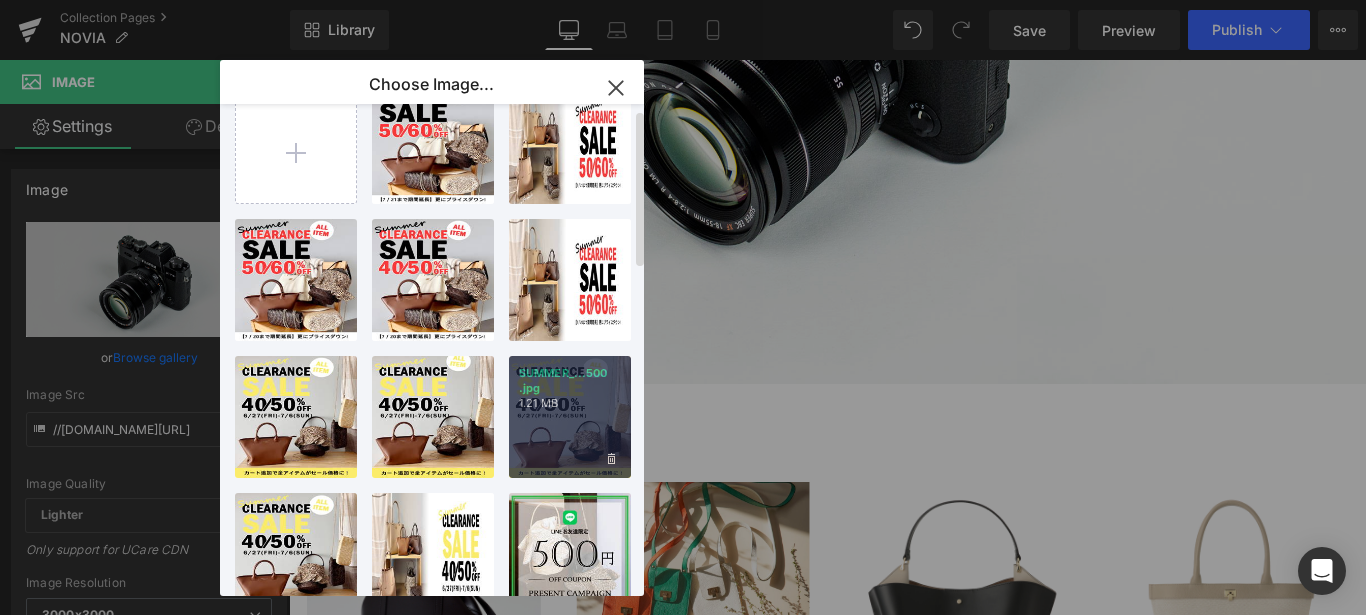 scroll, scrollTop: 0, scrollLeft: 0, axis: both 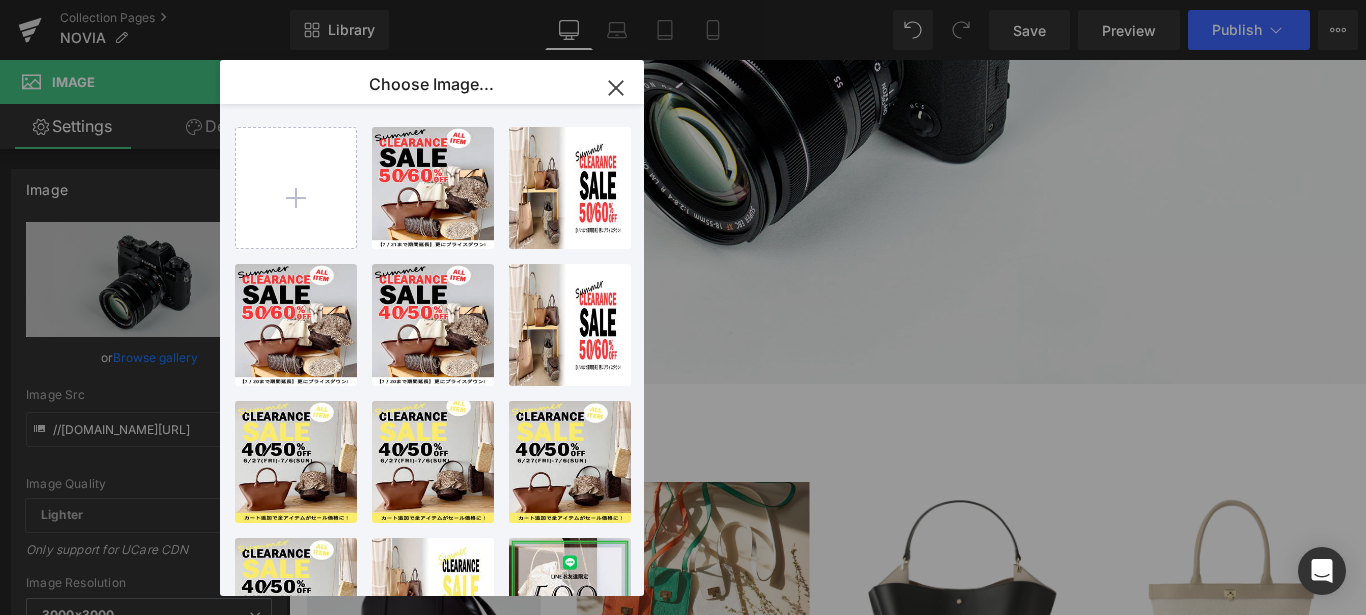 click 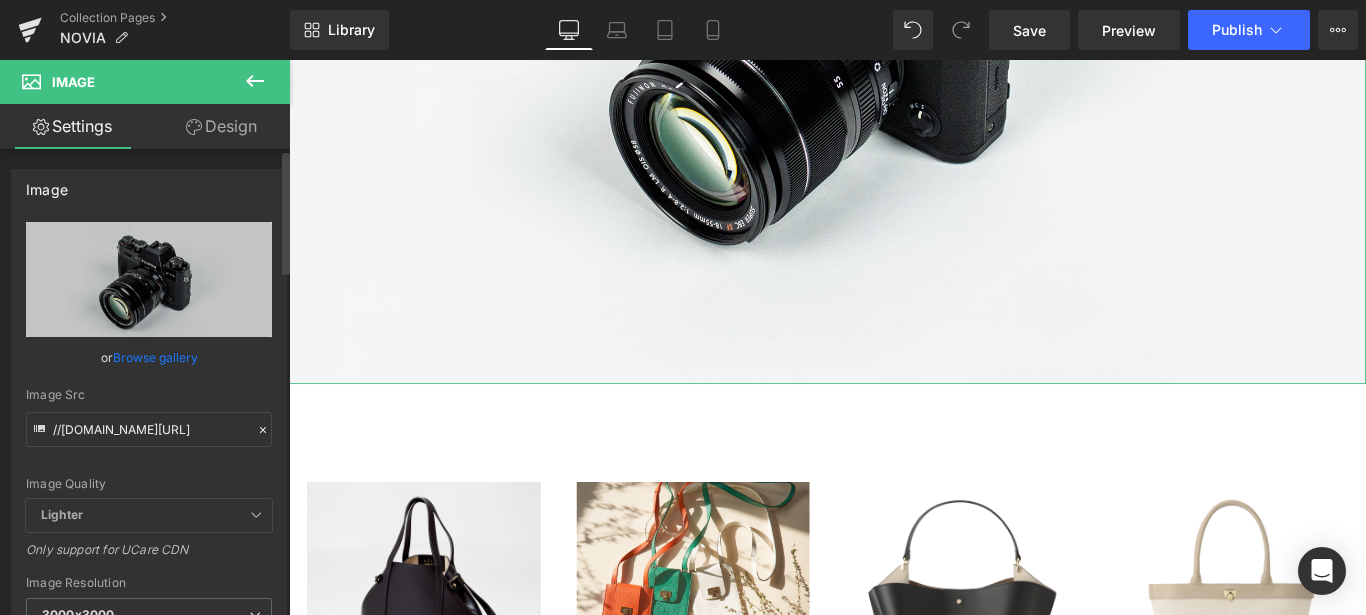 click on "Browse gallery" at bounding box center (155, 357) 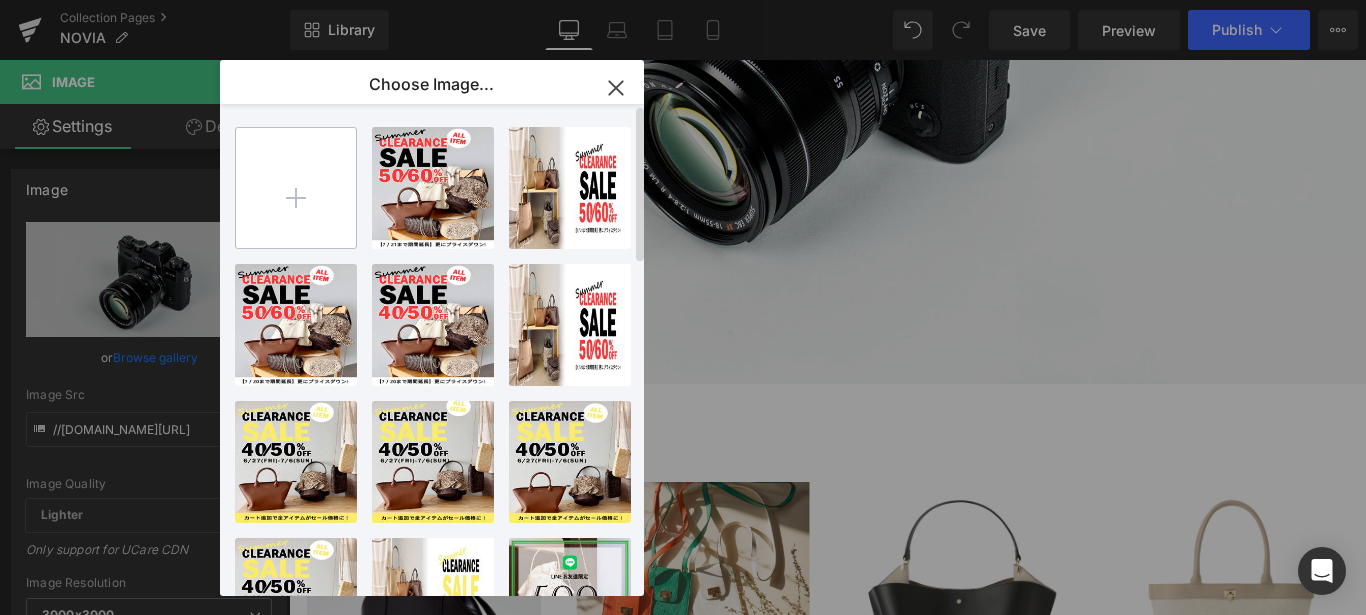 click at bounding box center [296, 188] 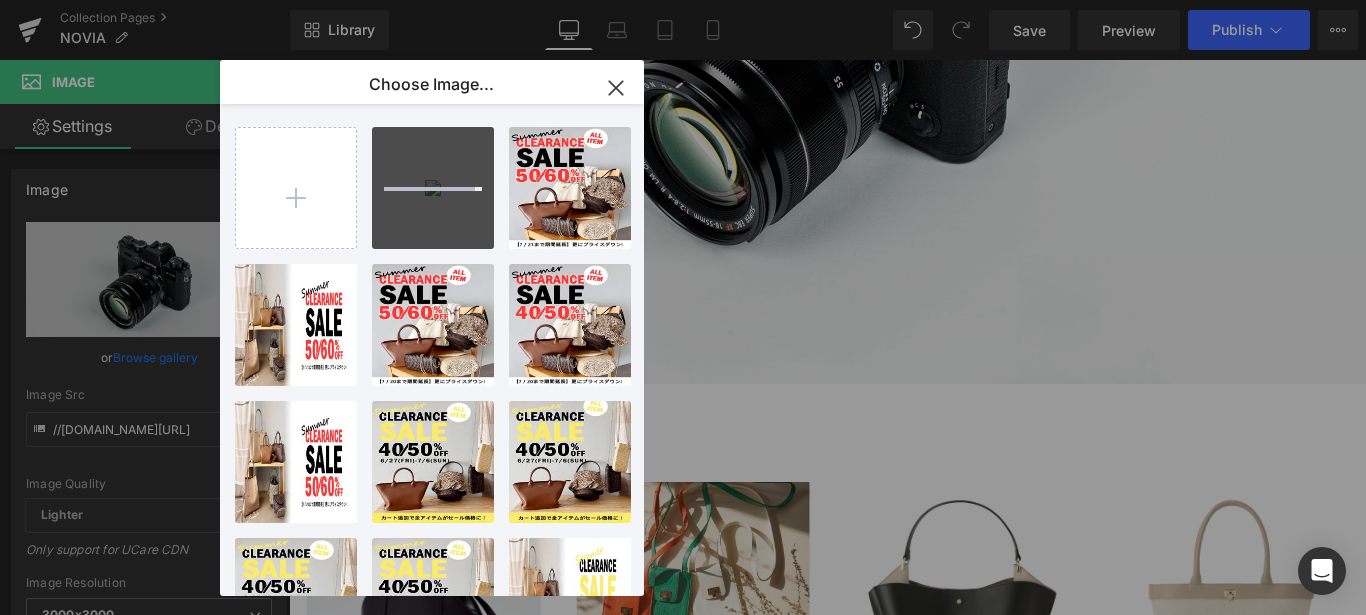 type 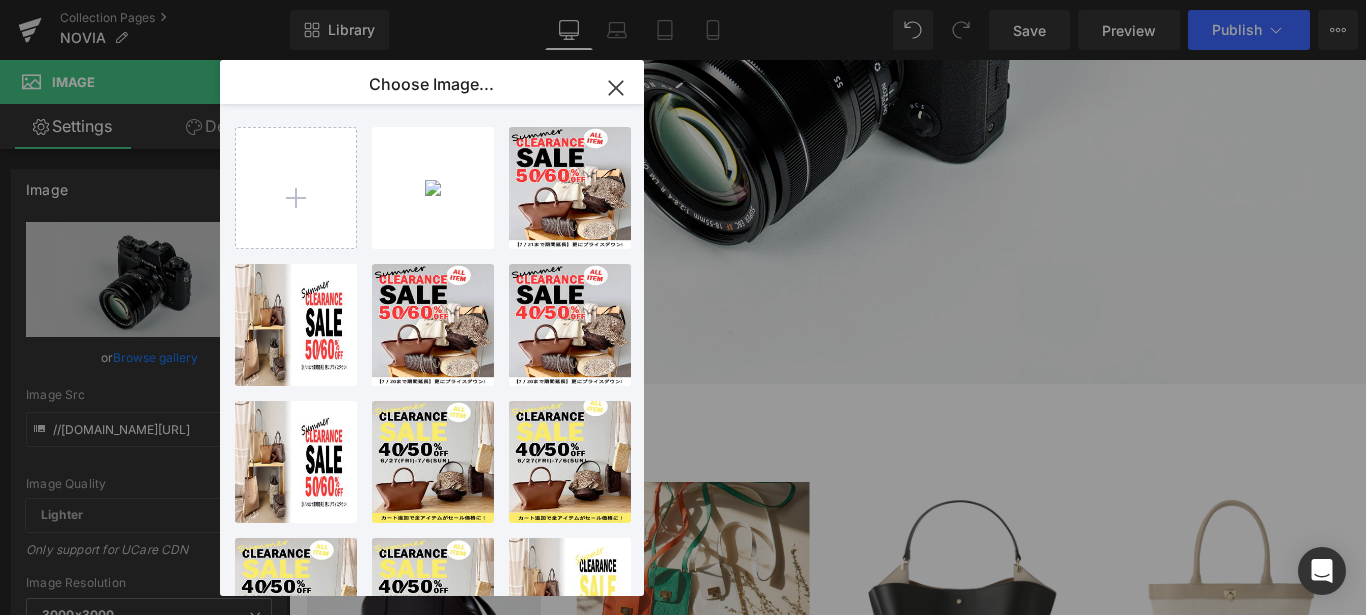 click on "Image  You are previewing how the   will restyle your page. You can not edit Elements in Preset Preview Mode.  Collection Pages NOVIA Library Desktop Desktop Laptop Tablet Mobile Save Preview Publish Scheduled View Live Page View with current Template Save Template to Library Schedule Publish  Optimize  Publish Settings Shortcuts  Your page can’t be published   You've reached the maximum number of published pages on your plan  (0/0).  You need to upgrade your plan or unpublish all your pages to get 1 publish slot.   Unpublish pages   Upgrade plan  Elements Global Style Base Row  rows, columns, layouts, div Heading  headings, titles, h1,h2,h3,h4,h5,h6 Text Block  texts, paragraphs, contents, blocks Image  images, photos, alts, uploads Icon  icons, symbols Button  button, call to action, cta Separator  separators, dividers, horizontal lines Liquid  liquid, custom code, html, javascript, css, reviews, apps, applications, embeded, iframe Banner Parallax  banner, slideshow, hero, image, cover, parallax, effect" at bounding box center [683, 0] 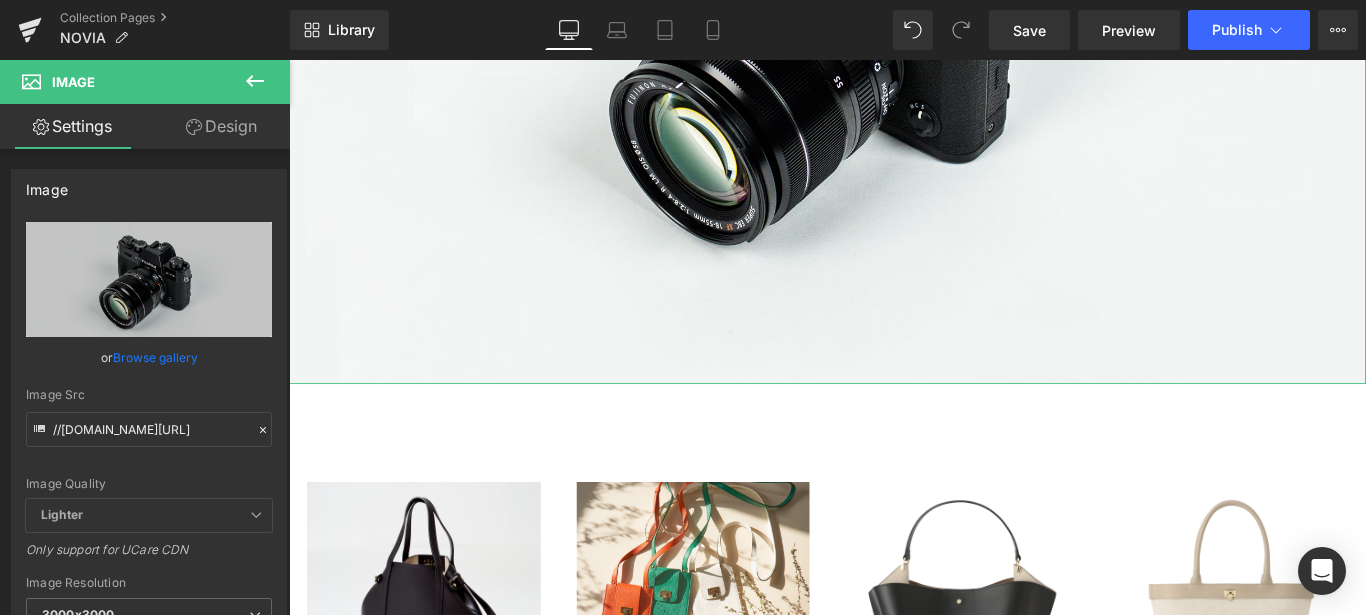 click on "Browse gallery" at bounding box center (155, 357) 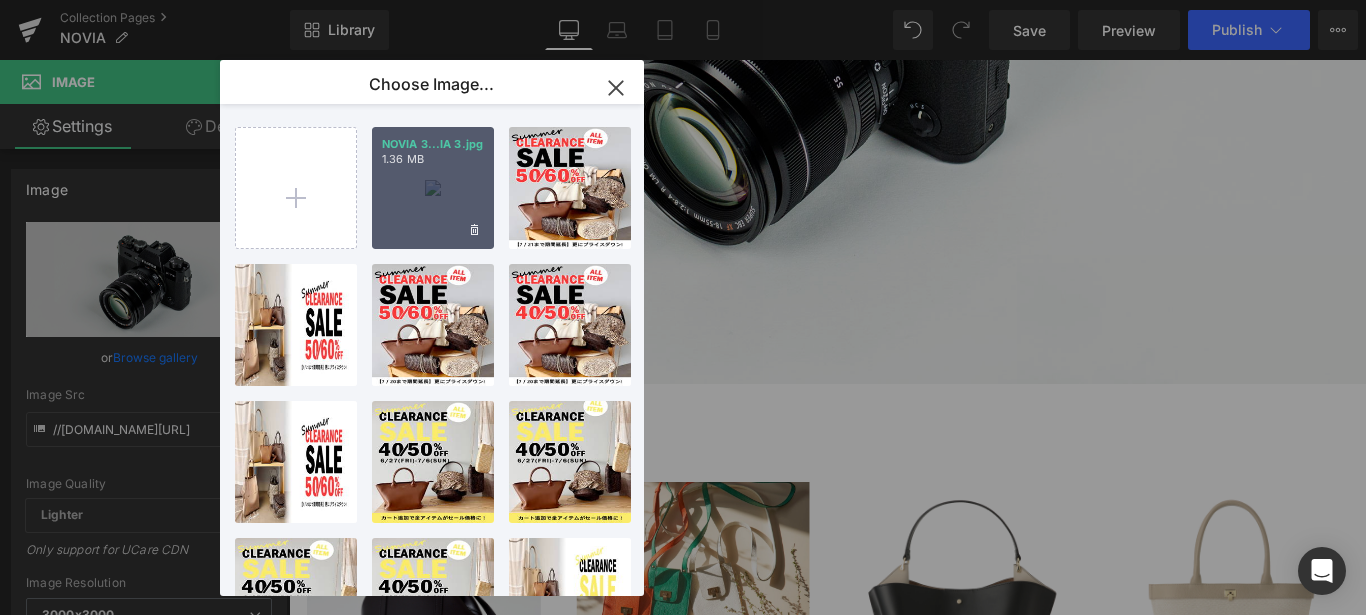 click on "NOVIA 3...IA 3.jpg 1.36 MB" at bounding box center [433, 188] 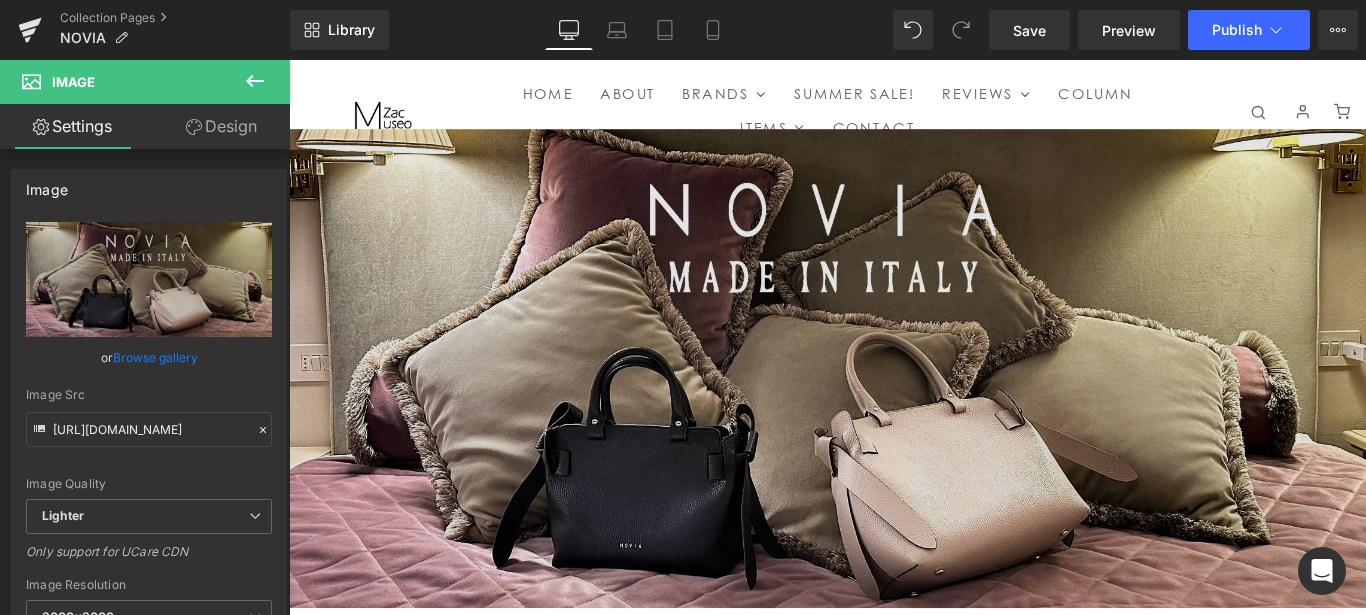 scroll, scrollTop: 200, scrollLeft: 0, axis: vertical 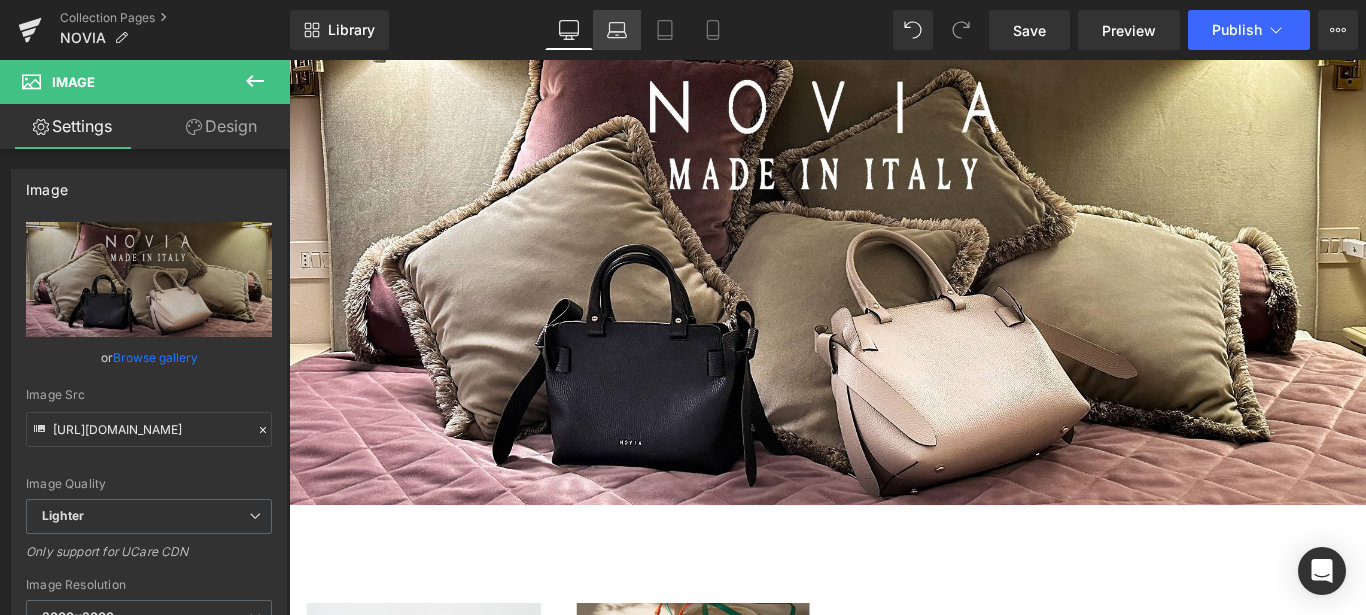 click 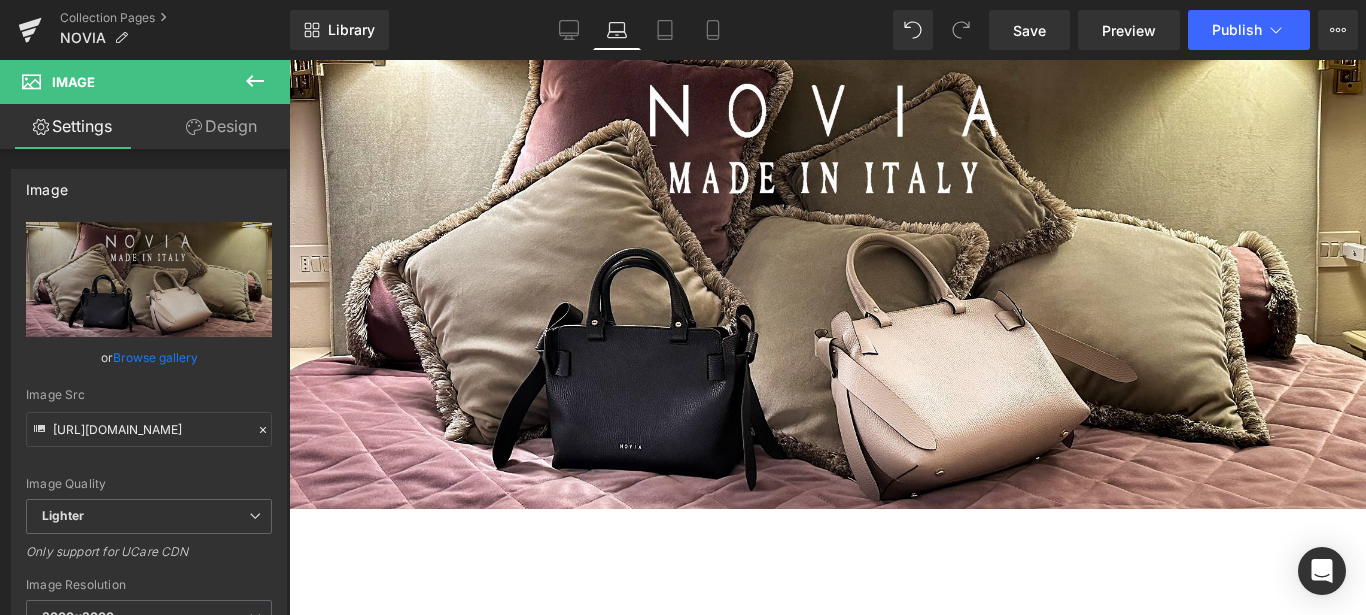 scroll, scrollTop: 0, scrollLeft: 0, axis: both 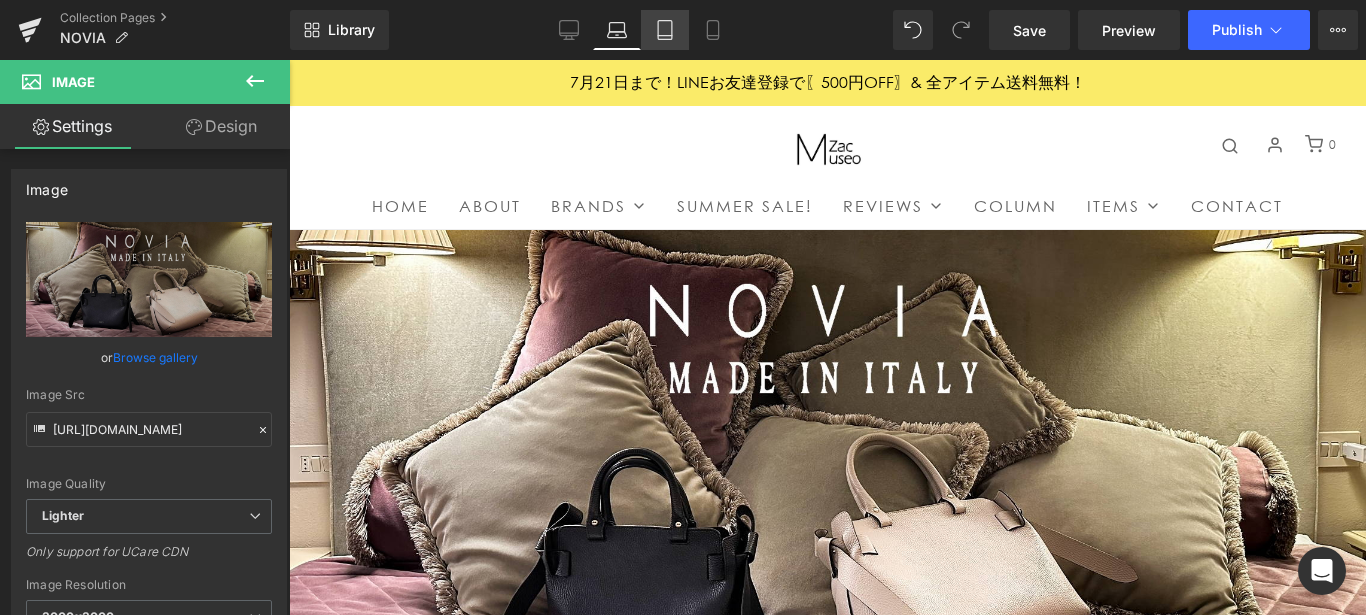 click on "Tablet" at bounding box center (665, 30) 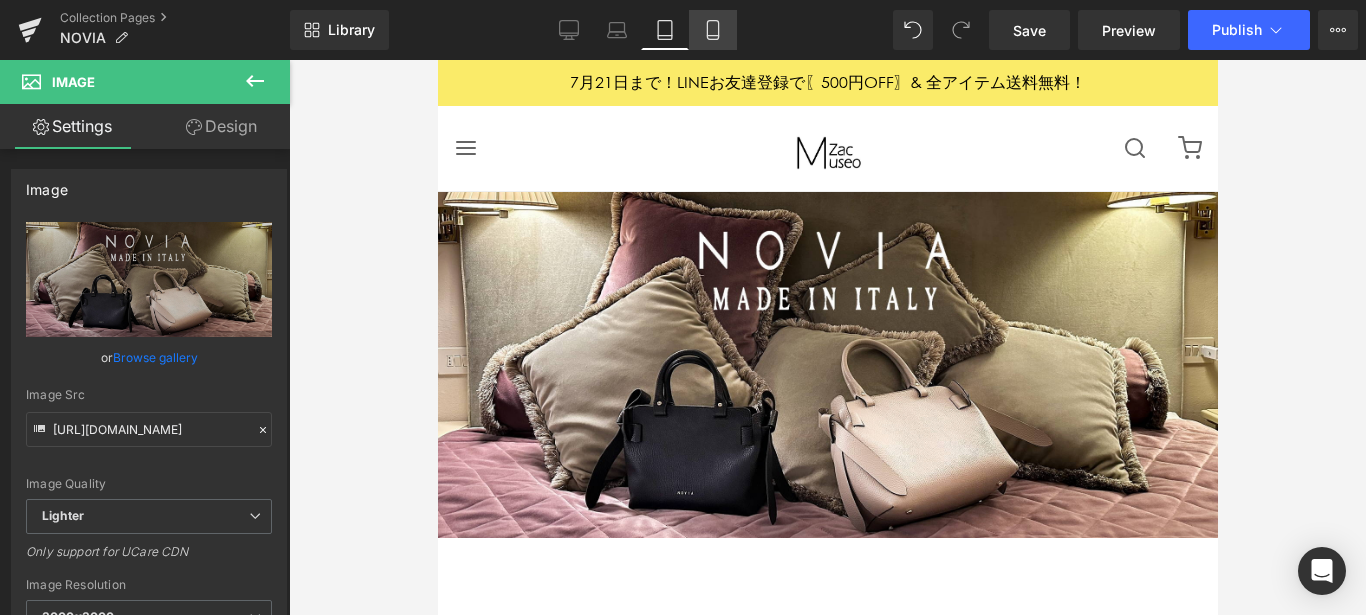 click 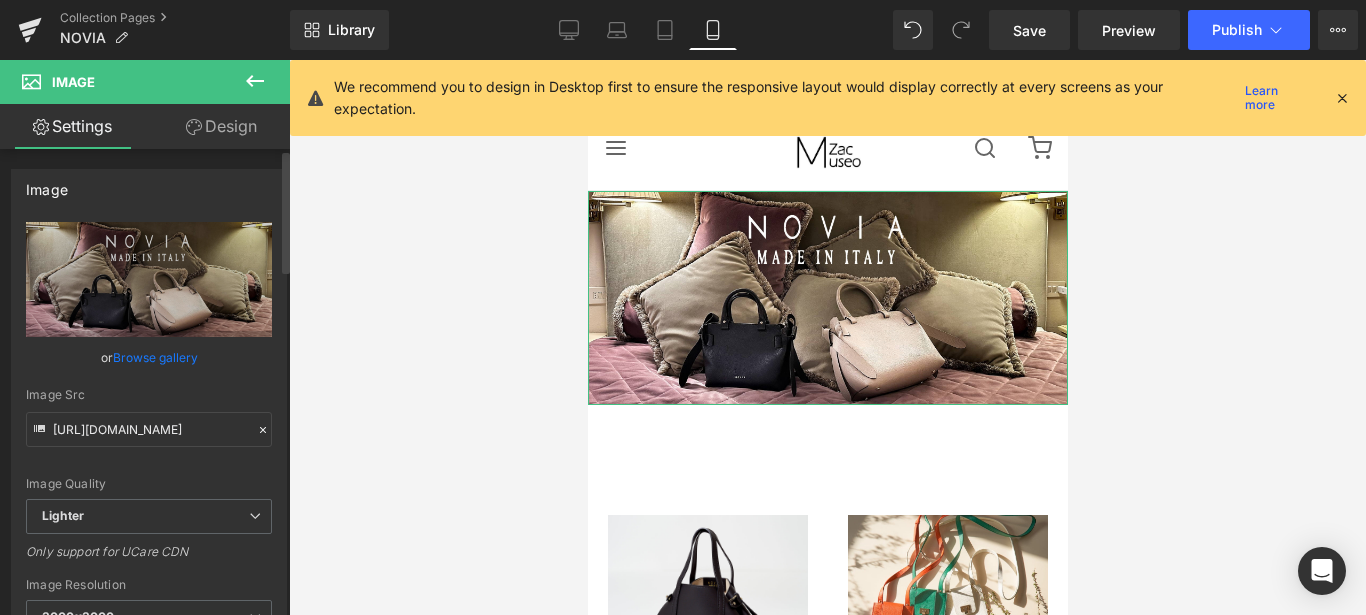 click on "Browse gallery" at bounding box center (155, 357) 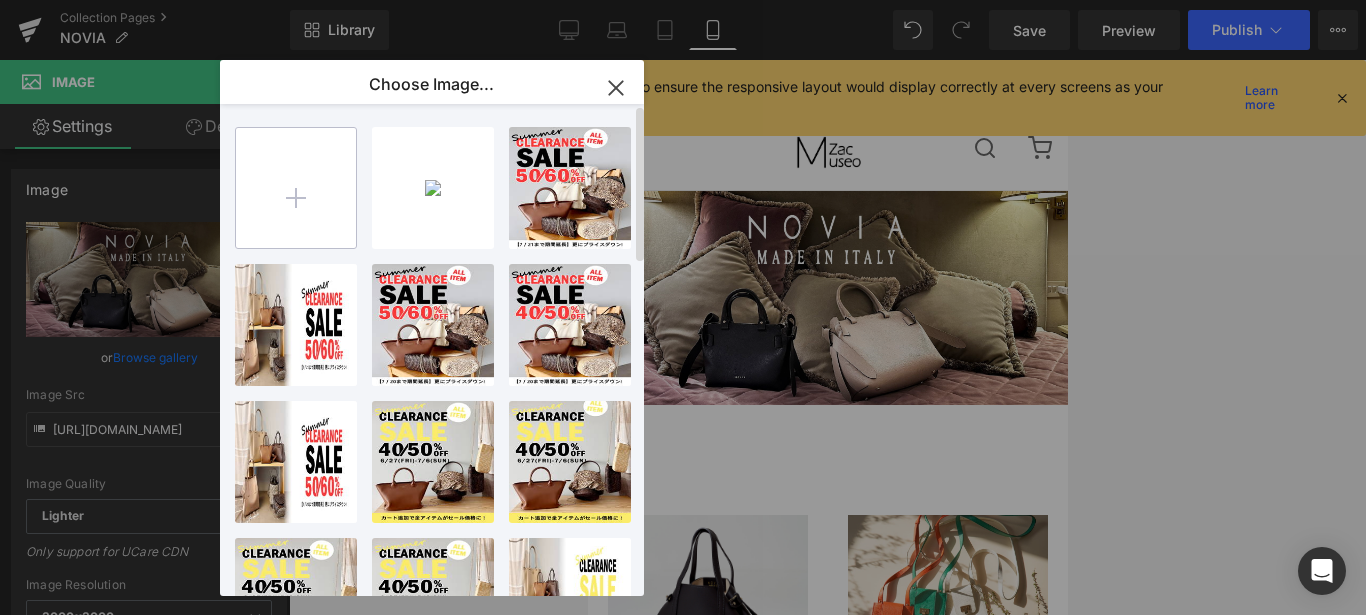 click at bounding box center (296, 188) 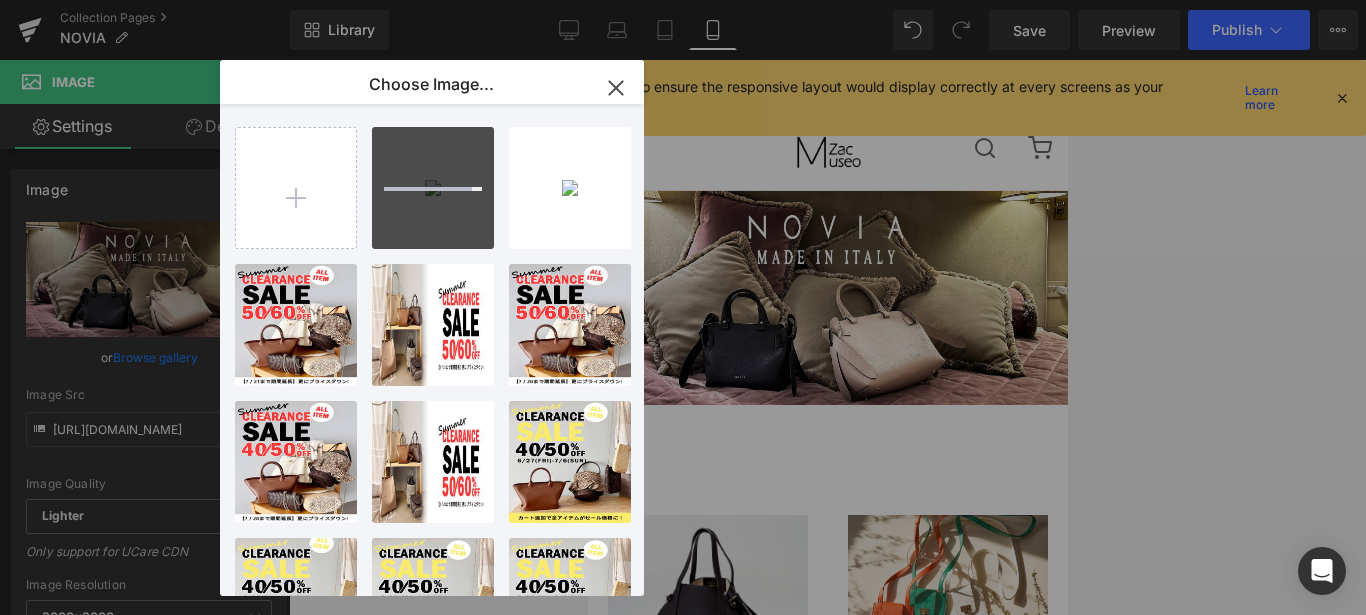 type 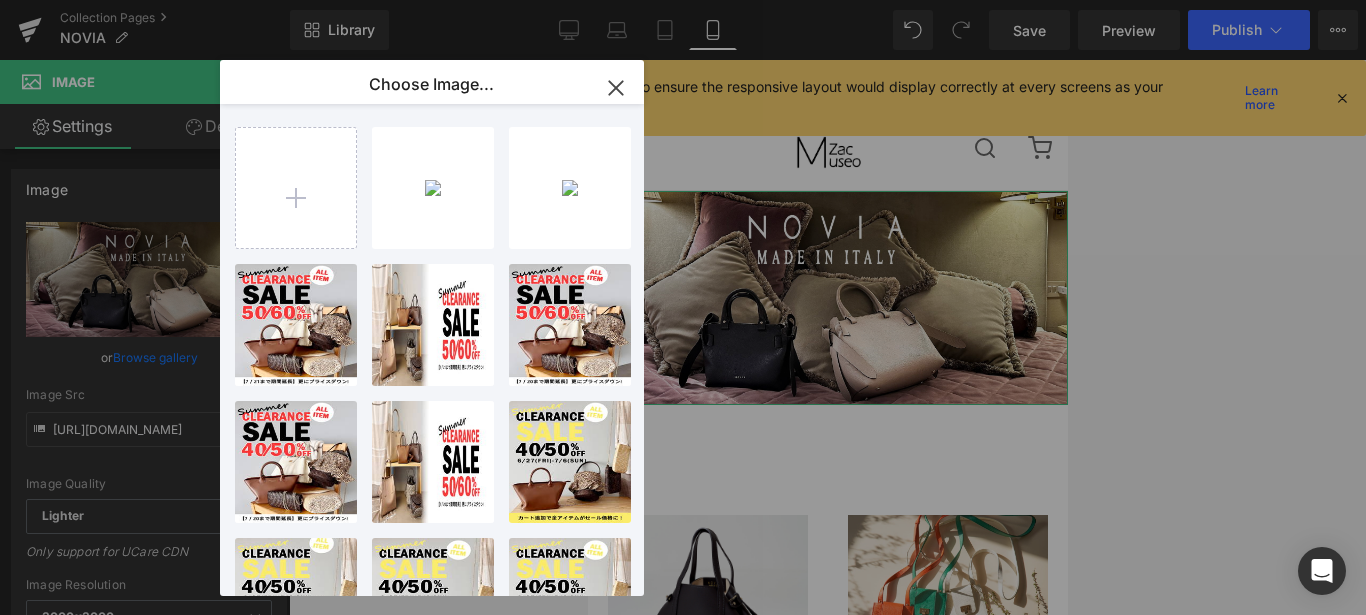 click on "Image  You are previewing how the   will restyle your page. You can not edit Elements in Preset Preview Mode.  Collection Pages NOVIA Library Mobile Desktop Laptop Tablet Mobile Save Preview Publish Scheduled View Live Page View with current Template Save Template to Library Schedule Publish  Optimize  Publish Settings Shortcuts We recommend you to design in Desktop first to ensure the responsive layout would display correctly at every screens as your expectation. Learn more  Your page can’t be published   You've reached the maximum number of published pages on your plan  (0/0).  You need to upgrade your plan or unpublish all your pages to get 1 publish slot.   Unpublish pages   Upgrade plan  Elements Global Style Base Row  rows, columns, layouts, div Heading  headings, titles, h1,h2,h3,h4,h5,h6 Text Block  texts, paragraphs, contents, blocks Image  images, photos, alts, uploads Icon  icons, symbols Button  button, call to action, cta Separator  separators, dividers, horizontal lines Liquid  Banner Stack" at bounding box center [683, 0] 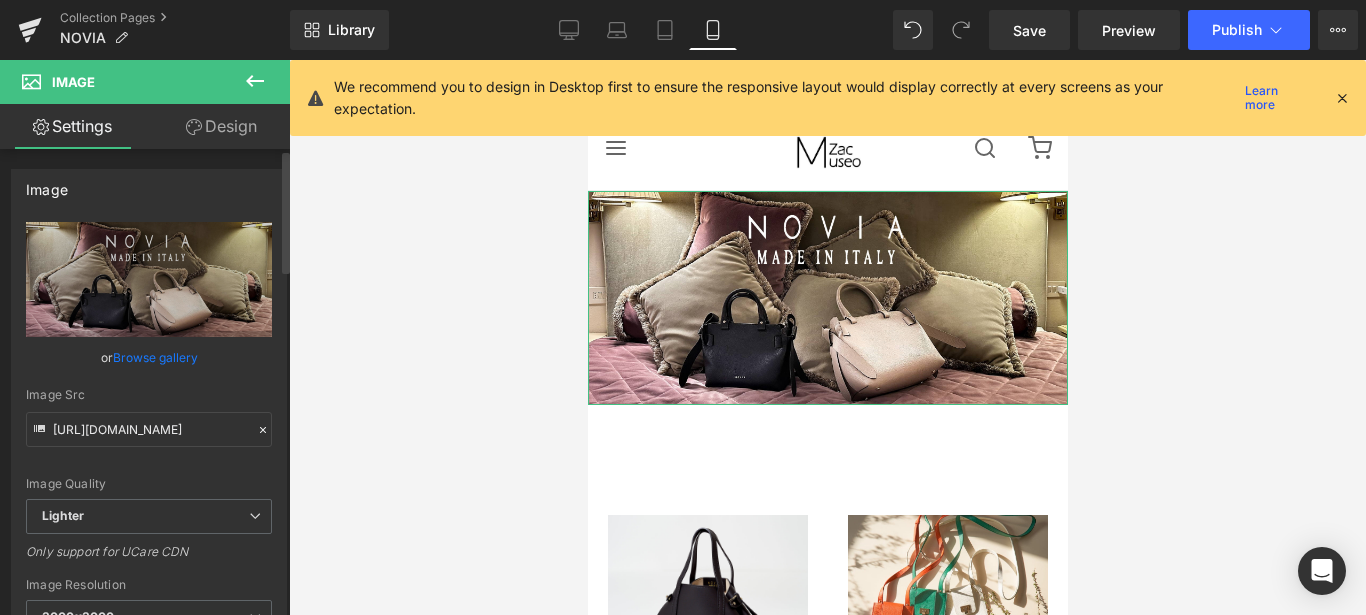 click on "Browse gallery" at bounding box center [155, 357] 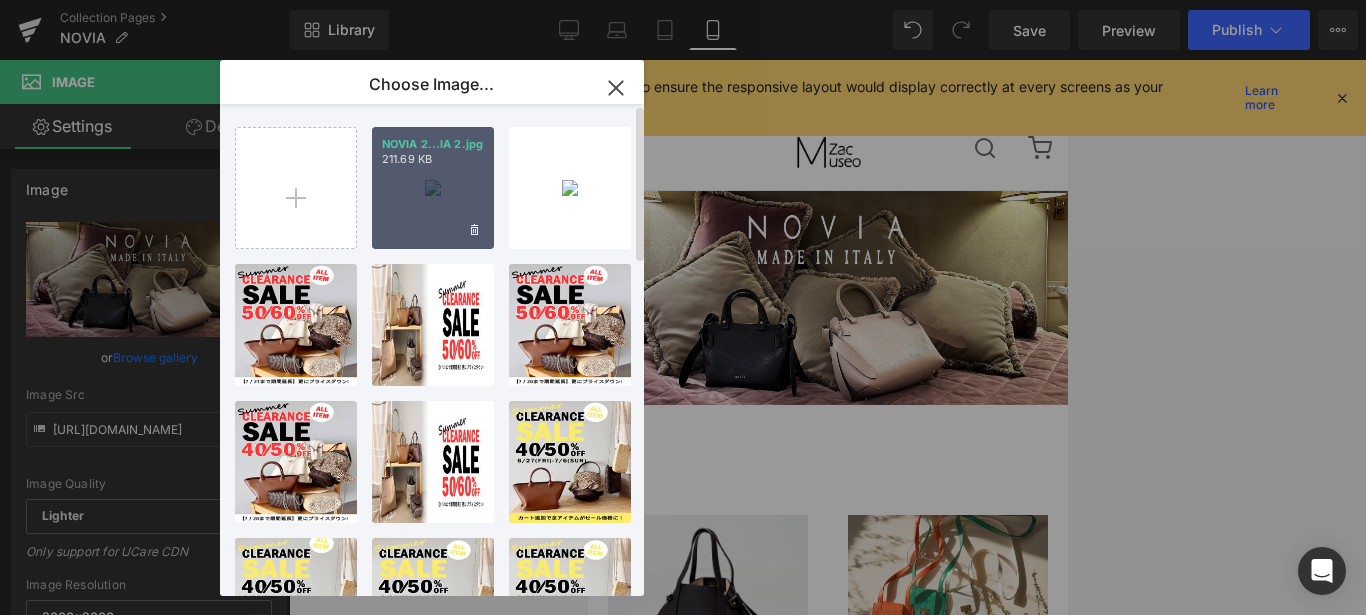 click on "NOVIA 2...IA 2.jpg 211.69 KB" at bounding box center (433, 188) 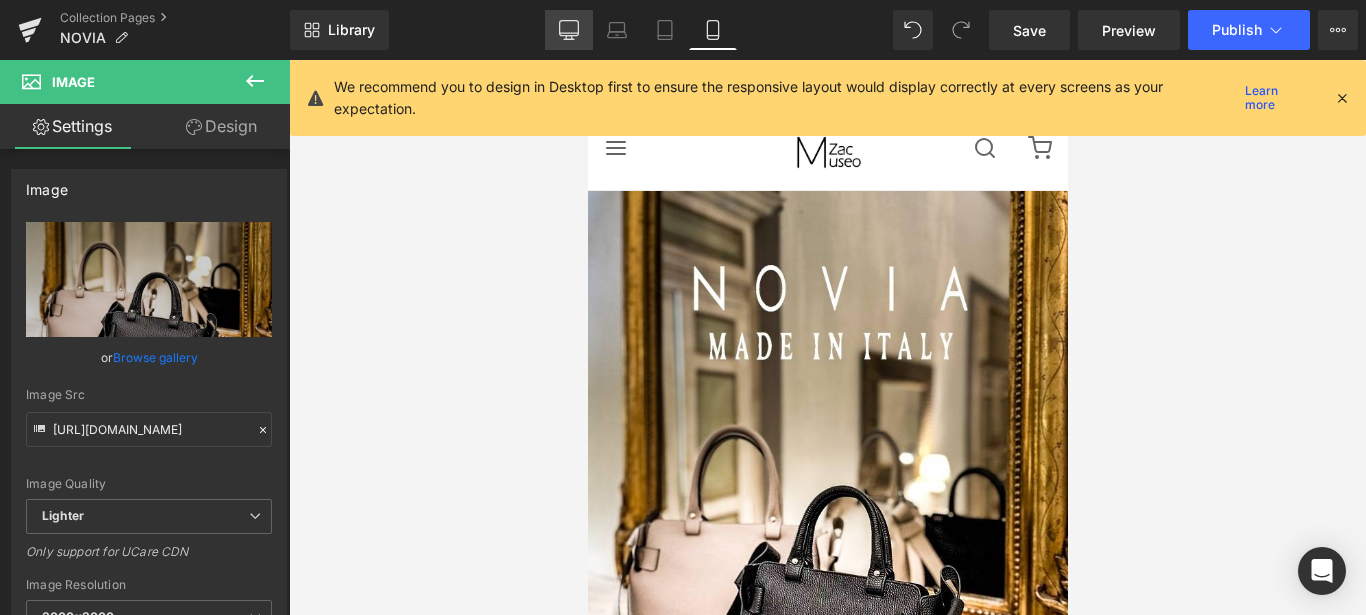 click 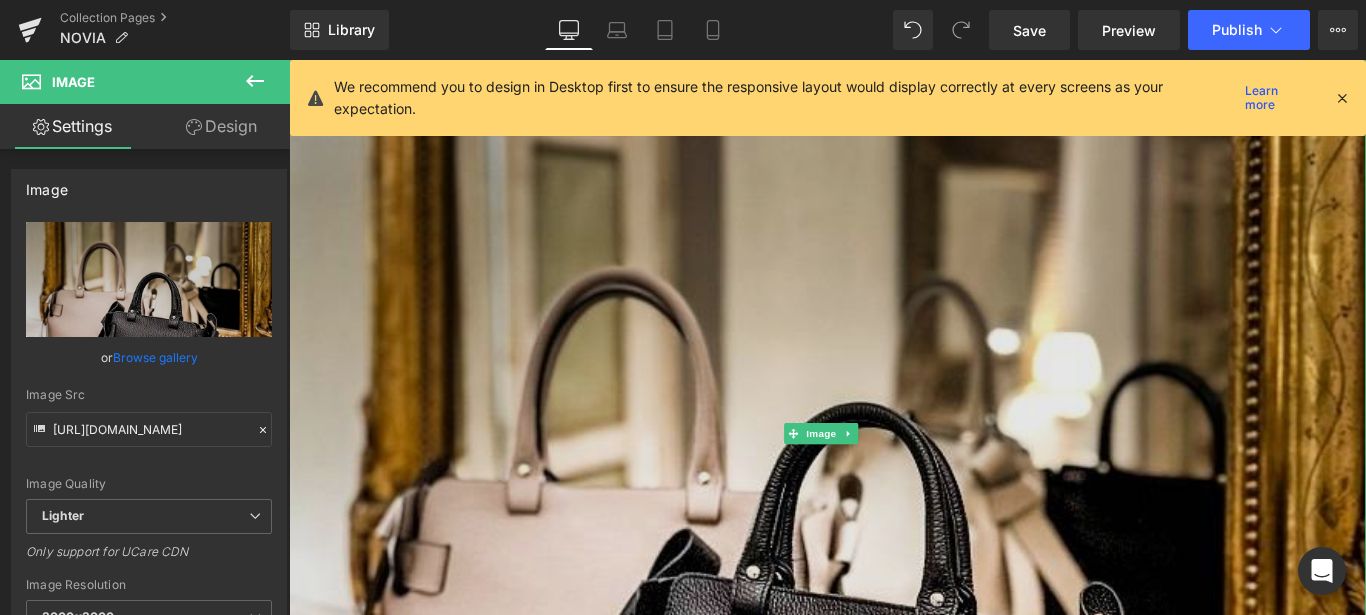 scroll, scrollTop: 539, scrollLeft: 0, axis: vertical 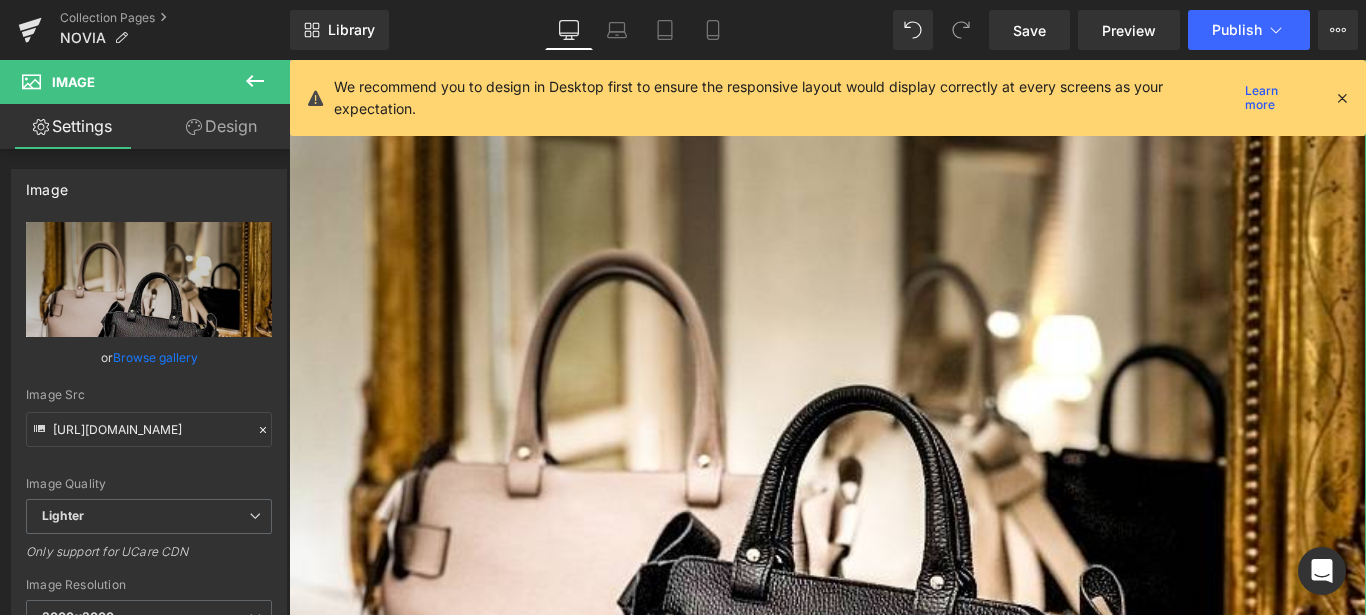 click on "Design" at bounding box center (221, 126) 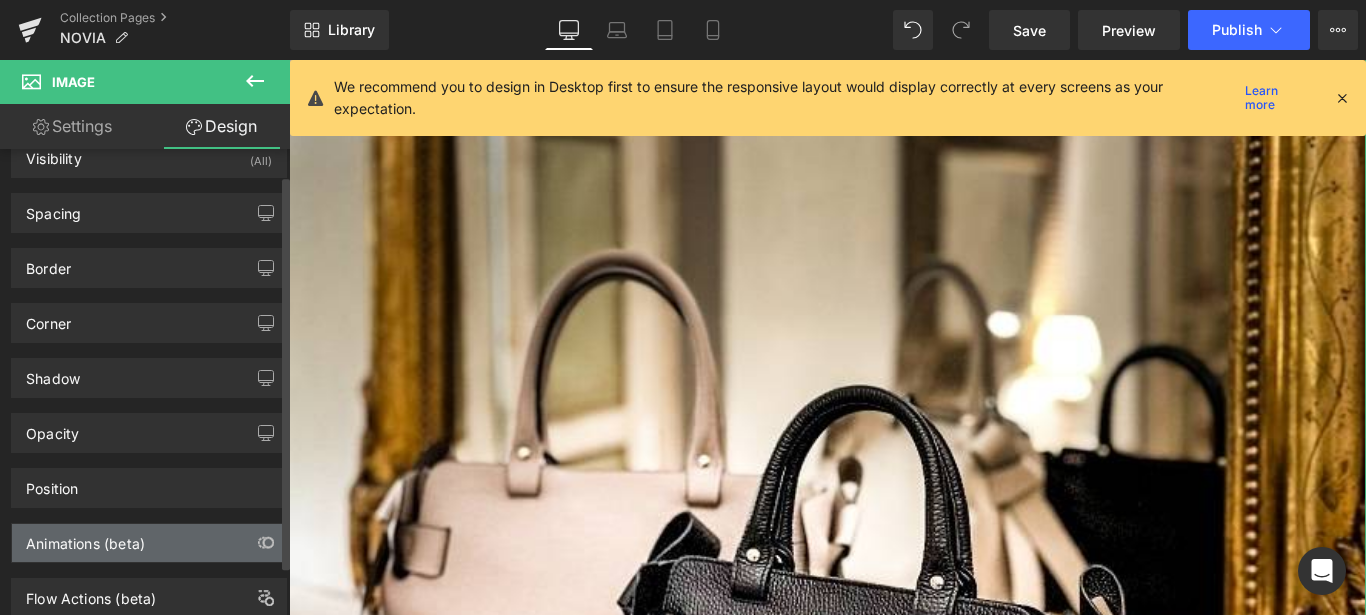scroll, scrollTop: 0, scrollLeft: 0, axis: both 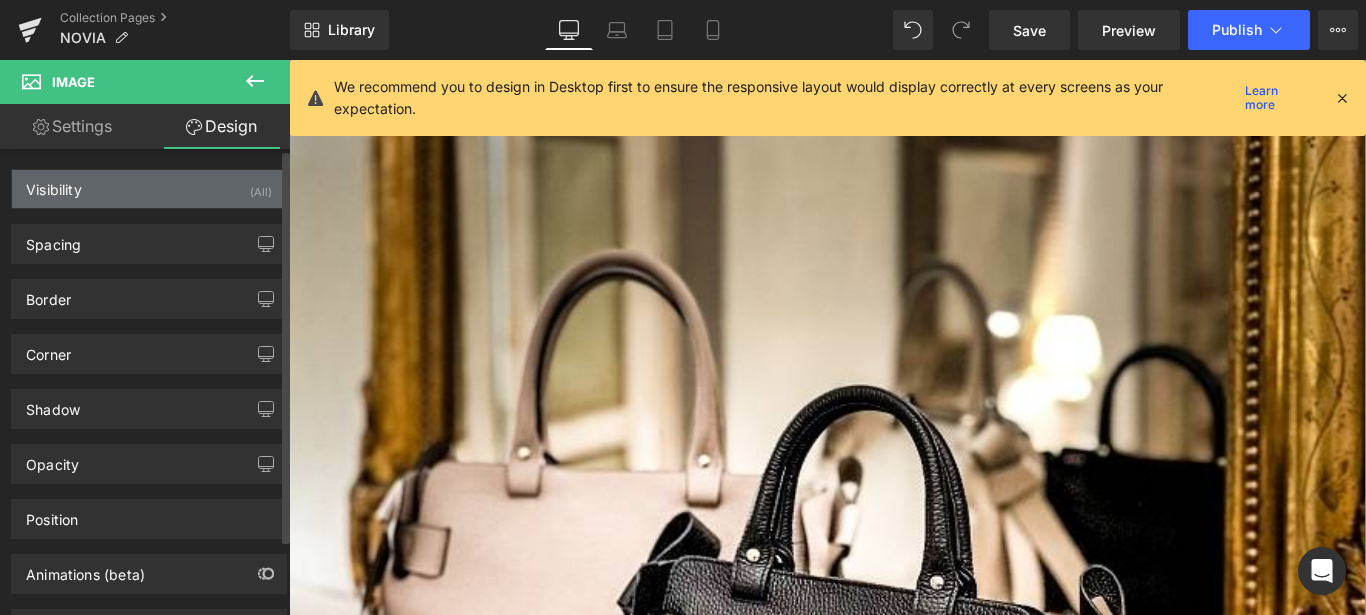 click on "Visibility
(All)" at bounding box center [149, 189] 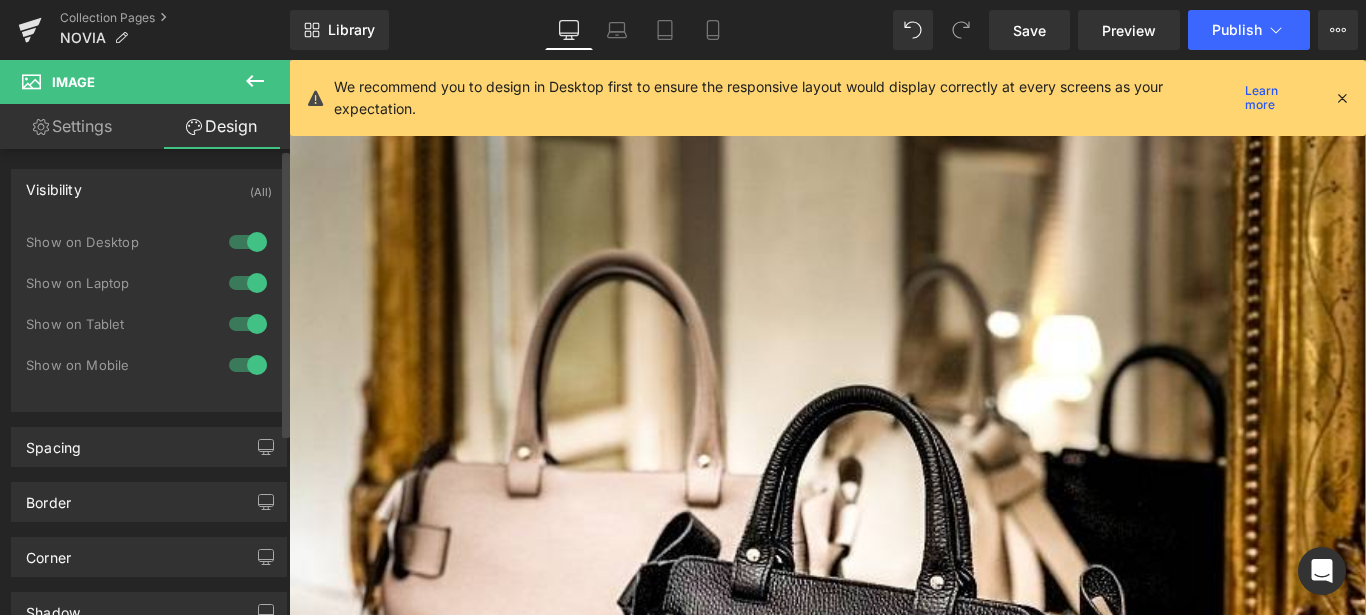 click at bounding box center (248, 242) 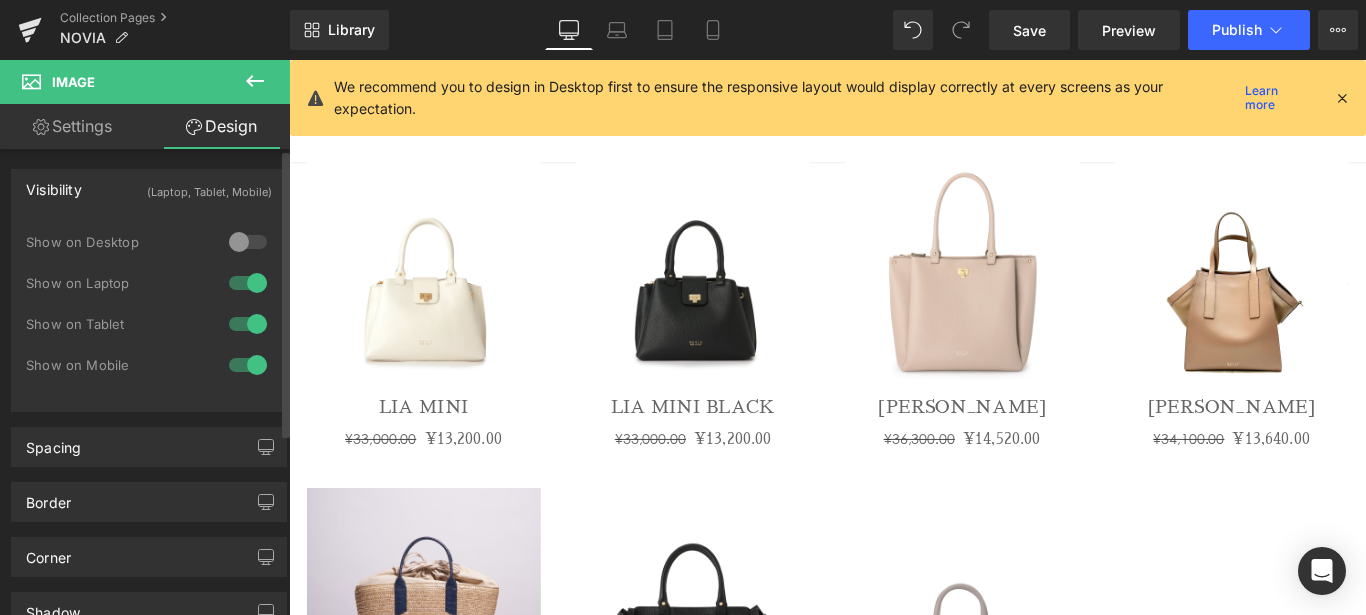 click at bounding box center (248, 283) 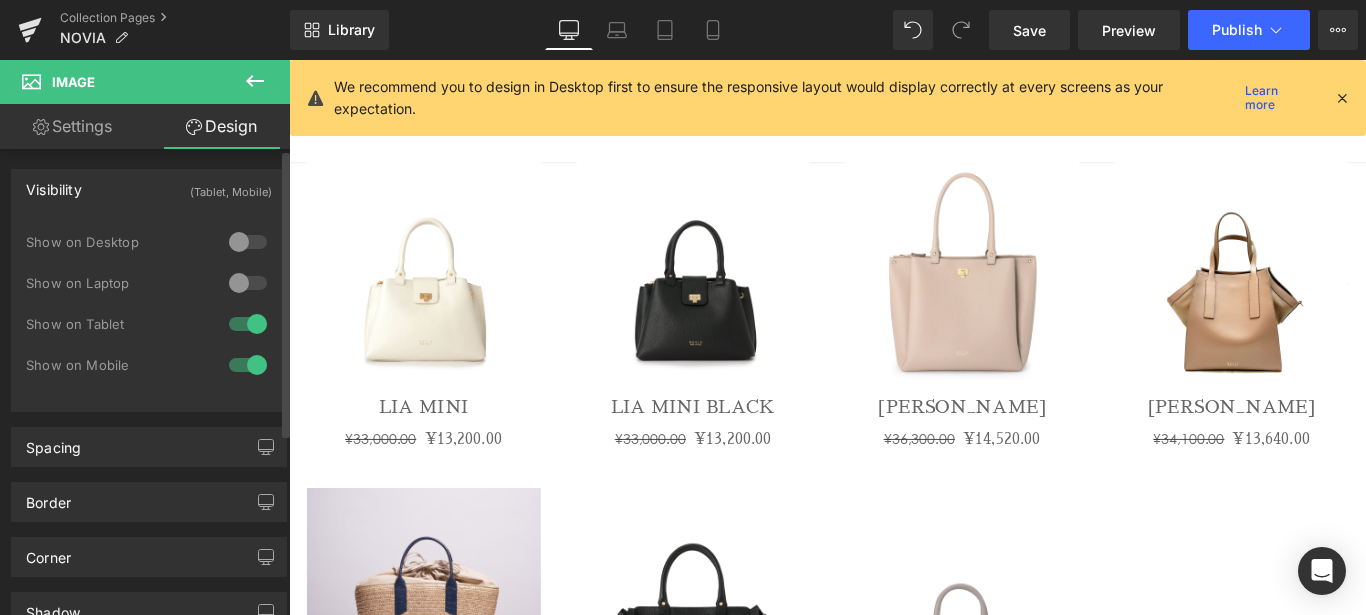 click at bounding box center [248, 324] 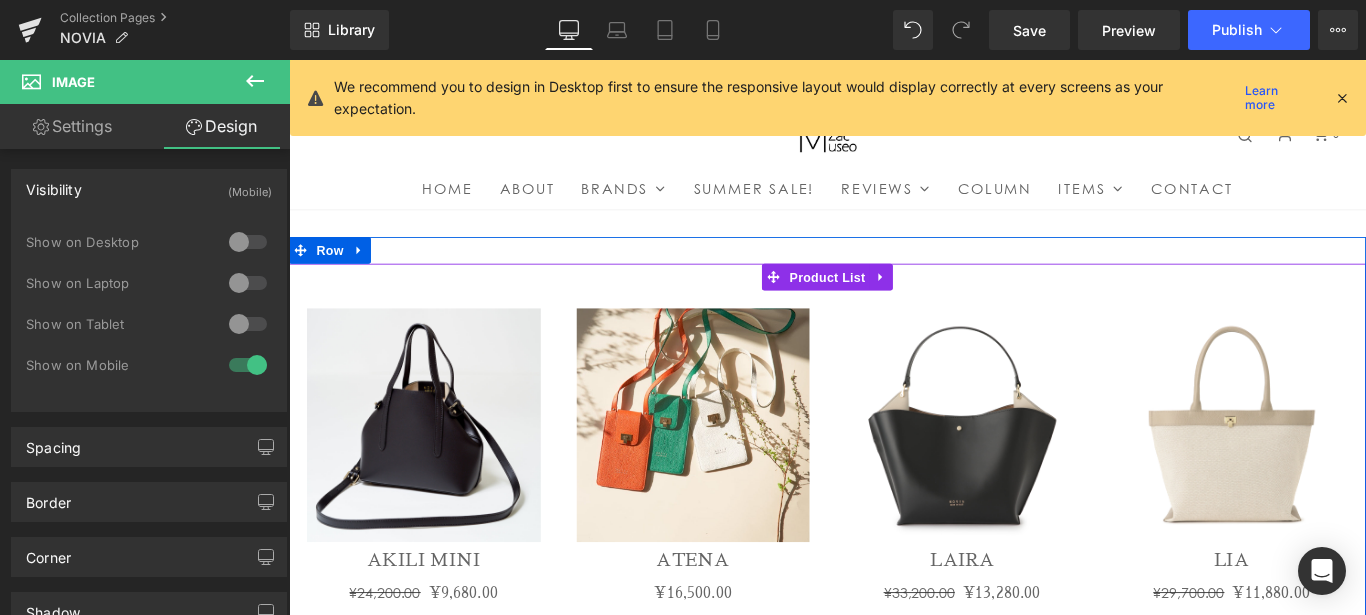 scroll, scrollTop: 0, scrollLeft: 0, axis: both 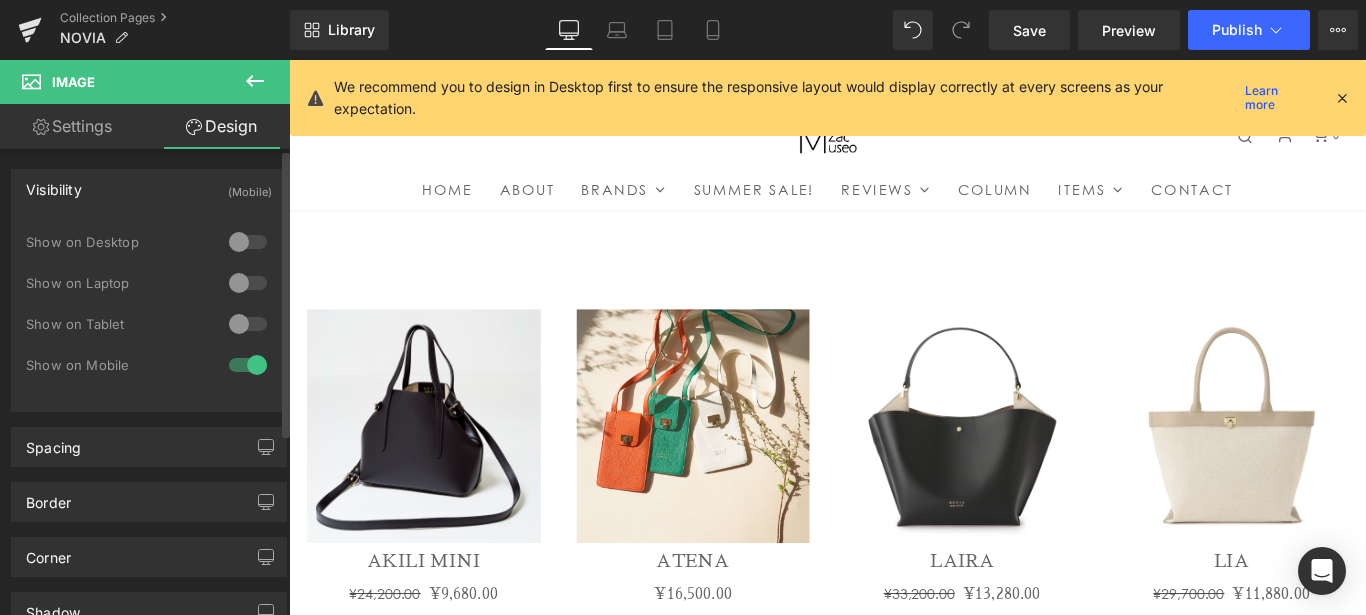 click at bounding box center (248, 242) 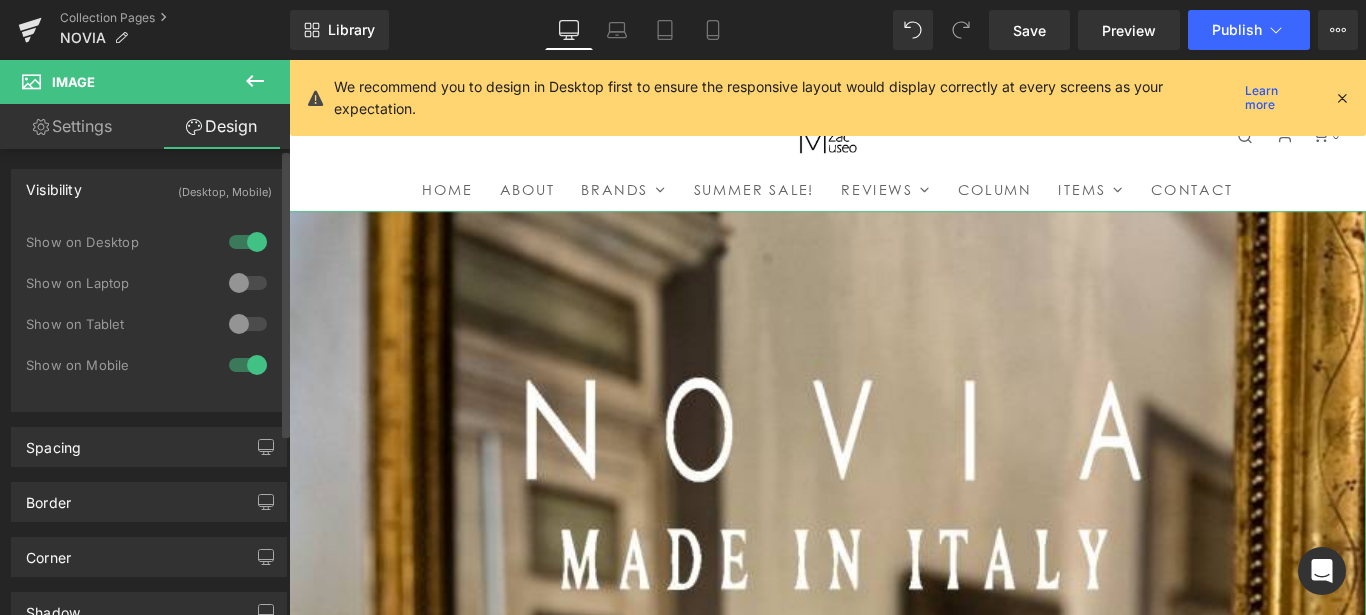 click at bounding box center (248, 283) 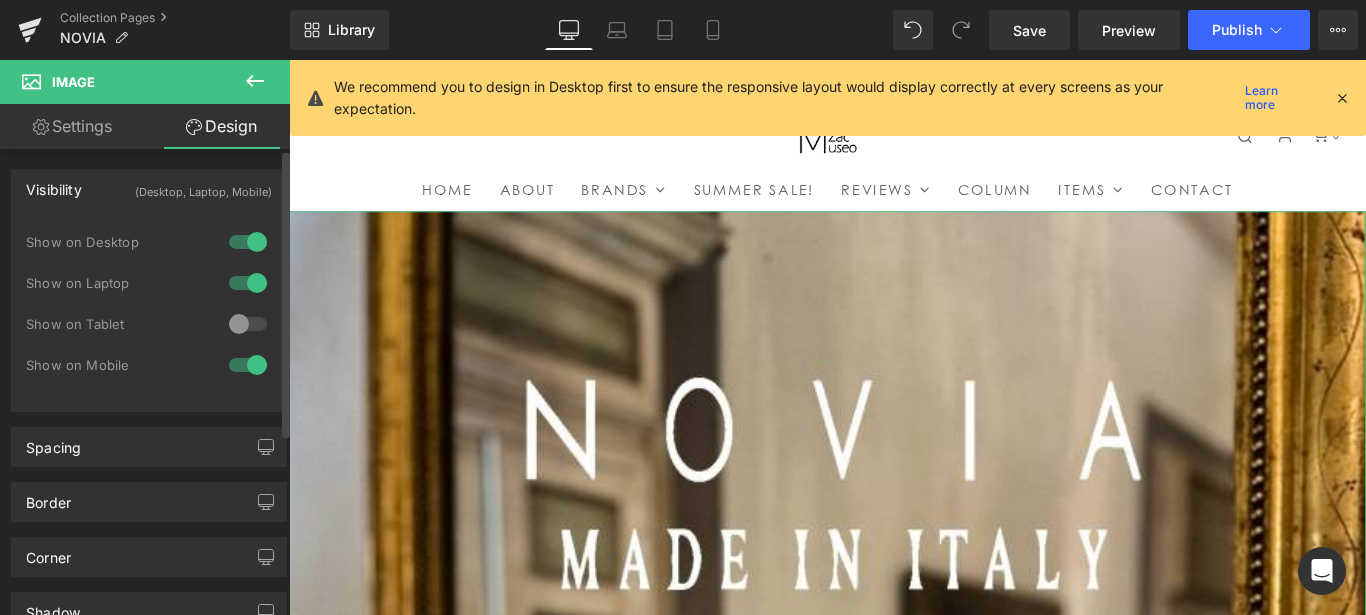 click at bounding box center [248, 324] 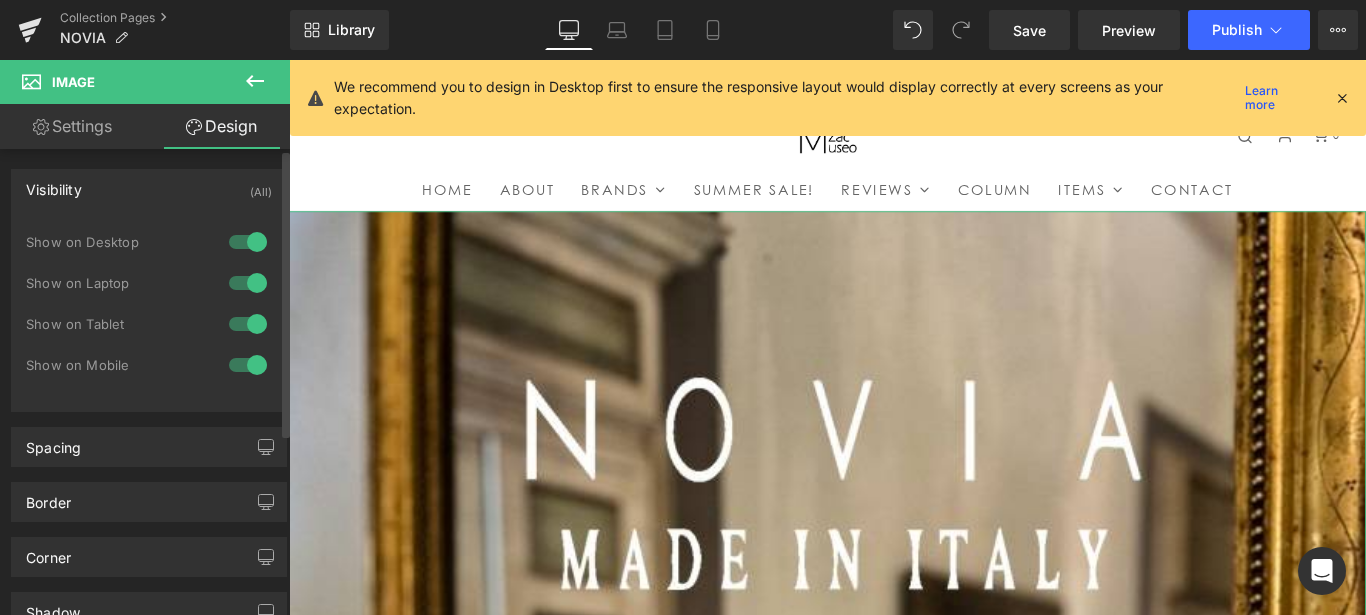 click at bounding box center [248, 365] 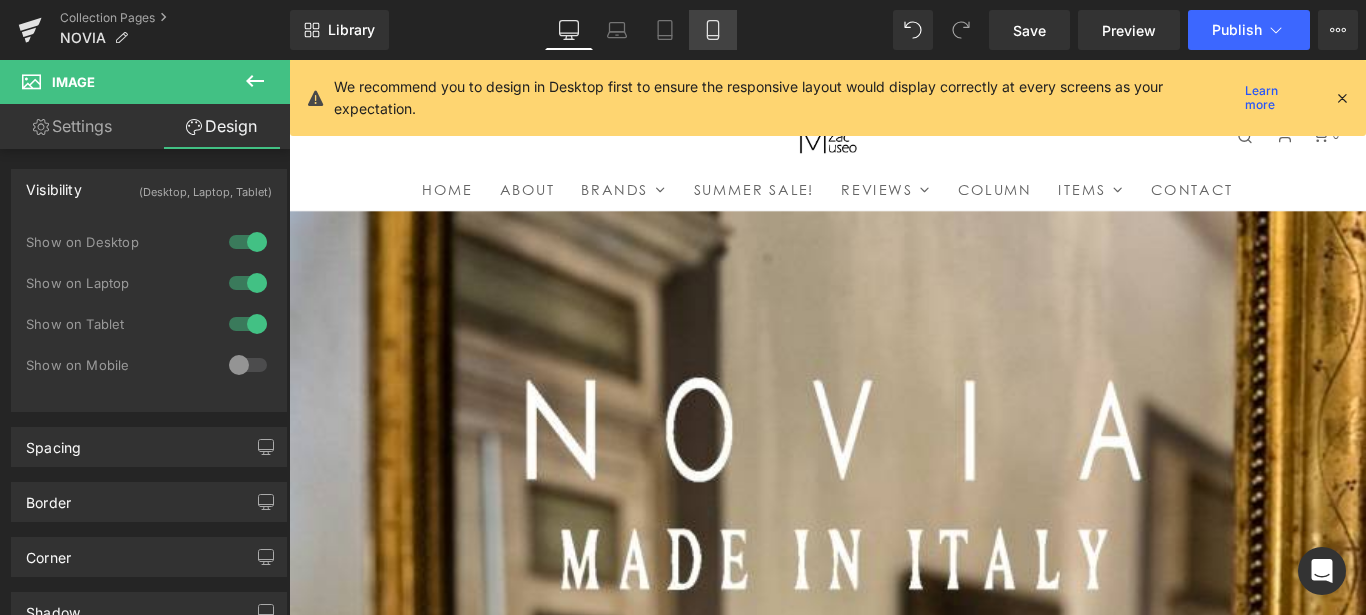 click 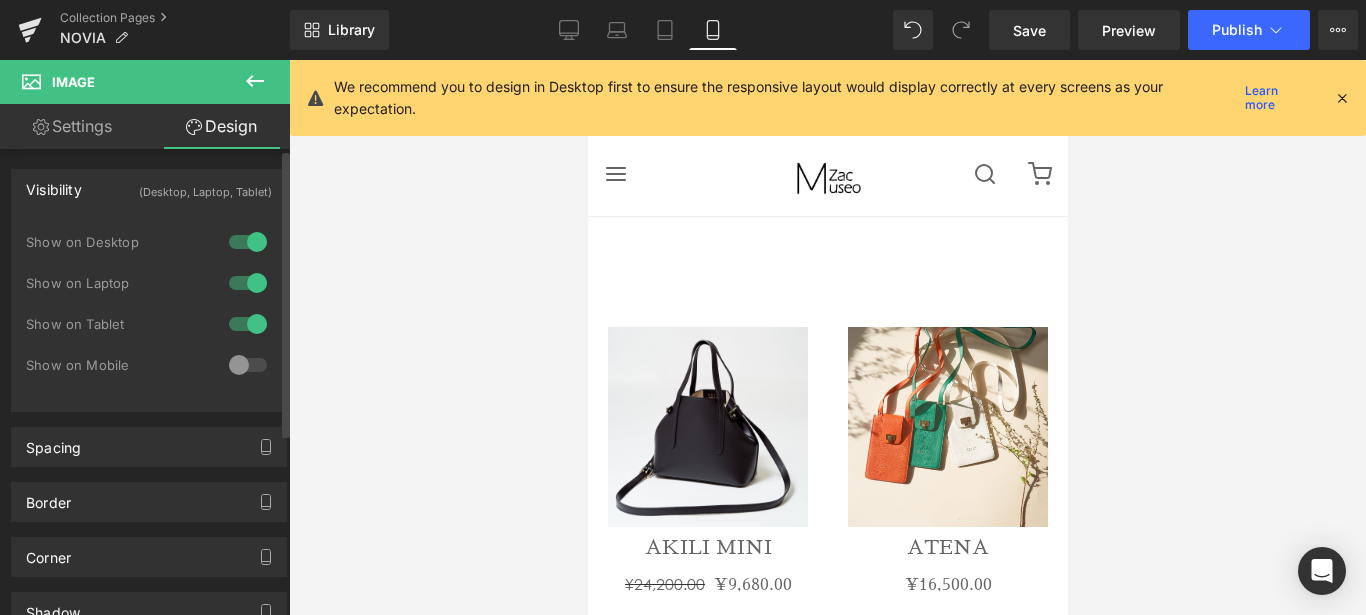 click at bounding box center (248, 242) 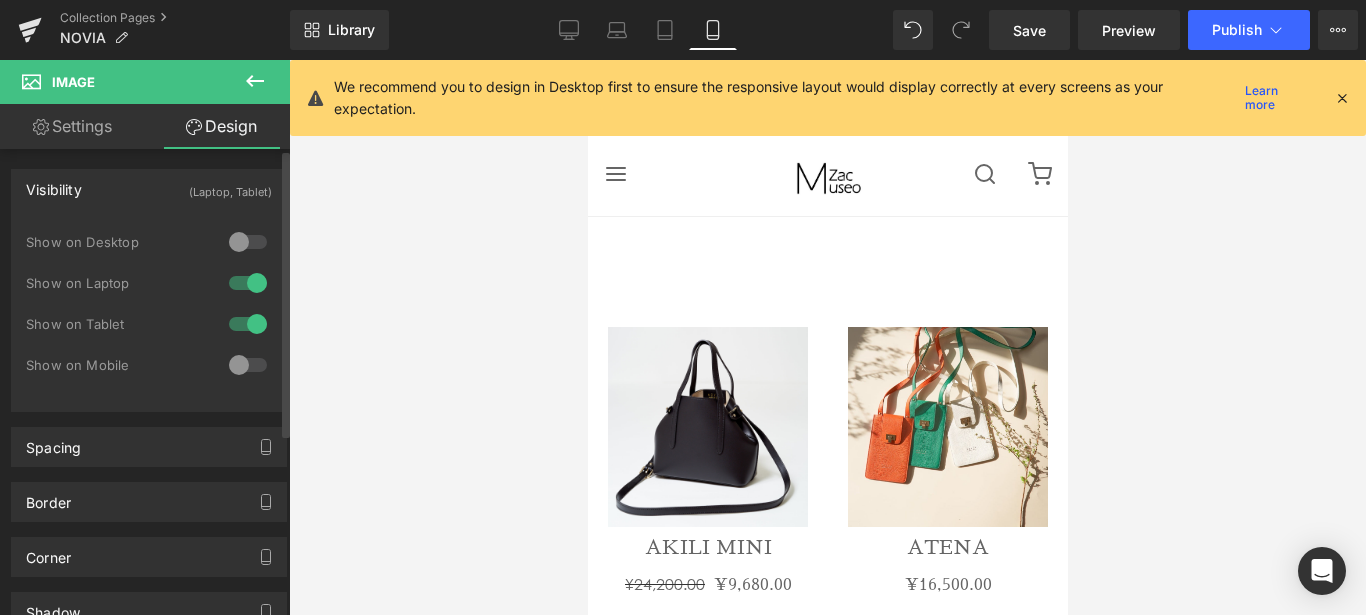 click at bounding box center (248, 283) 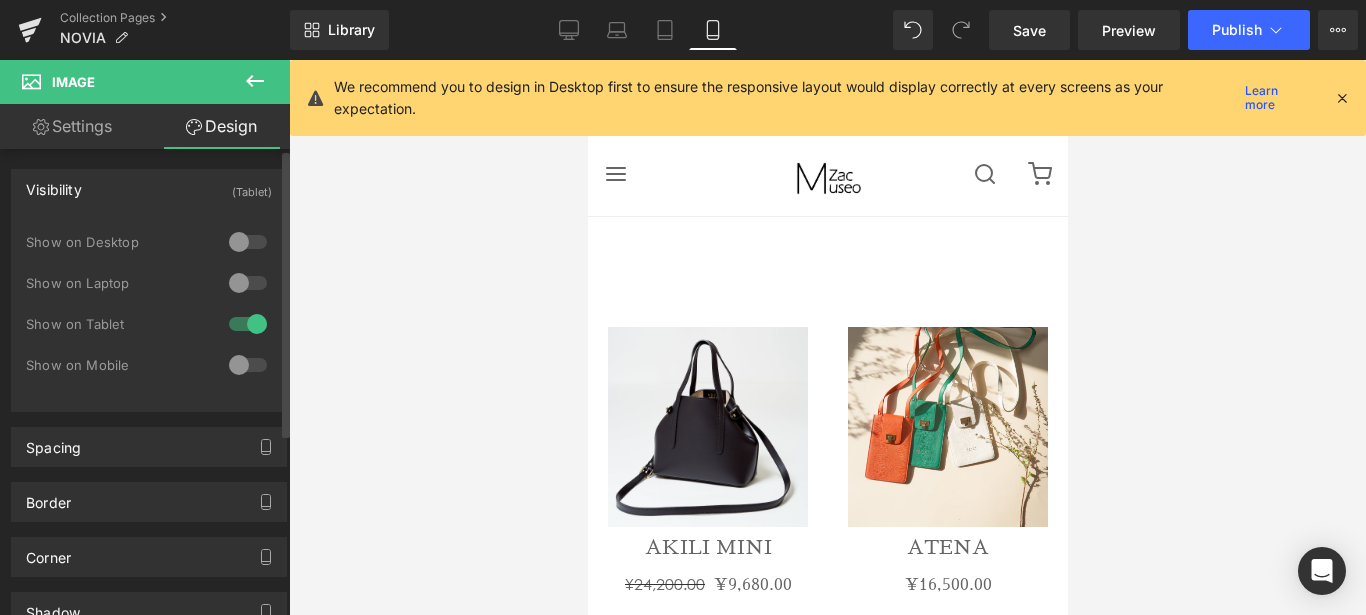 click at bounding box center [248, 324] 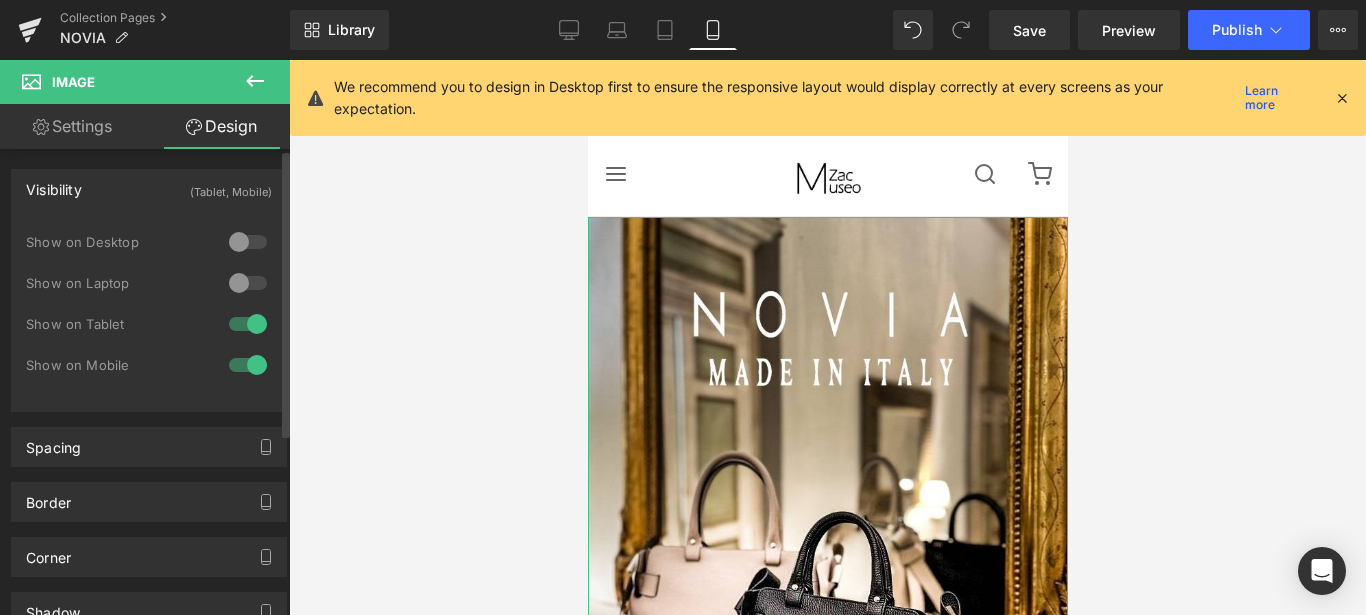 click at bounding box center (248, 324) 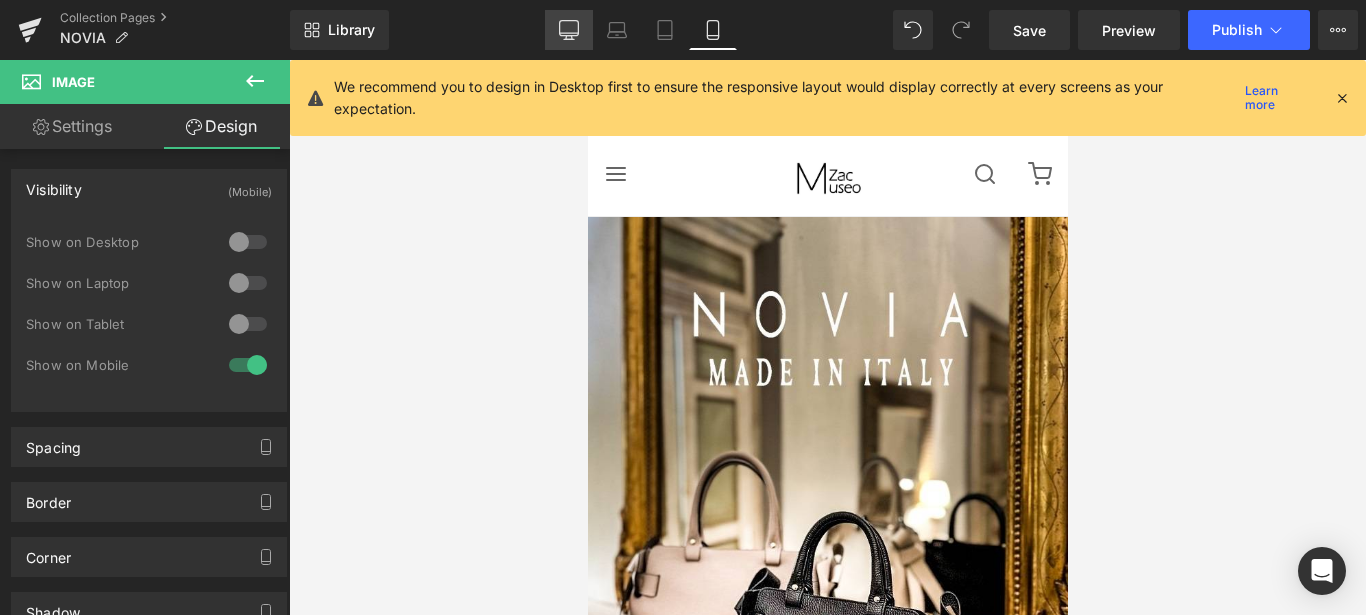 click 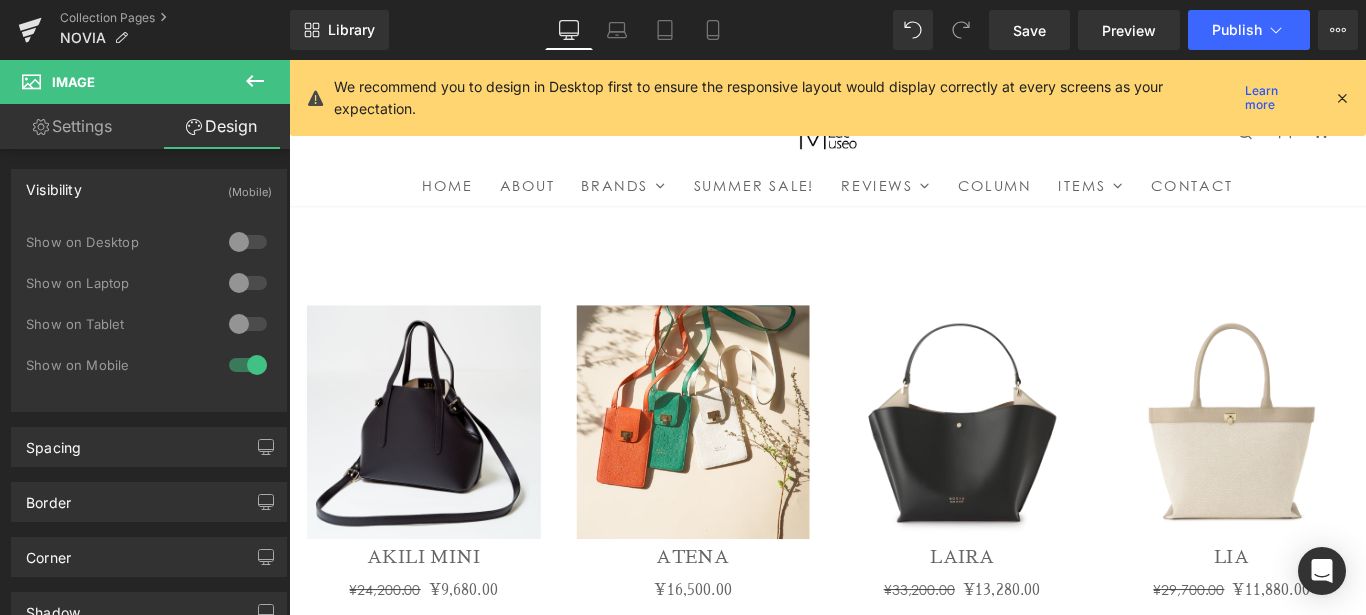 scroll, scrollTop: 0, scrollLeft: 0, axis: both 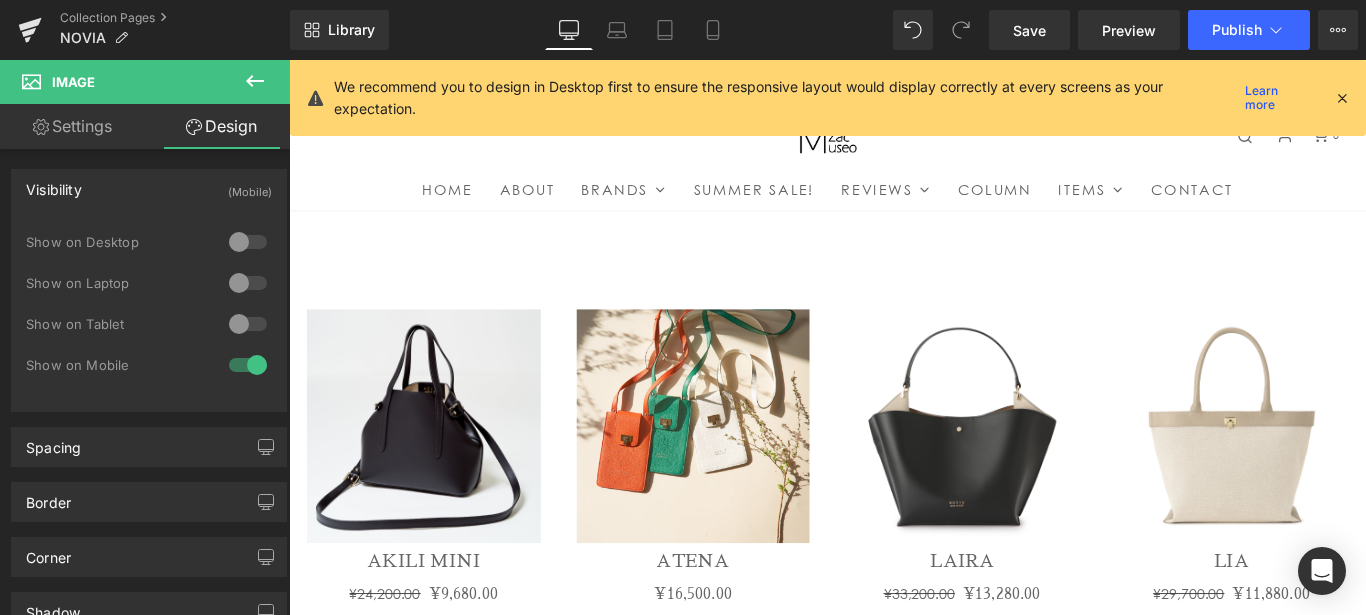 click on "Settings" at bounding box center (72, 126) 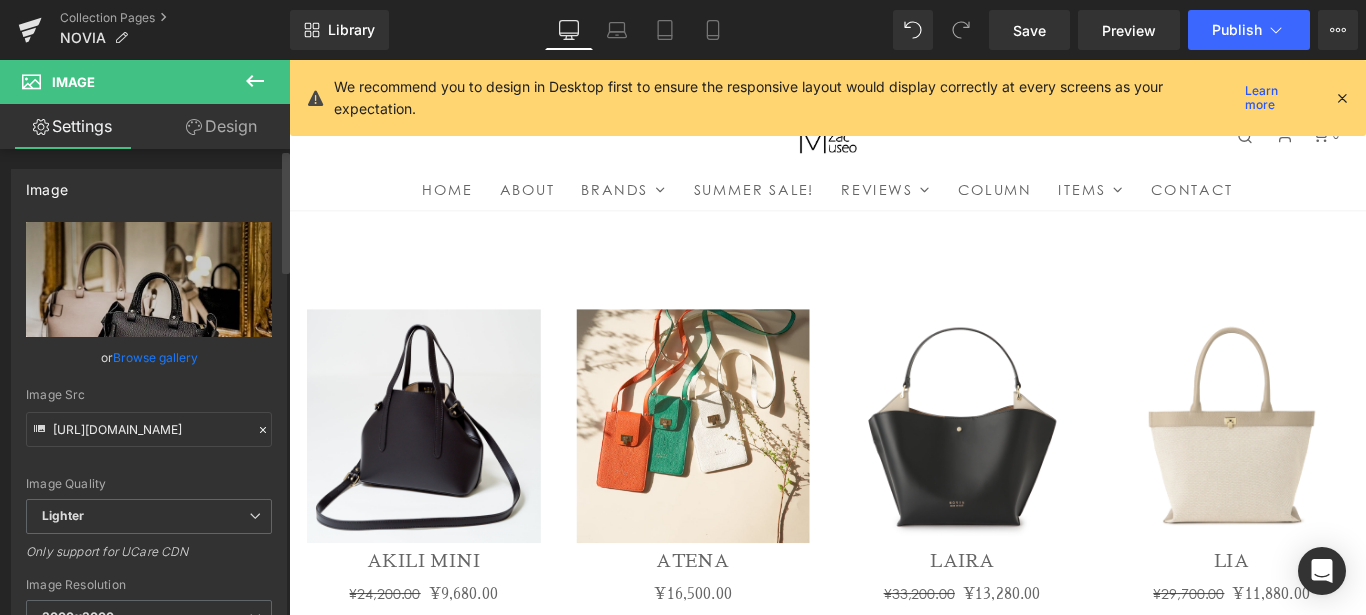 click on "Browse gallery" at bounding box center (155, 357) 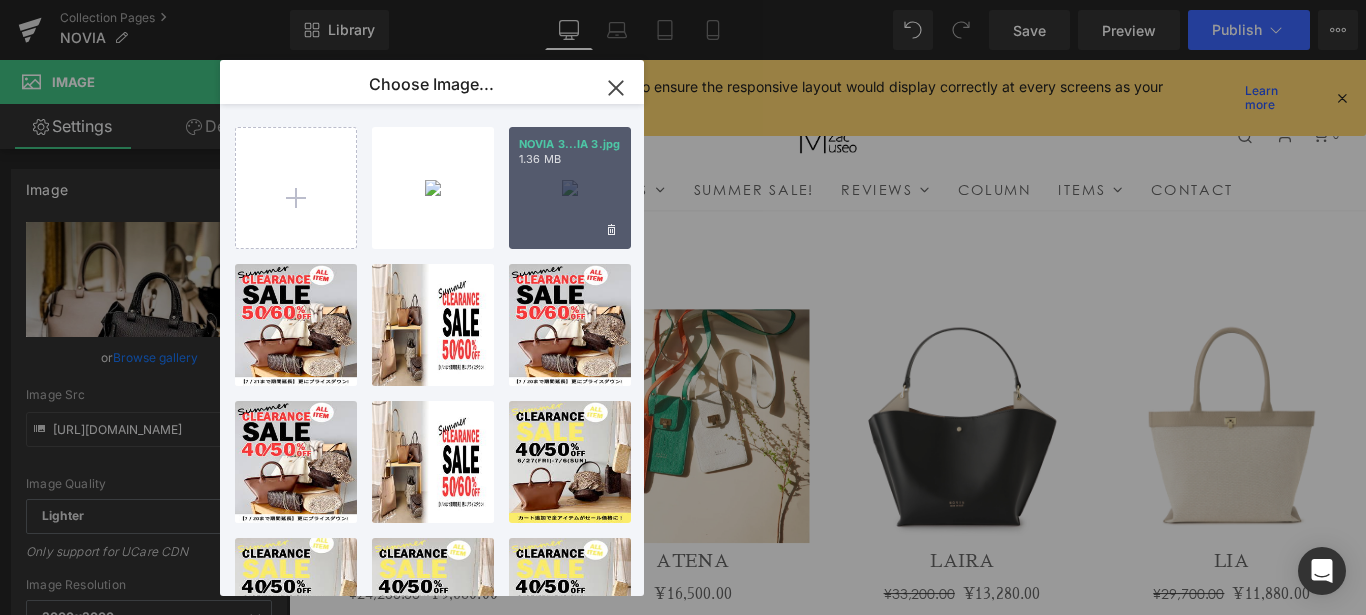 click on "NOVIA 3...IA 3.jpg 1.36 MB" at bounding box center [570, 188] 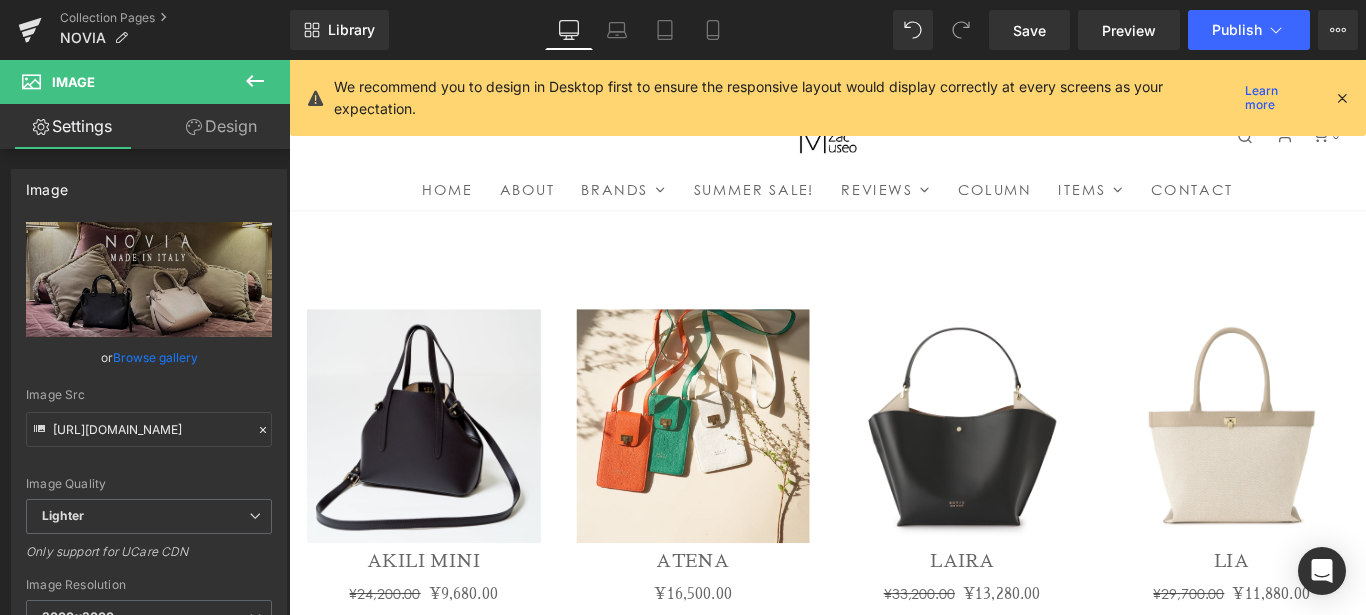 click on "Collection Pages NOVIA" at bounding box center [145, 30] 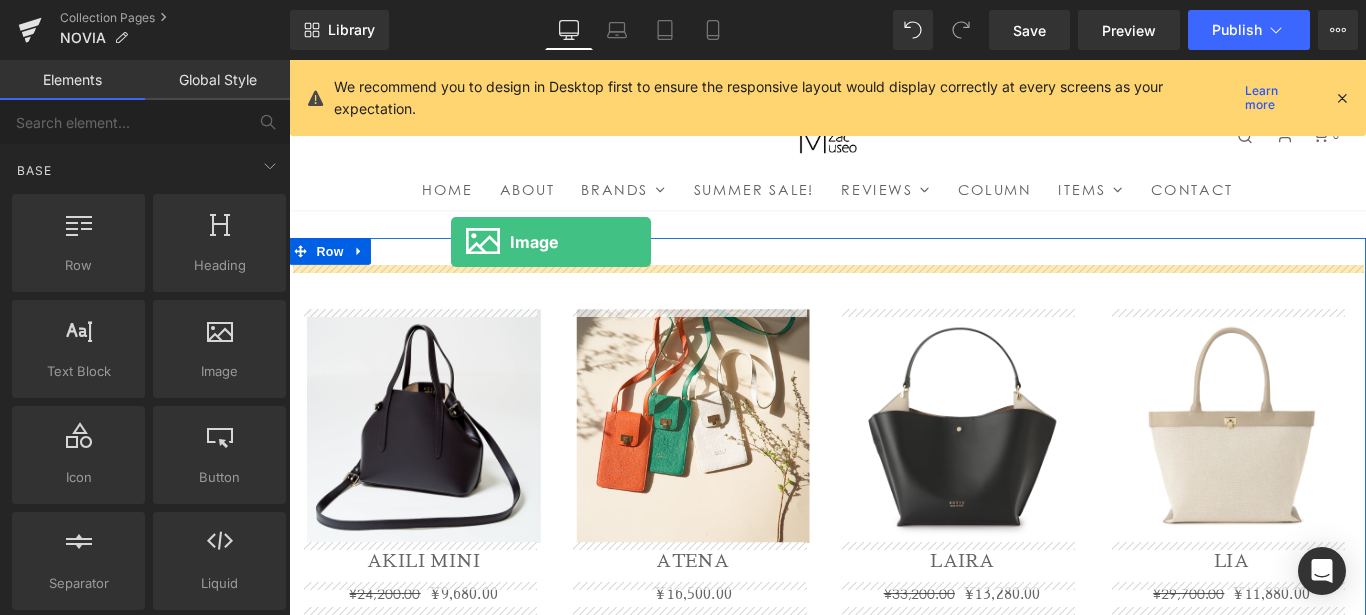 drag, startPoint x: 504, startPoint y: 412, endPoint x: 471, endPoint y: 264, distance: 151.63443 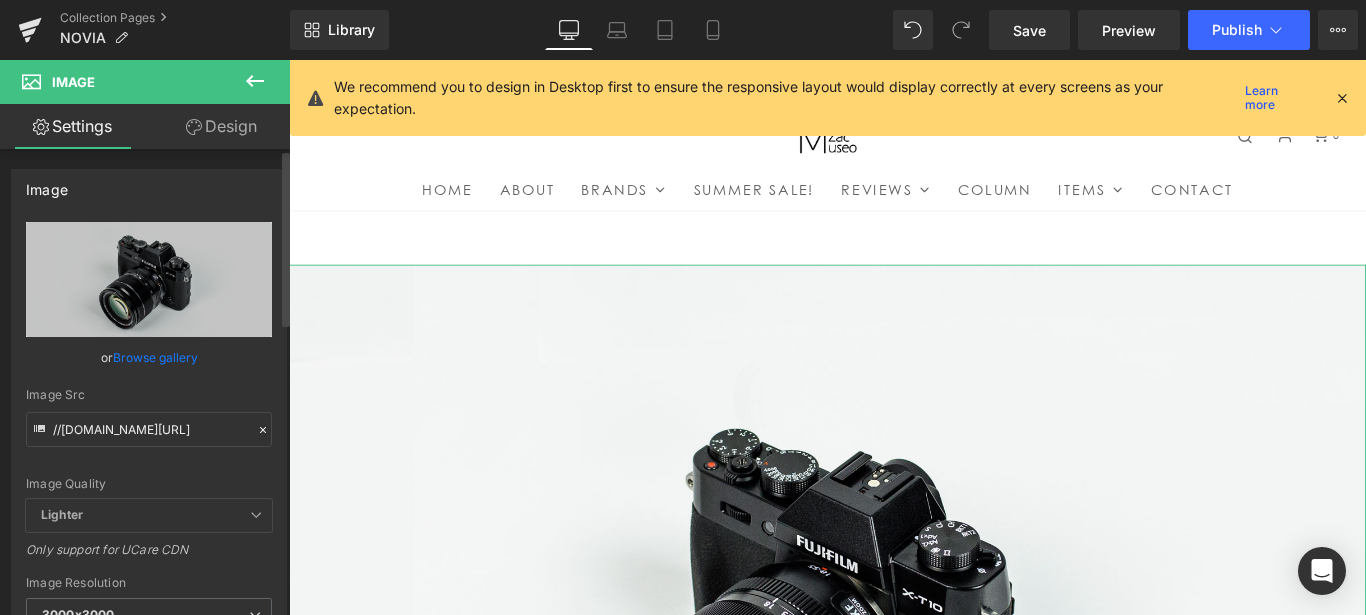 click on "Browse gallery" at bounding box center (155, 357) 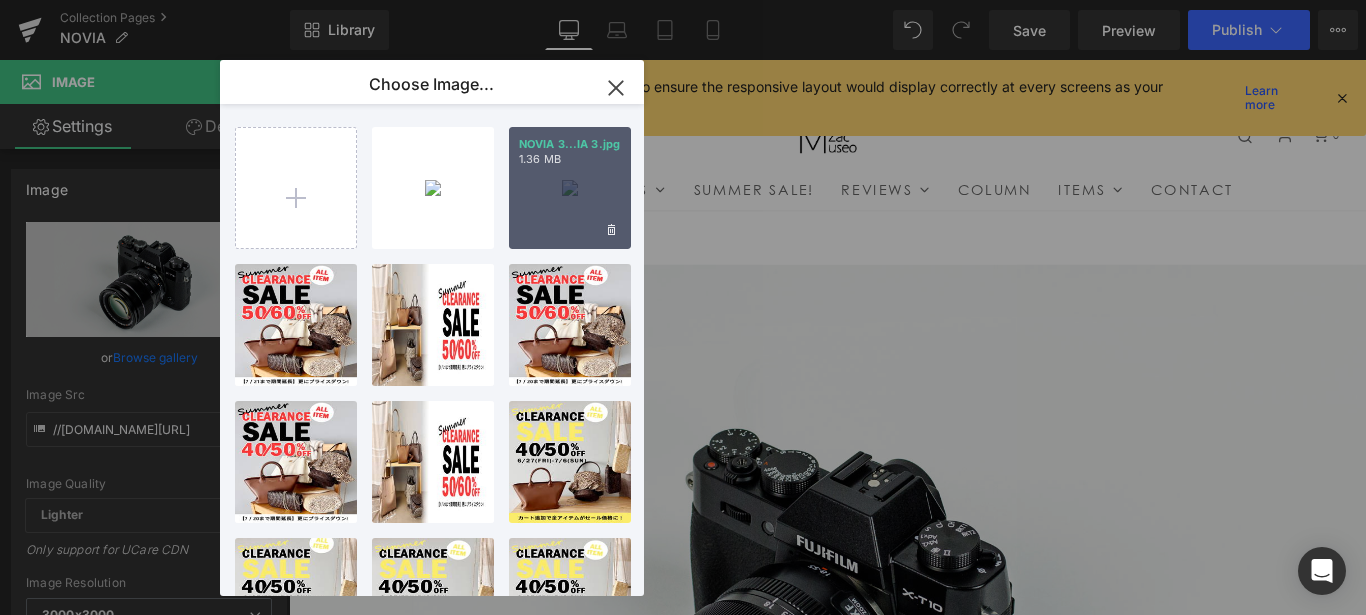 click on "NOVIA 3...IA 3.jpg 1.36 MB" at bounding box center (570, 188) 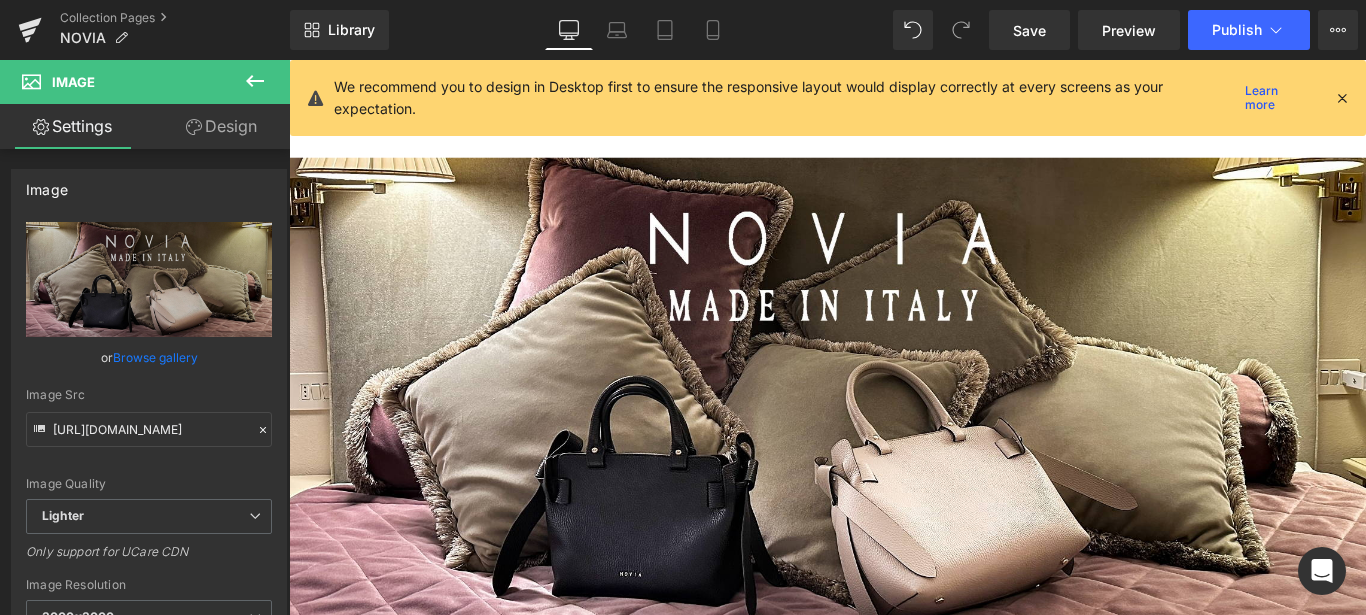 scroll, scrollTop: 0, scrollLeft: 0, axis: both 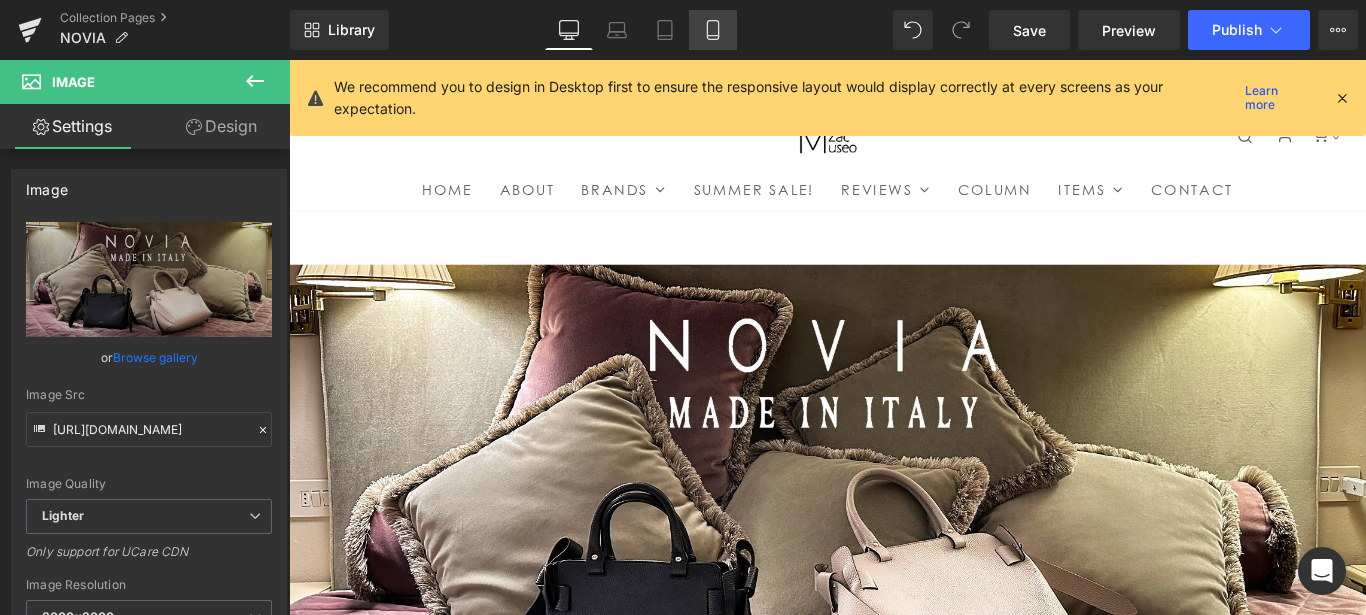 click 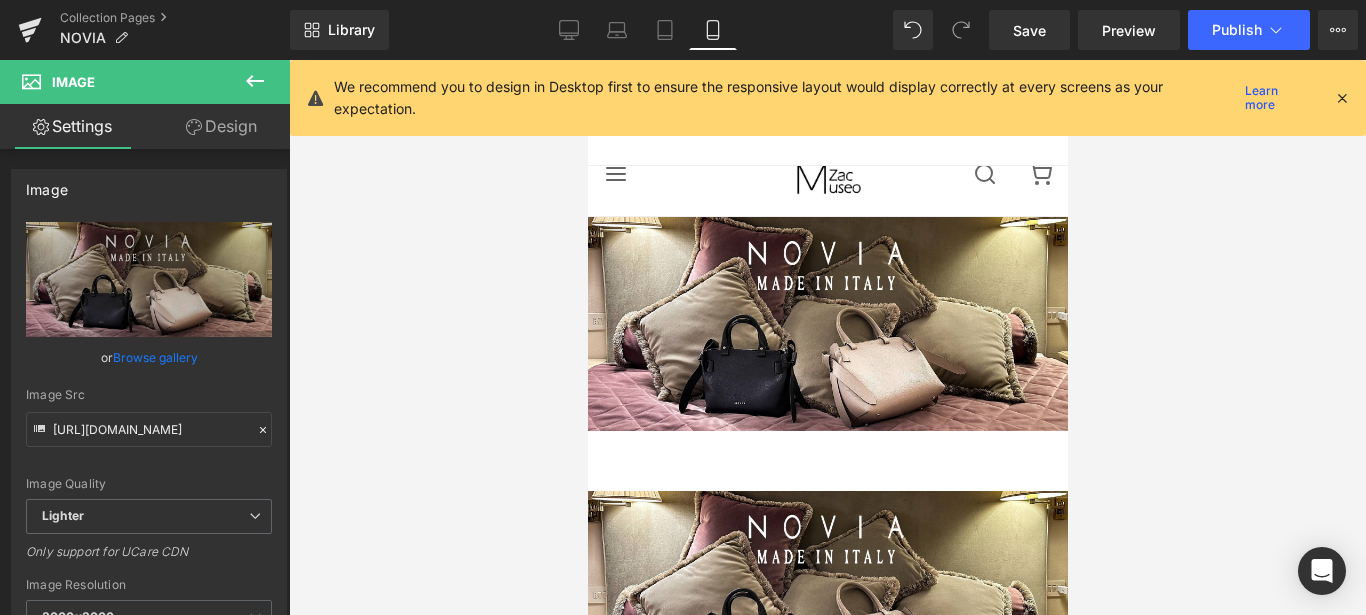 scroll, scrollTop: 194, scrollLeft: 0, axis: vertical 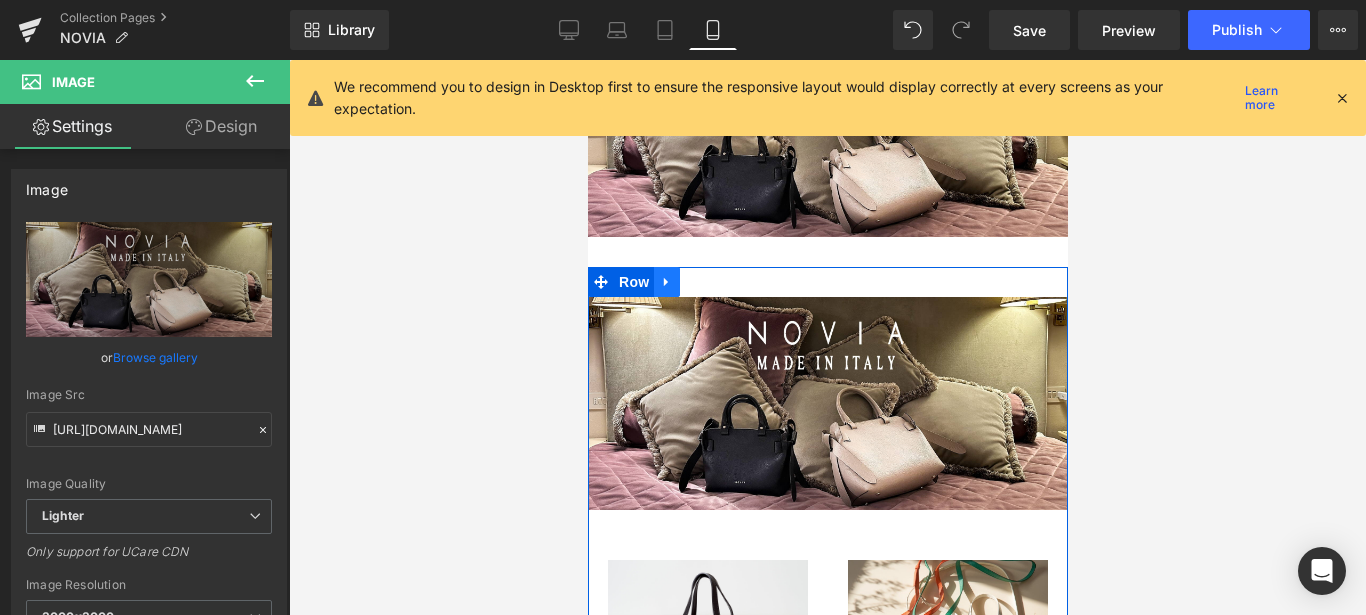 click at bounding box center [666, 282] 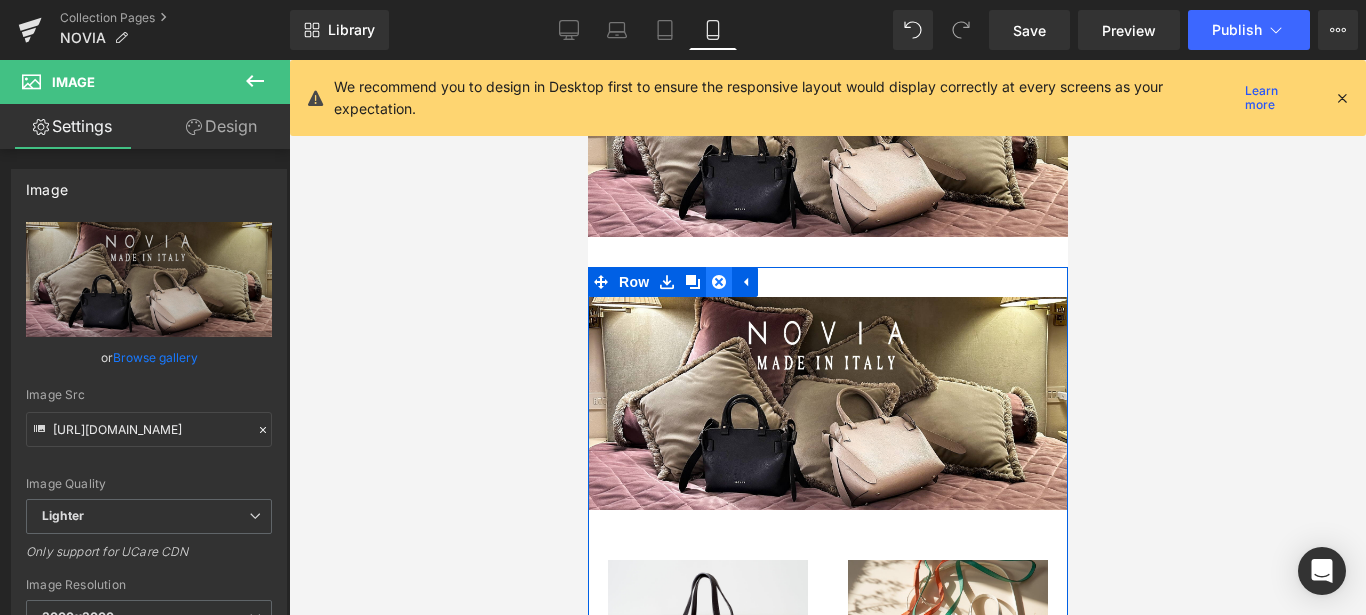 click 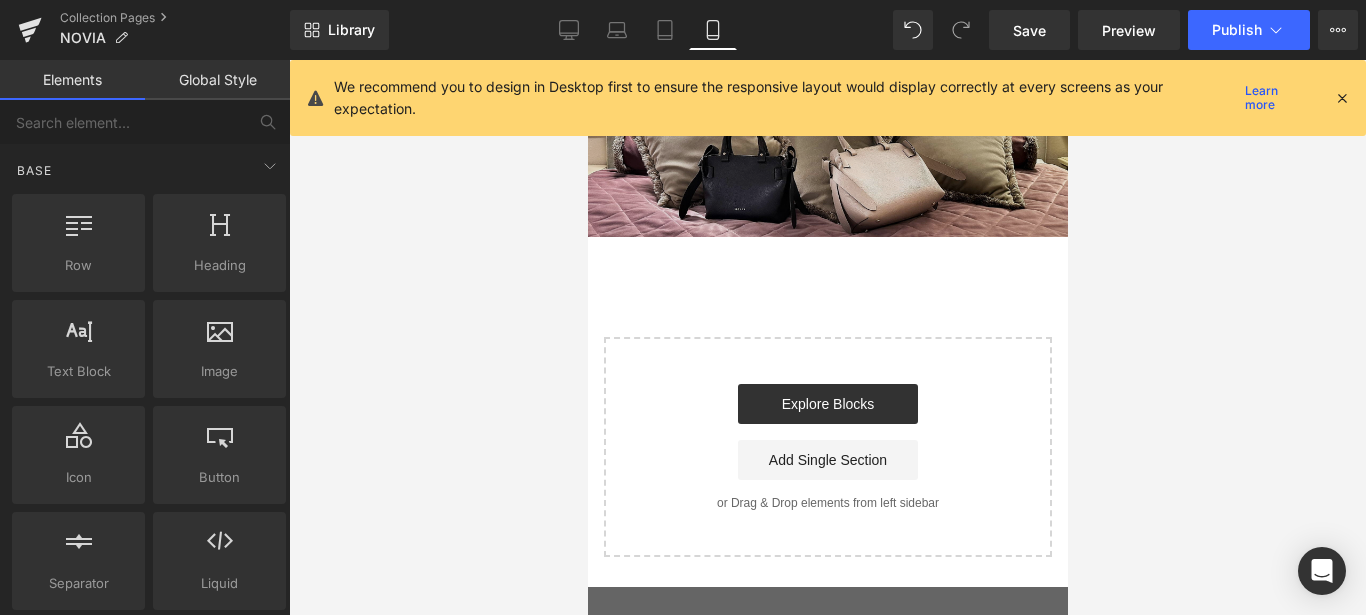 scroll, scrollTop: 0, scrollLeft: 0, axis: both 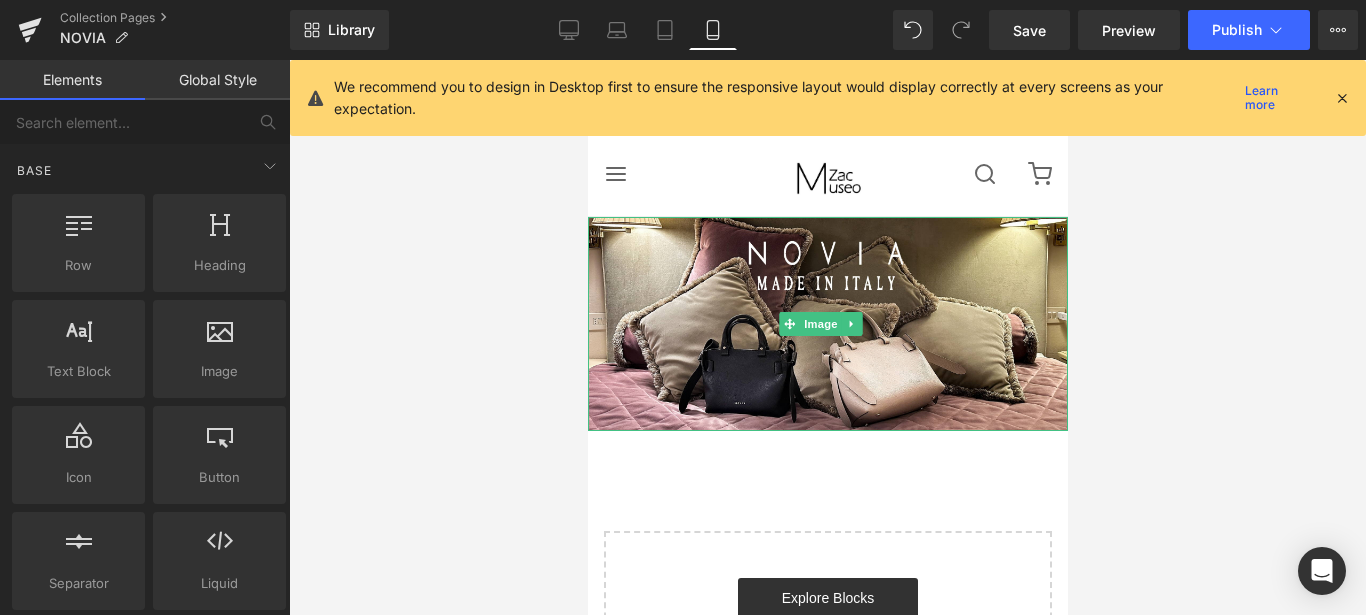 click 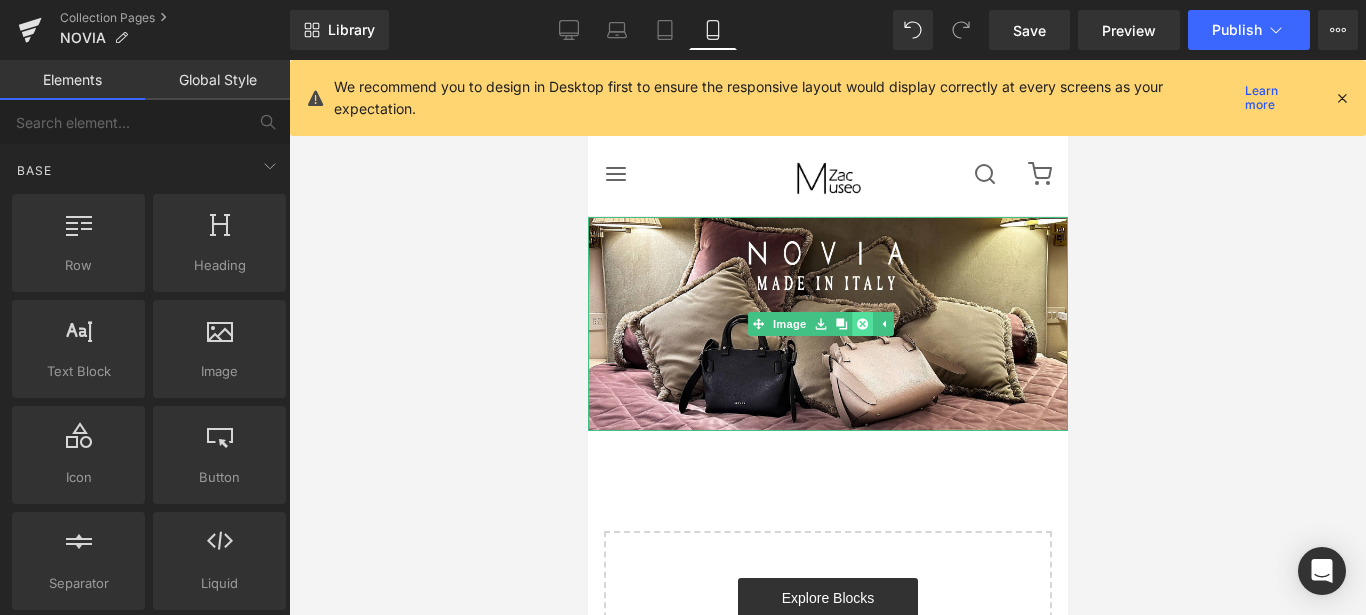 click 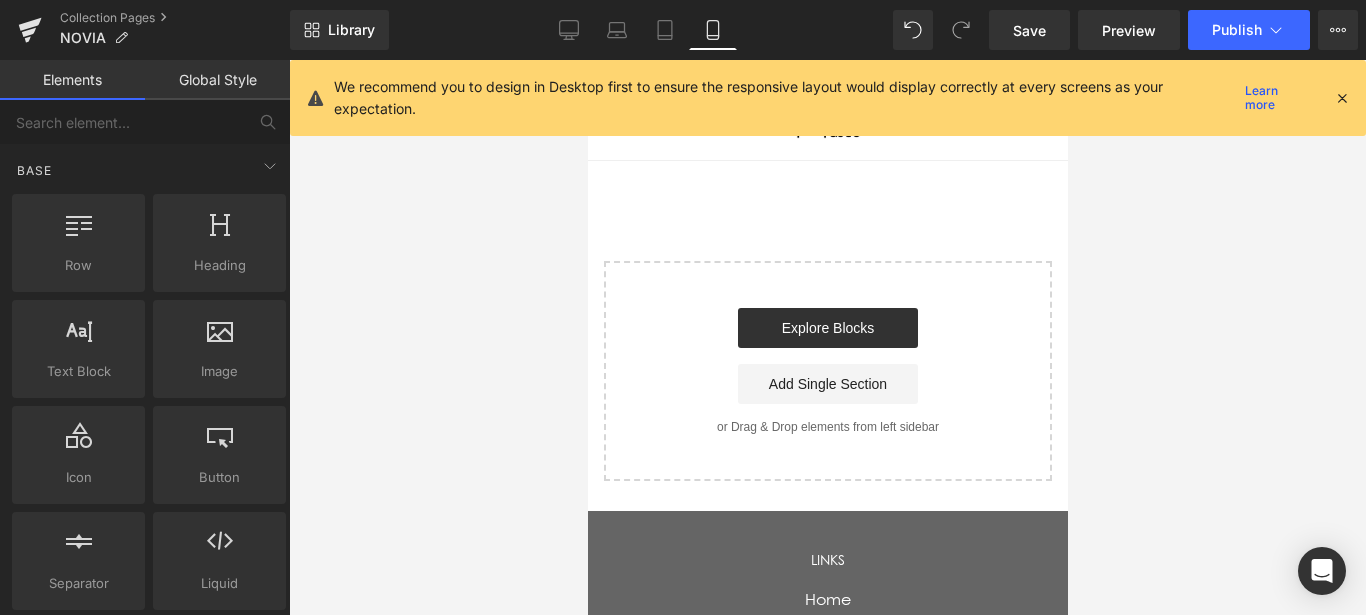 scroll, scrollTop: 0, scrollLeft: 0, axis: both 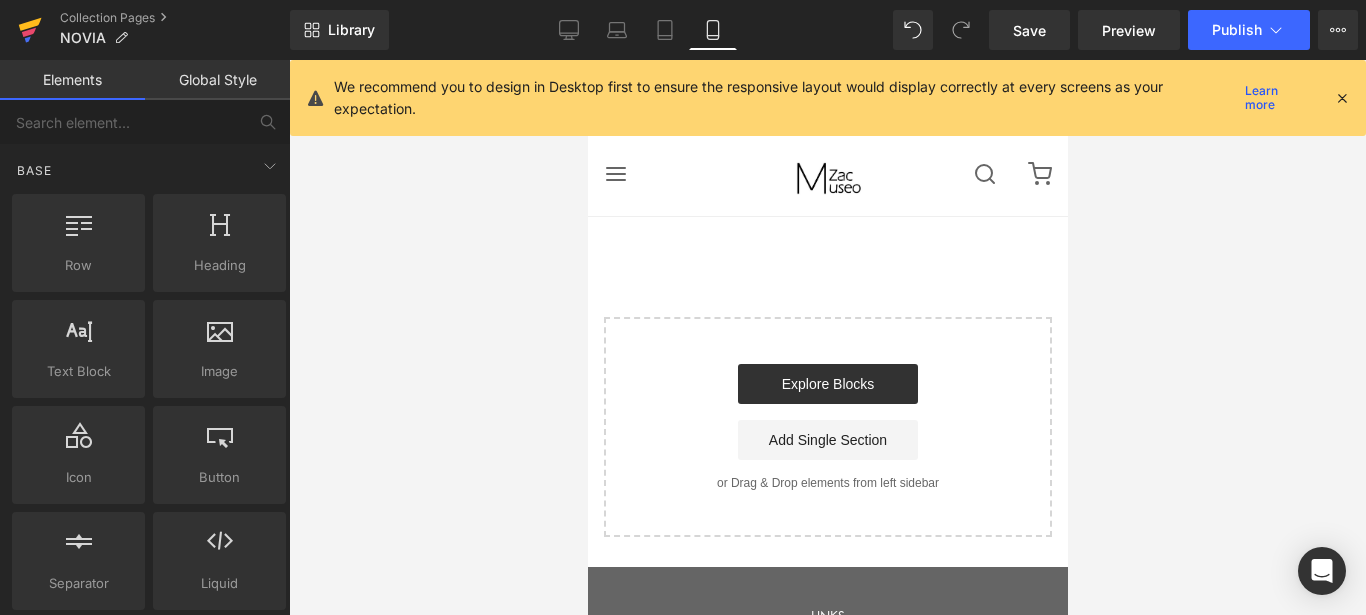 click 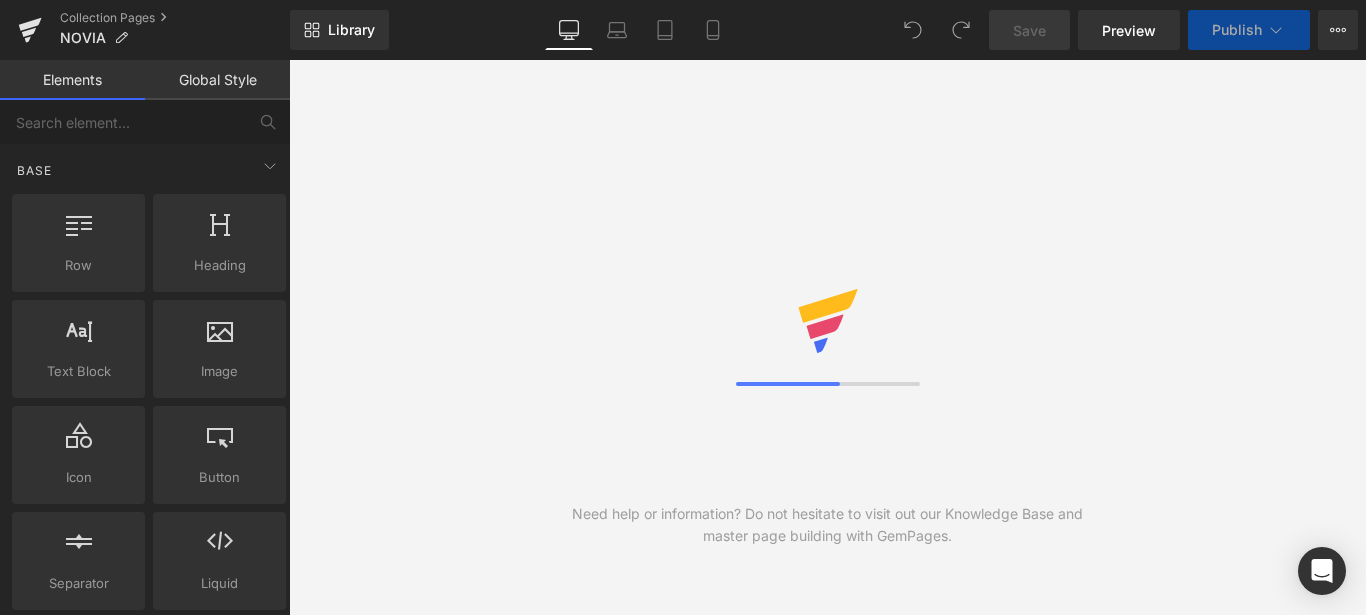 scroll, scrollTop: 0, scrollLeft: 0, axis: both 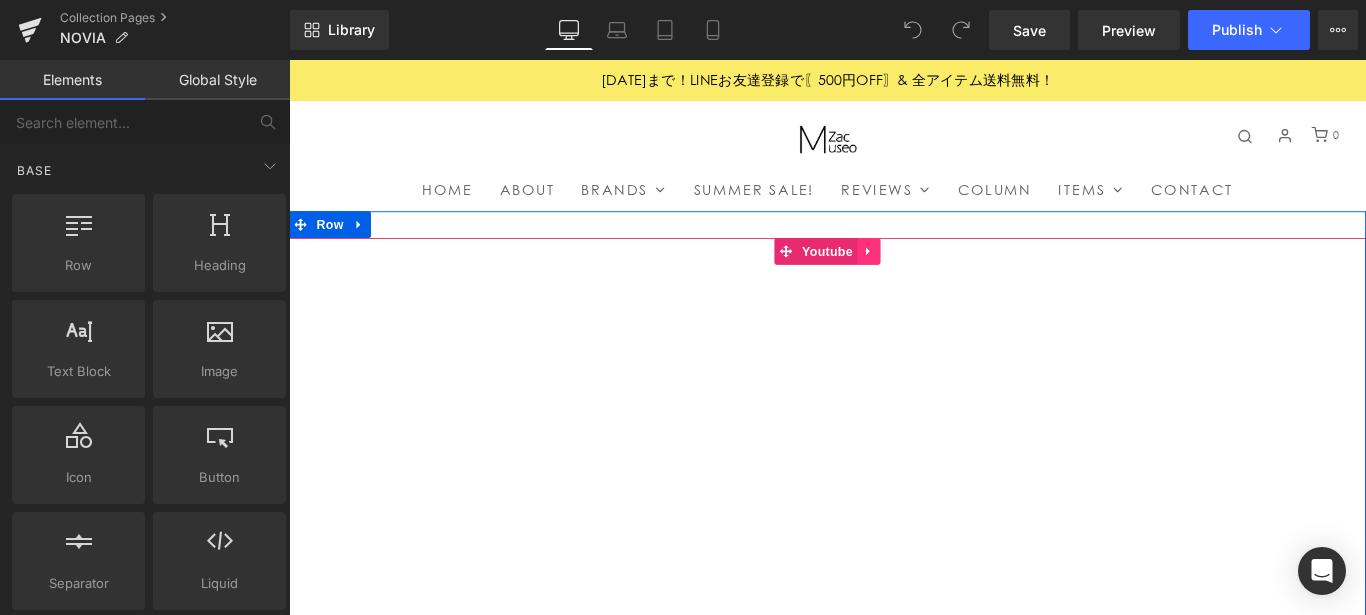 click 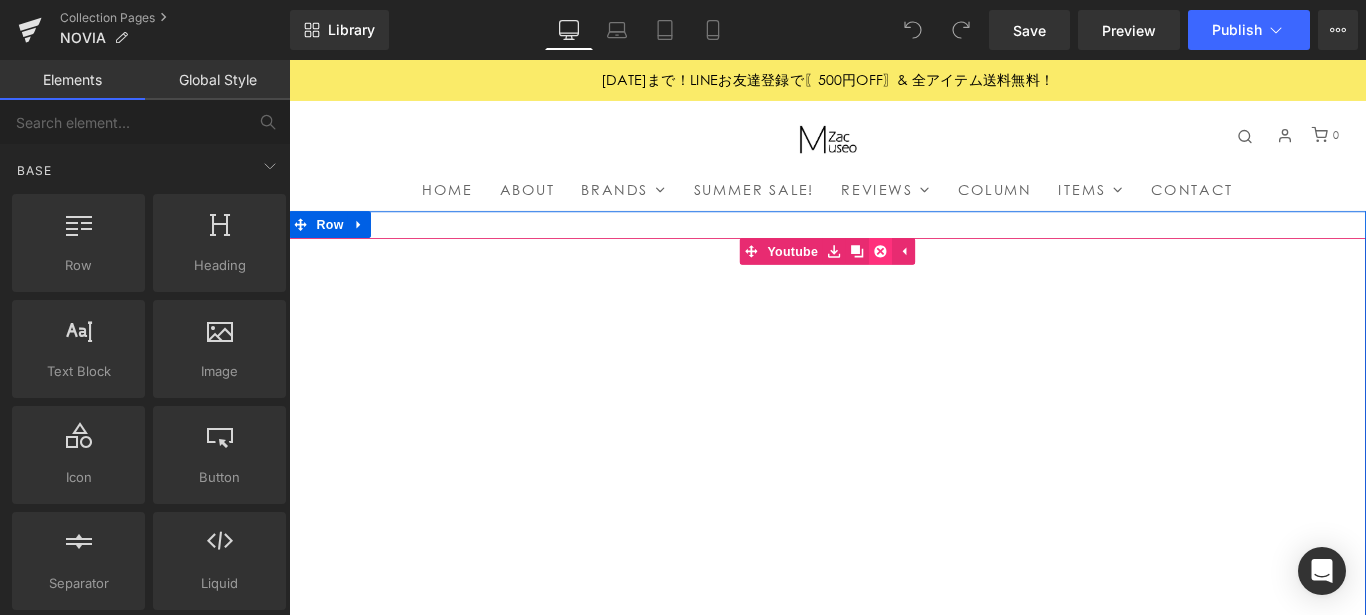 click 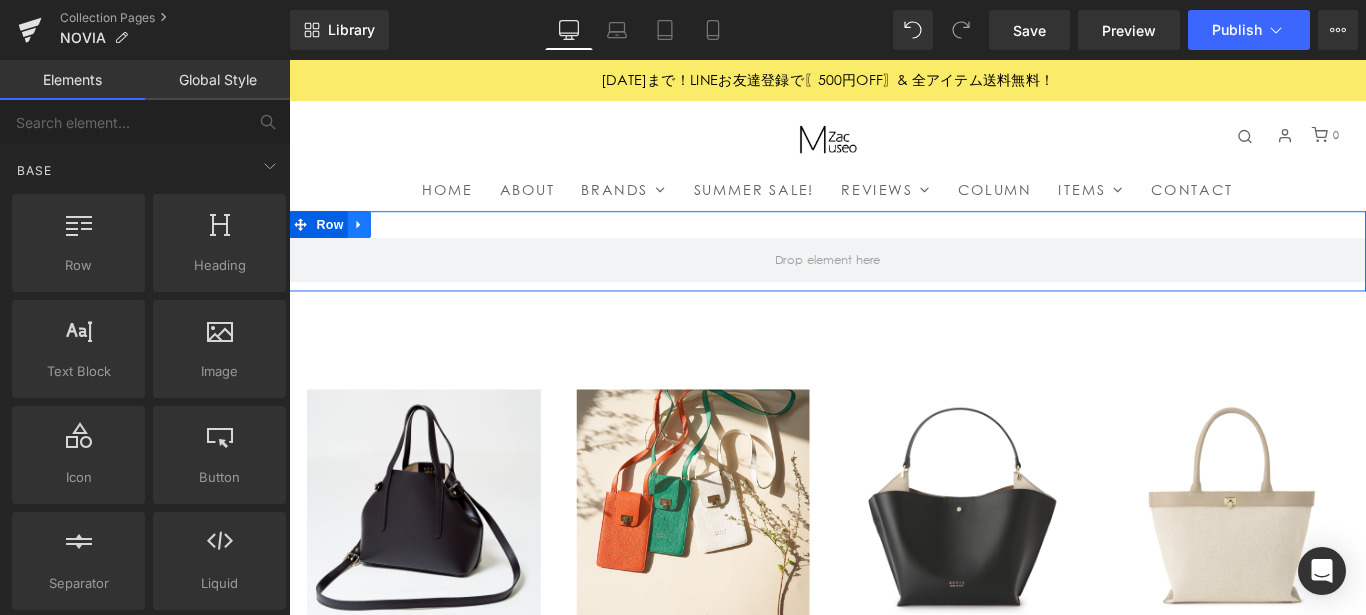 click 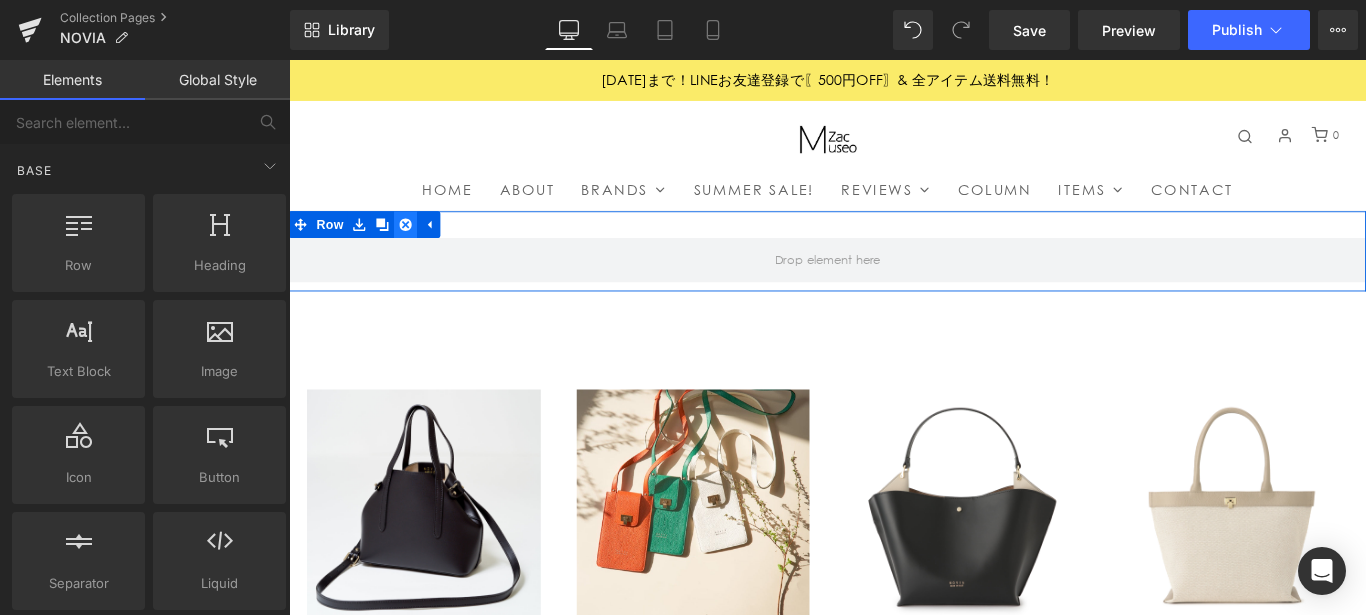 click at bounding box center (420, 245) 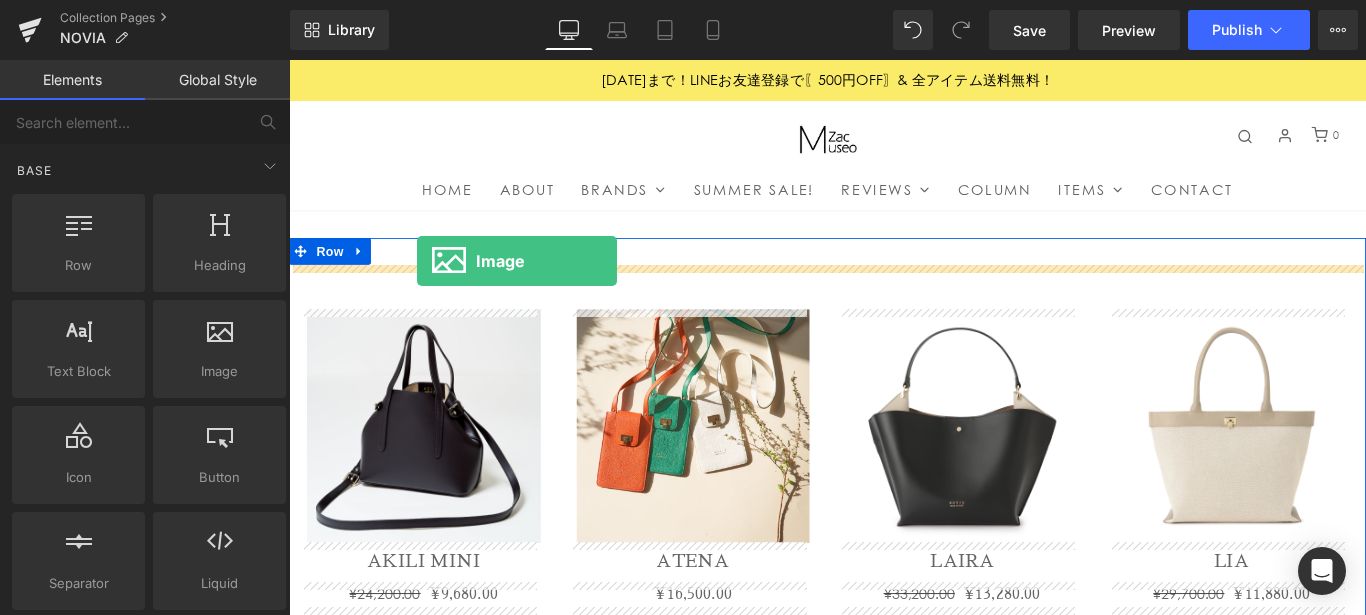 drag, startPoint x: 504, startPoint y: 410, endPoint x: 433, endPoint y: 286, distance: 142.88806 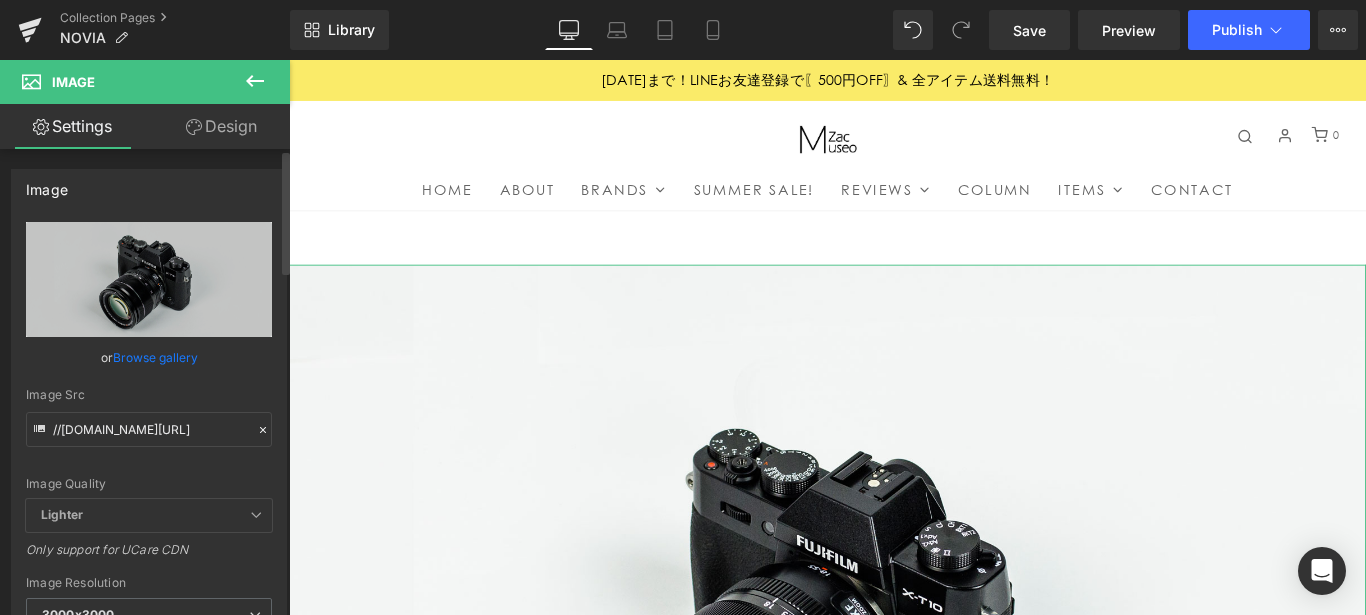 click on "Browse gallery" at bounding box center [155, 357] 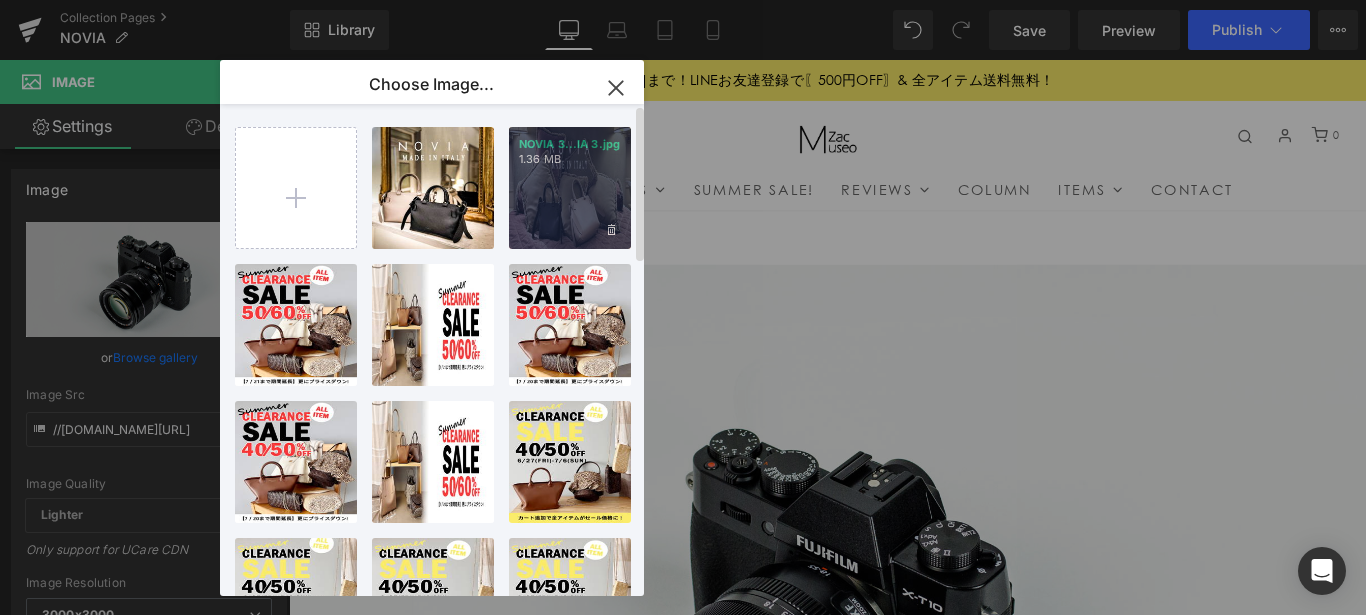 drag, startPoint x: 604, startPoint y: 196, endPoint x: 1205, endPoint y: 398, distance: 634.03864 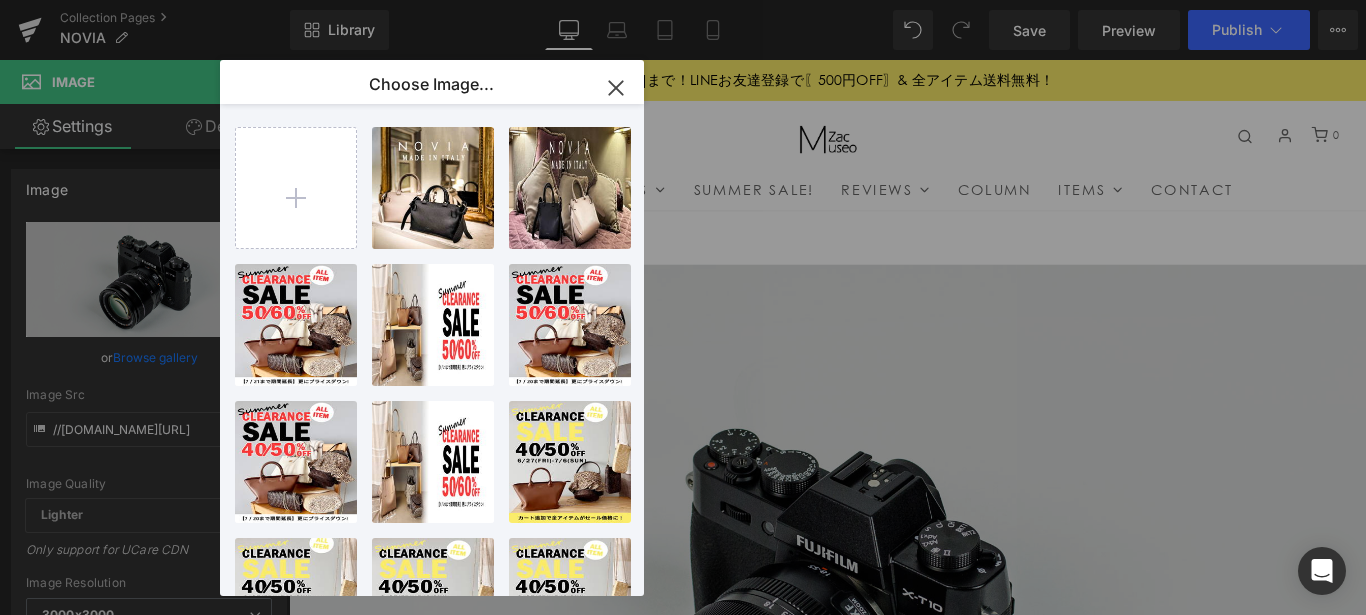 type on "https://ucarecdn.com/f68579be-d209-44e9-89e5-6da20afbe9cd/-/format/auto/-/preview/3000x3000/-/quality/lighter/NOVIA%203.jpg" 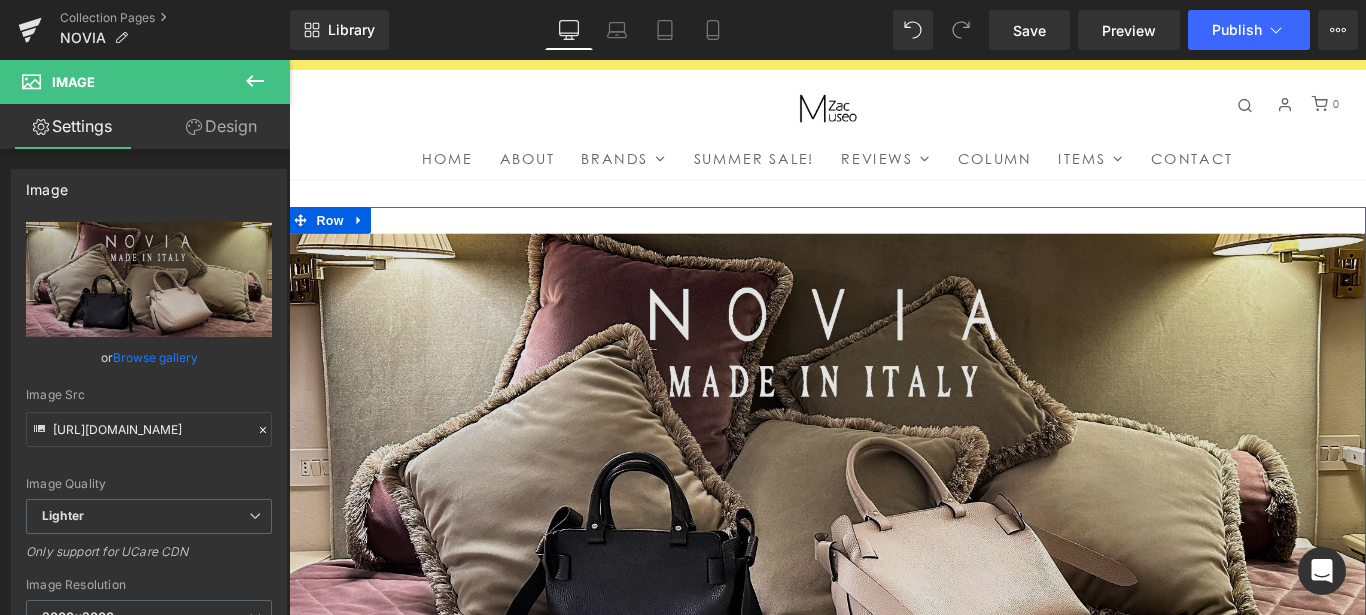 scroll, scrollTop: 0, scrollLeft: 0, axis: both 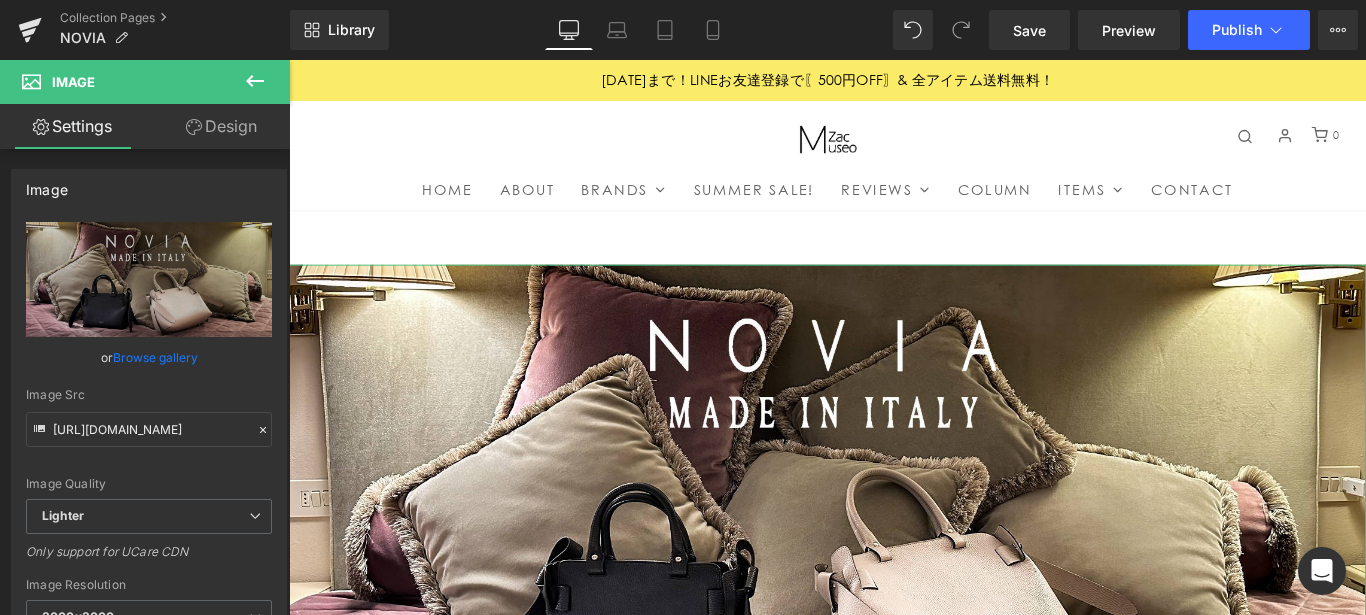 click on "Design" at bounding box center [221, 126] 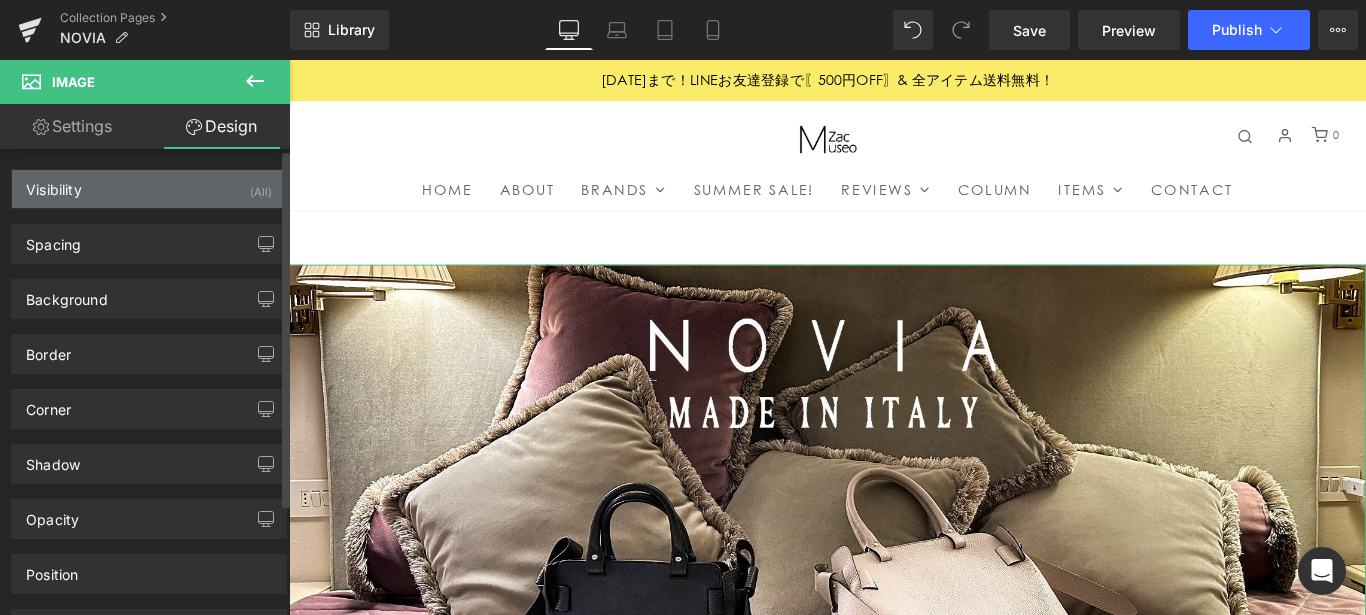 click on "Visibility
(All)" at bounding box center [149, 189] 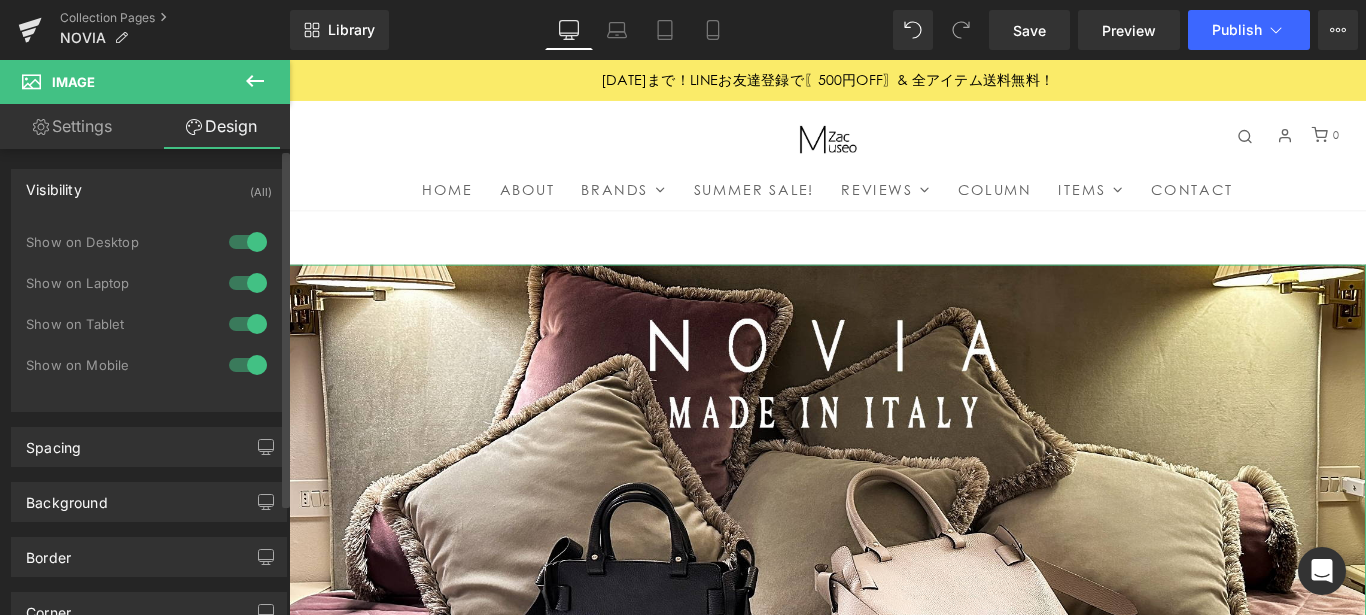 click at bounding box center (248, 365) 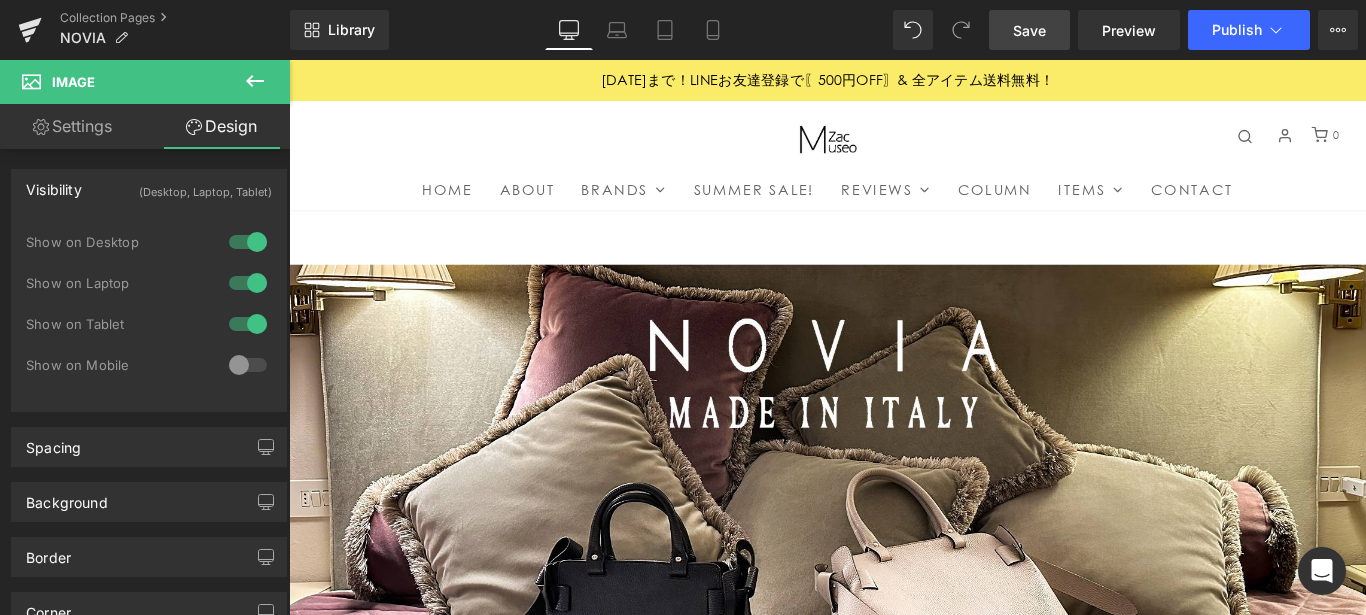 click on "Save" at bounding box center [1029, 30] 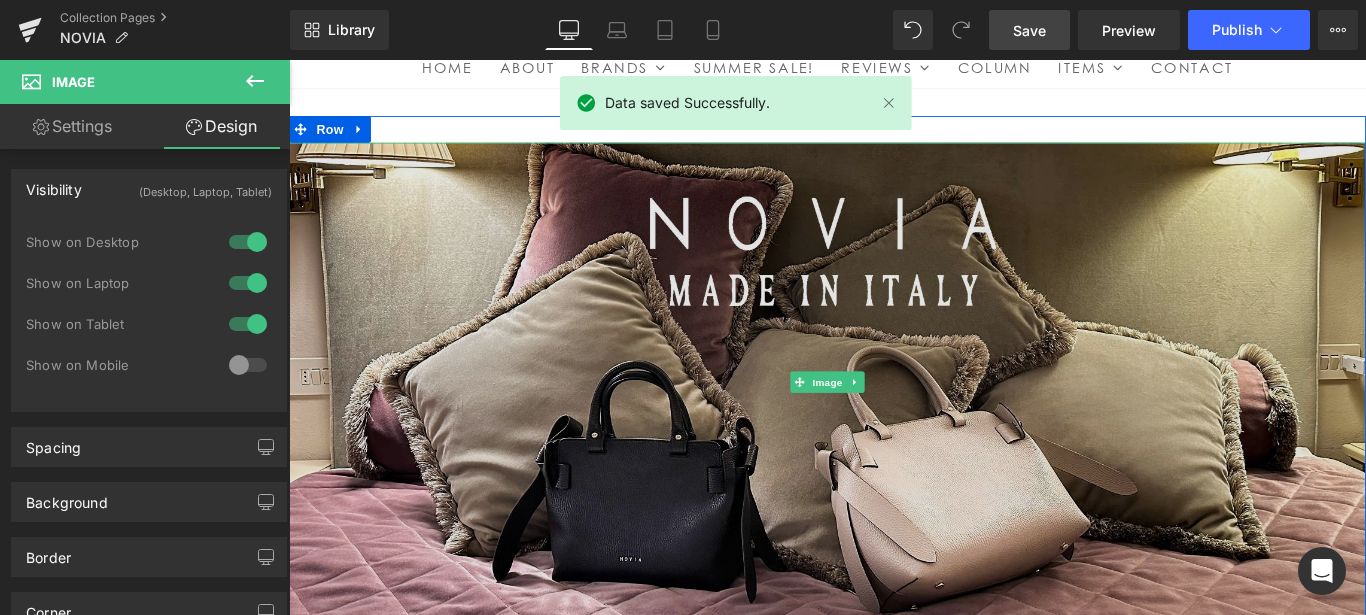 scroll, scrollTop: 0, scrollLeft: 0, axis: both 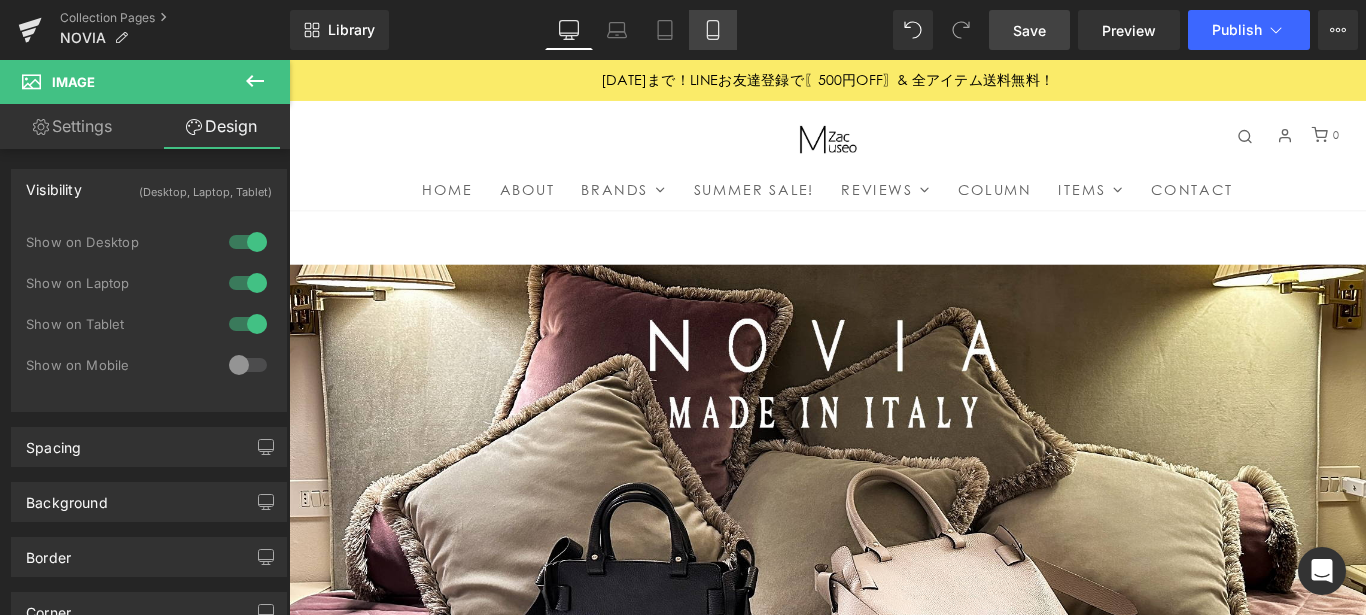 click 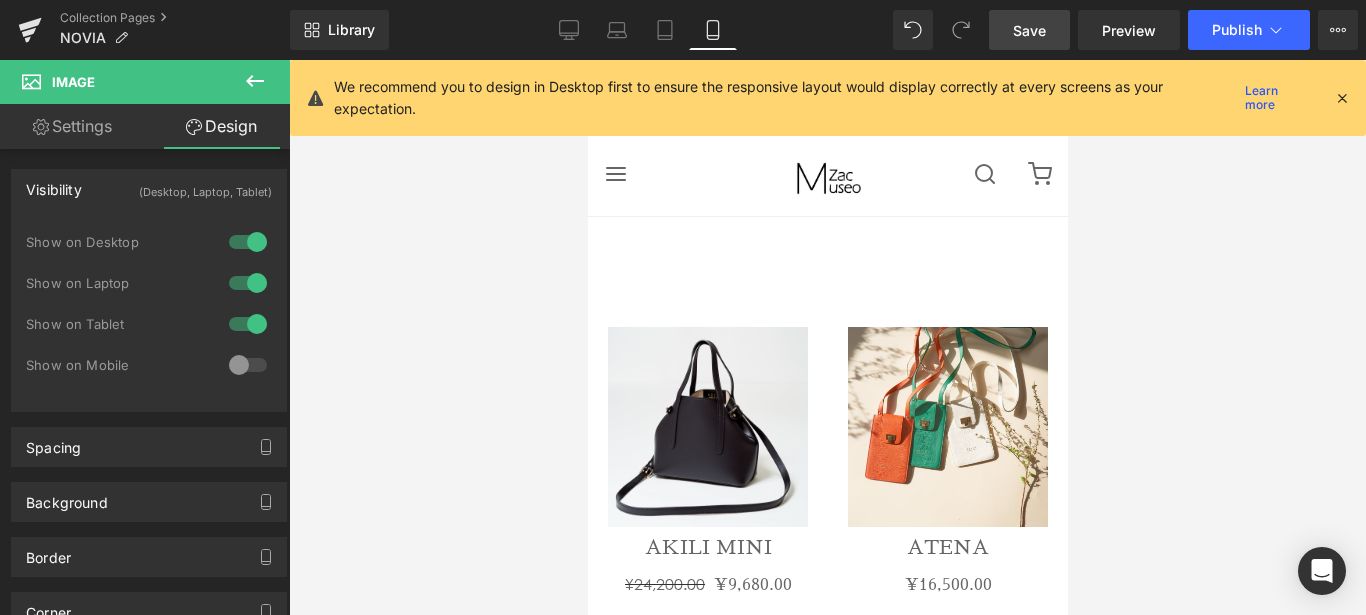click 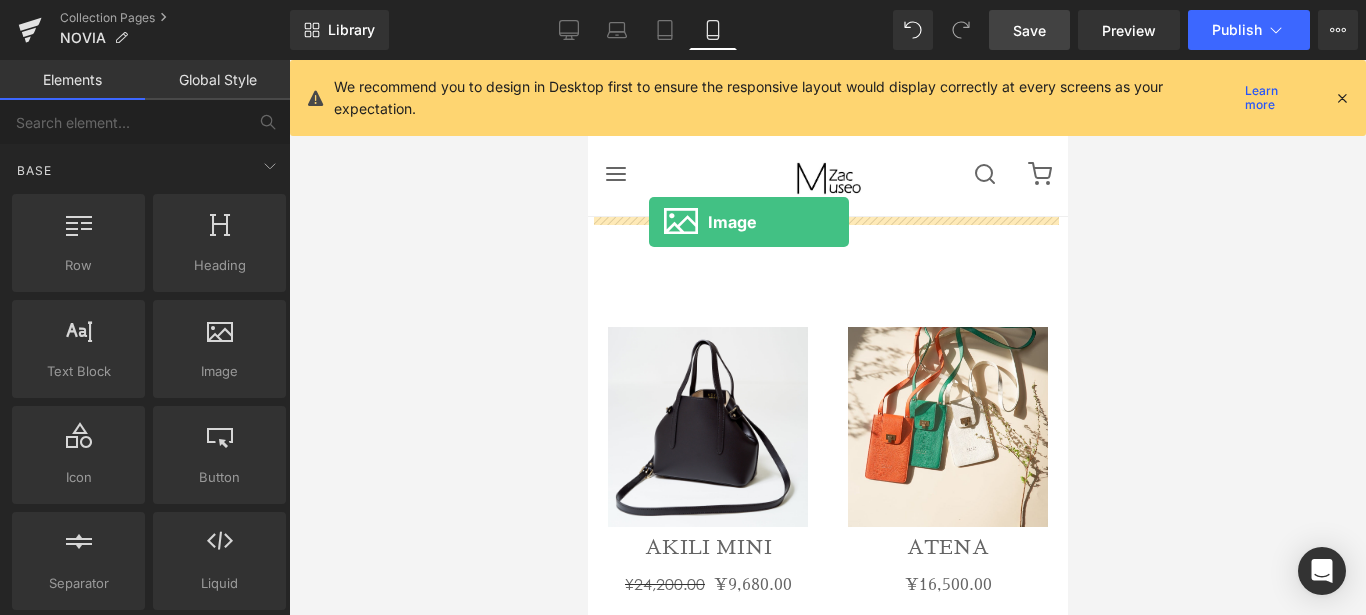drag, startPoint x: 810, startPoint y: 401, endPoint x: 648, endPoint y: 222, distance: 241.42287 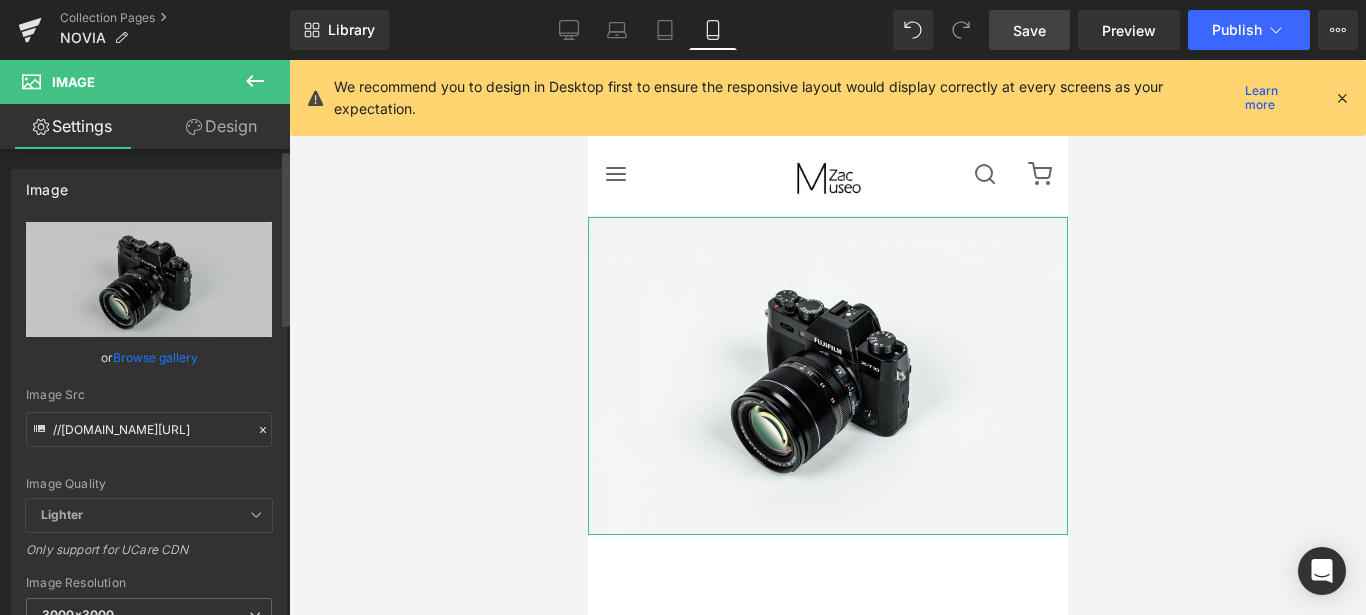 click on "Browse gallery" at bounding box center (155, 357) 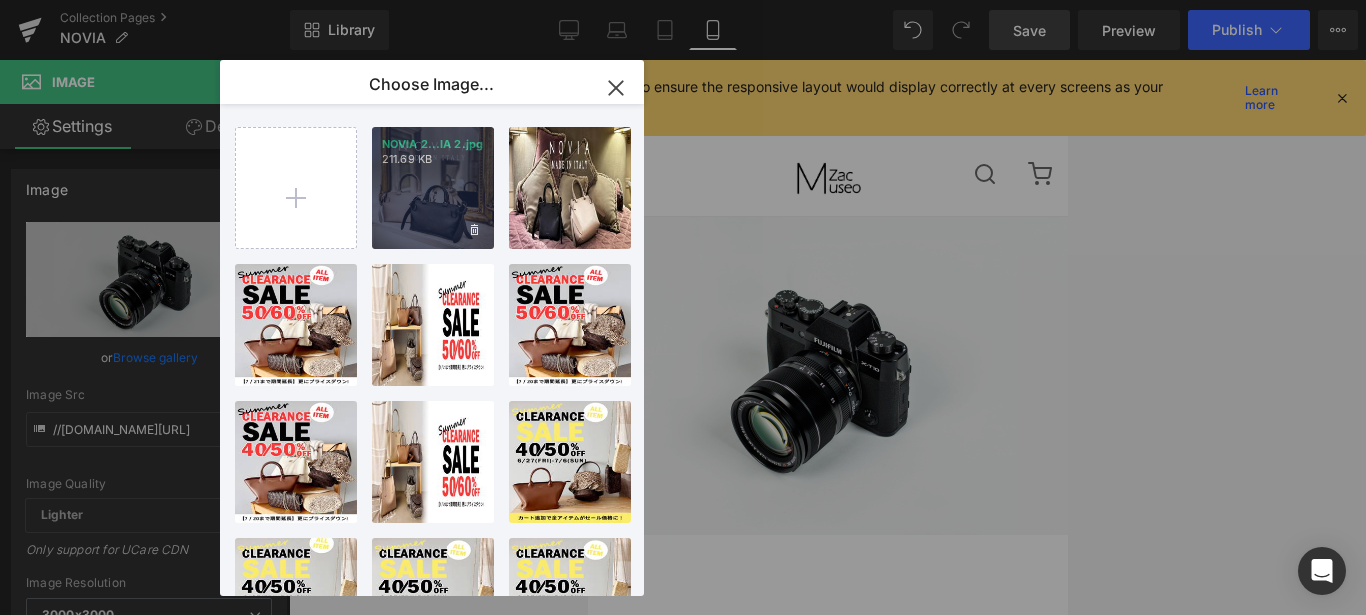 click on "NOVIA 2...IA 2.jpg 211.69 KB" at bounding box center [433, 188] 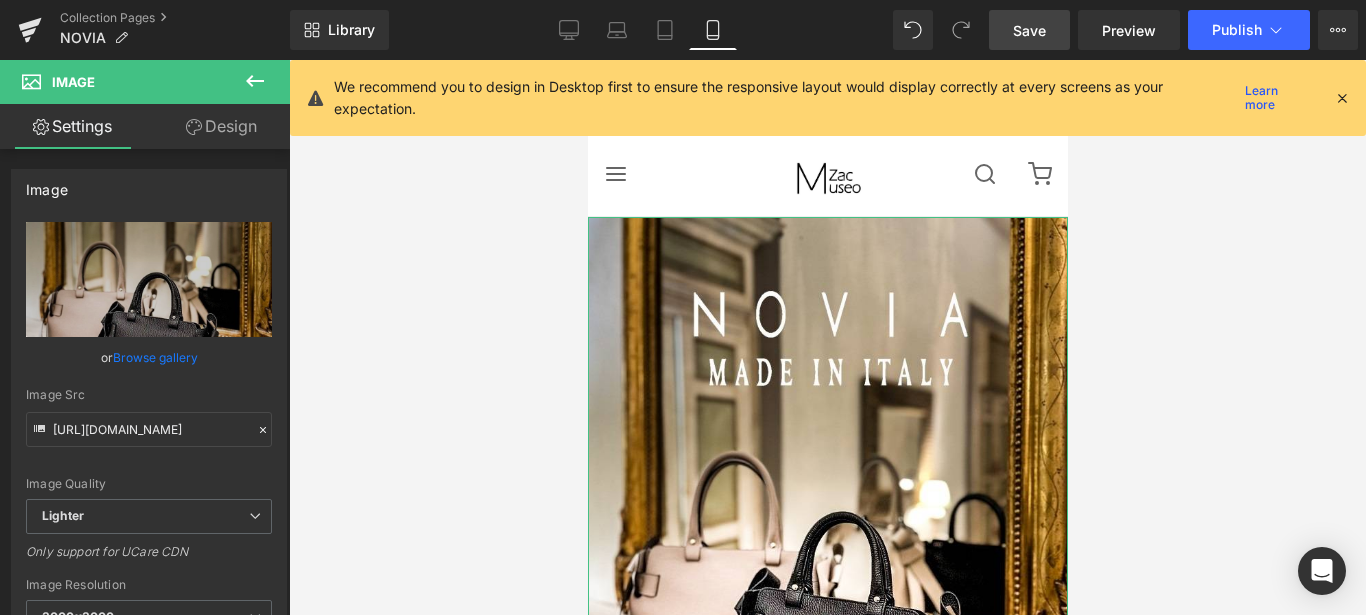 click on "Design" at bounding box center [221, 126] 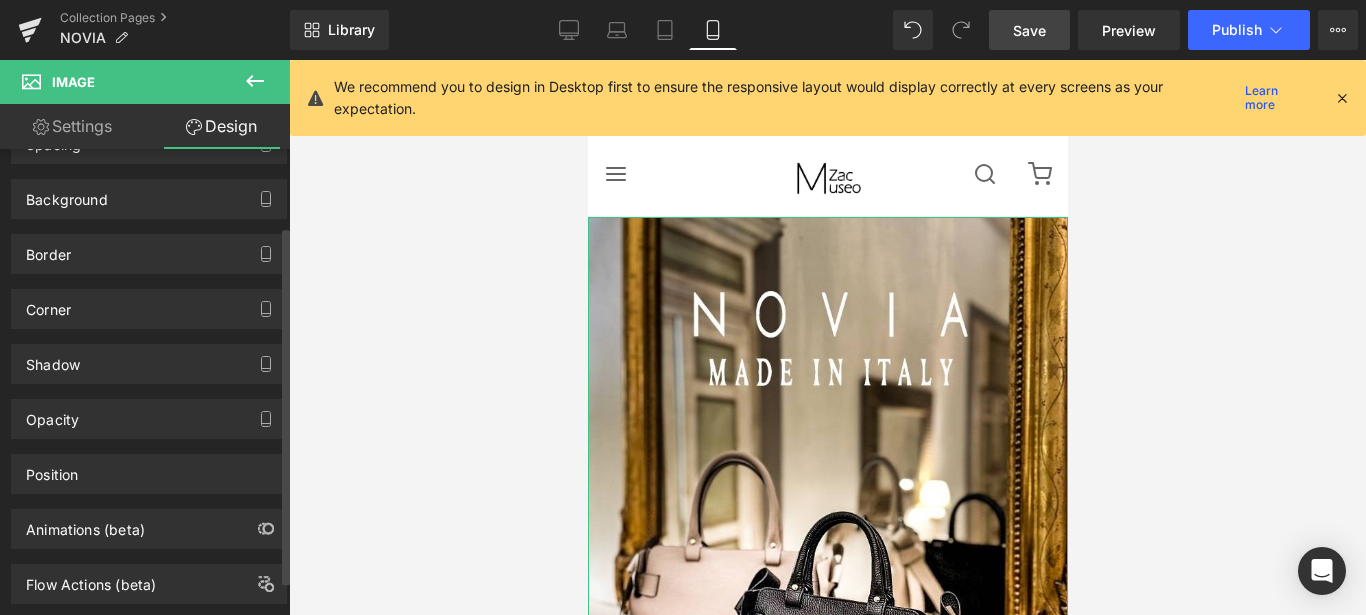 scroll, scrollTop: 0, scrollLeft: 0, axis: both 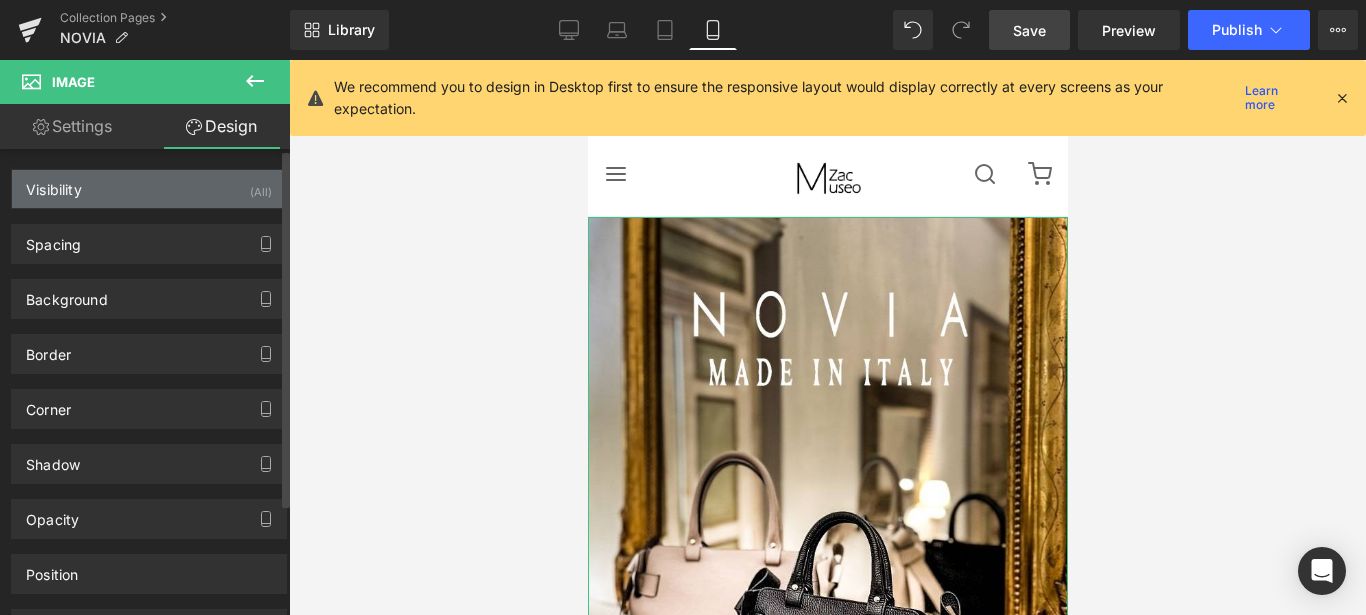 click on "Visibility
(All)" at bounding box center [149, 189] 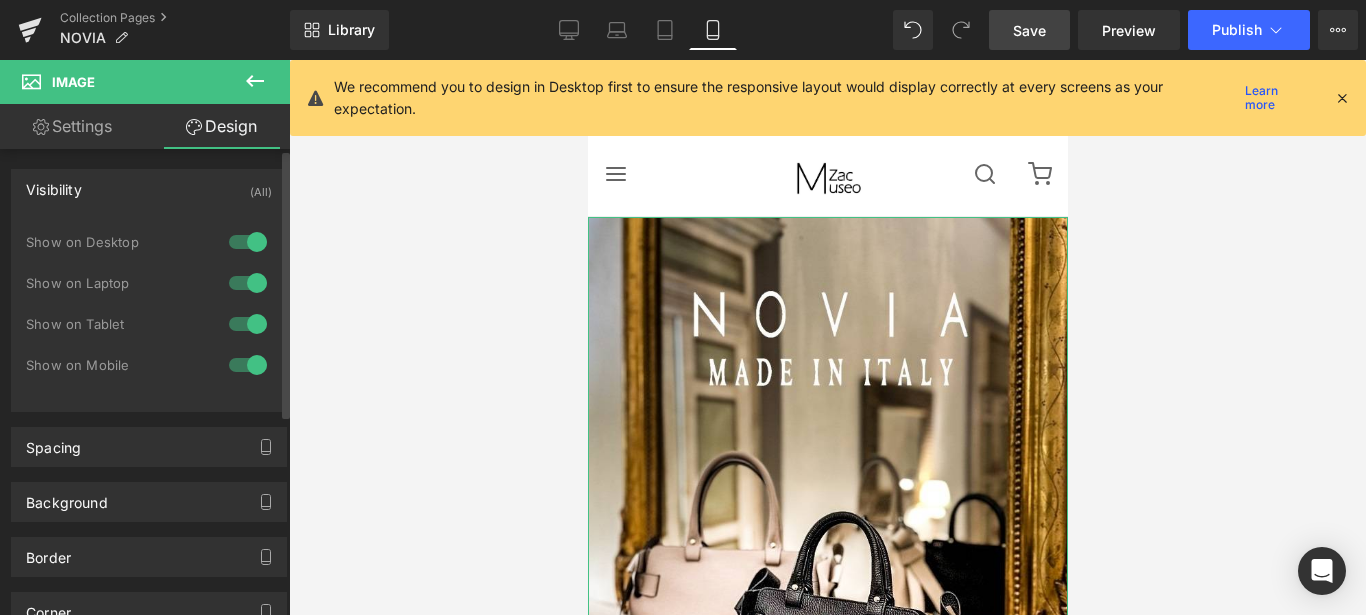 click at bounding box center [248, 242] 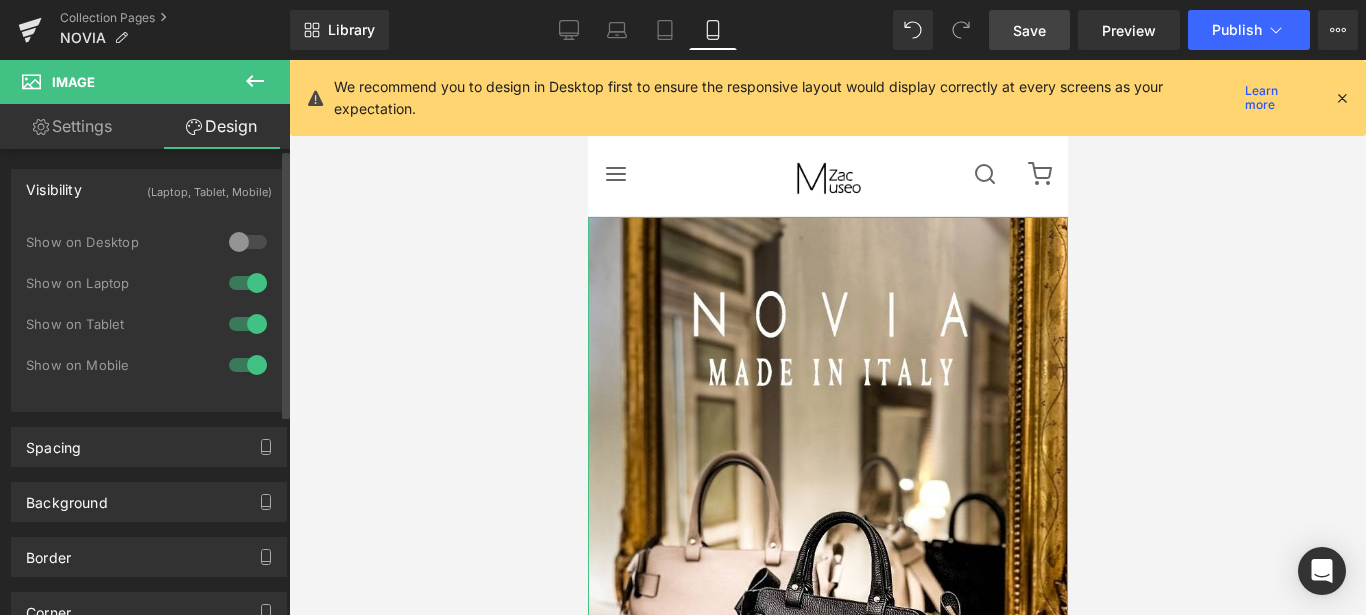 click at bounding box center (248, 283) 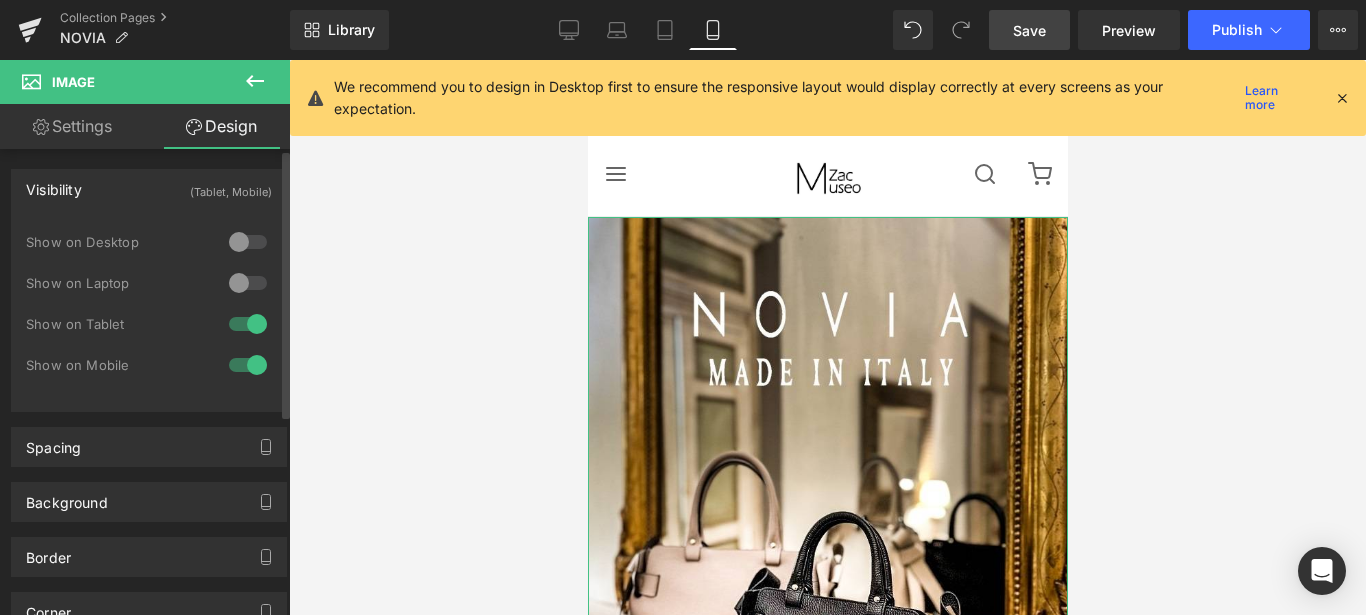 click at bounding box center [248, 324] 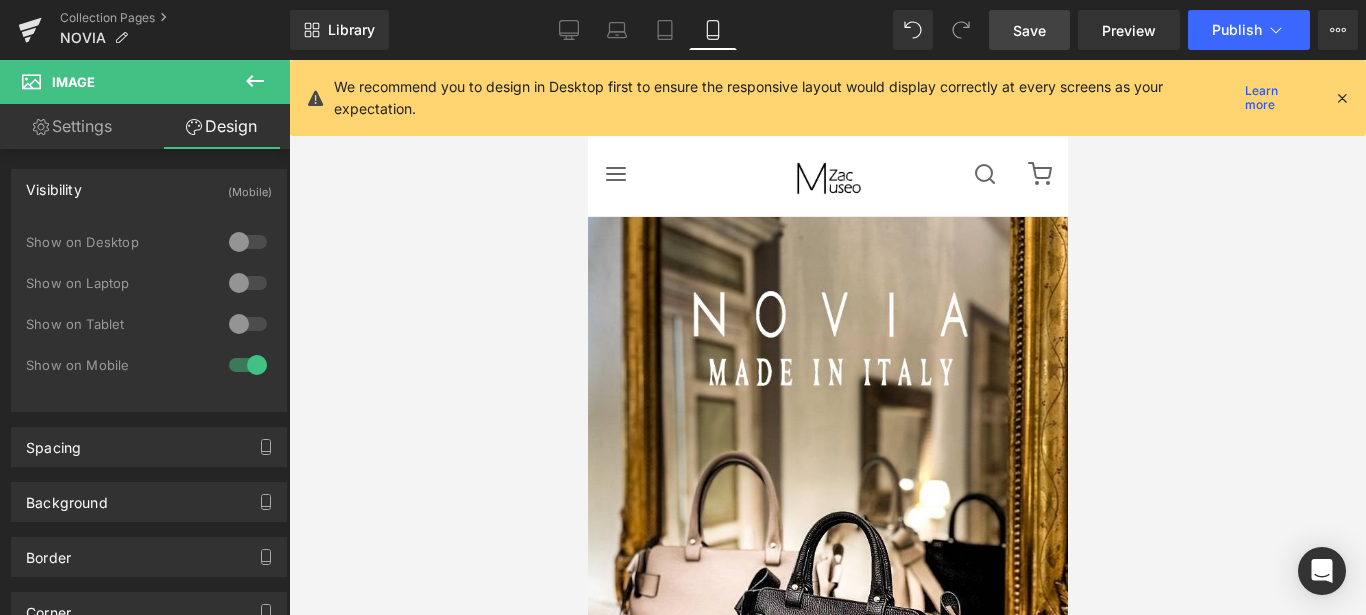 click on "Save" at bounding box center (1029, 30) 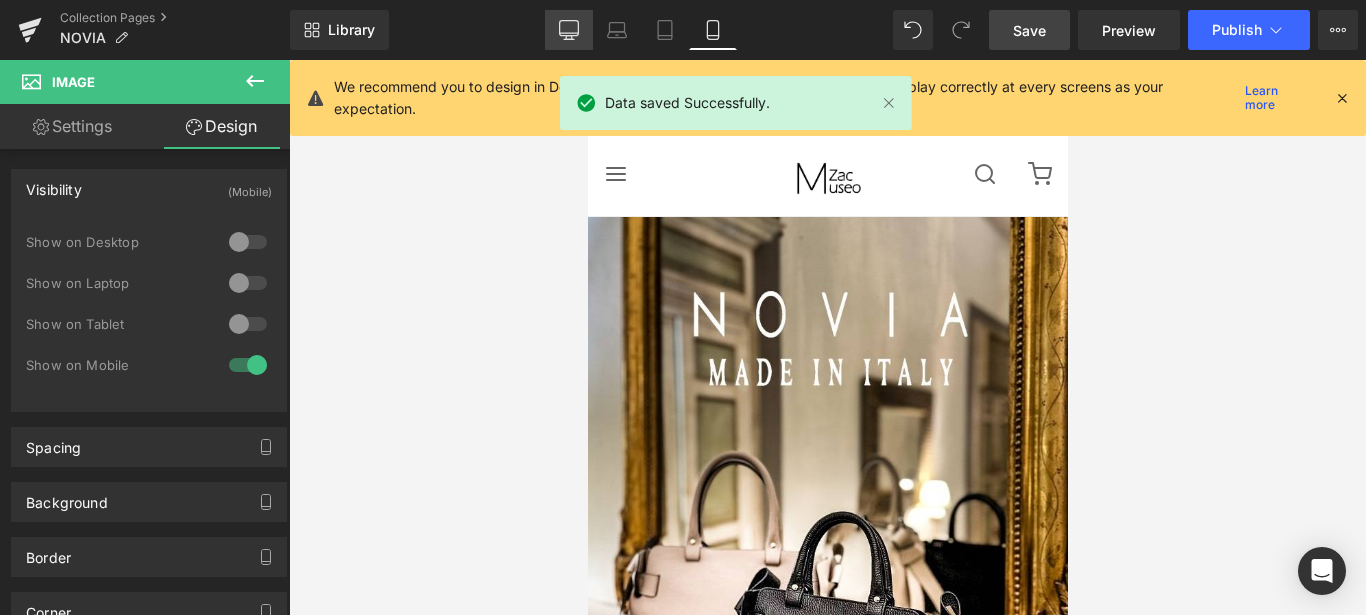 click 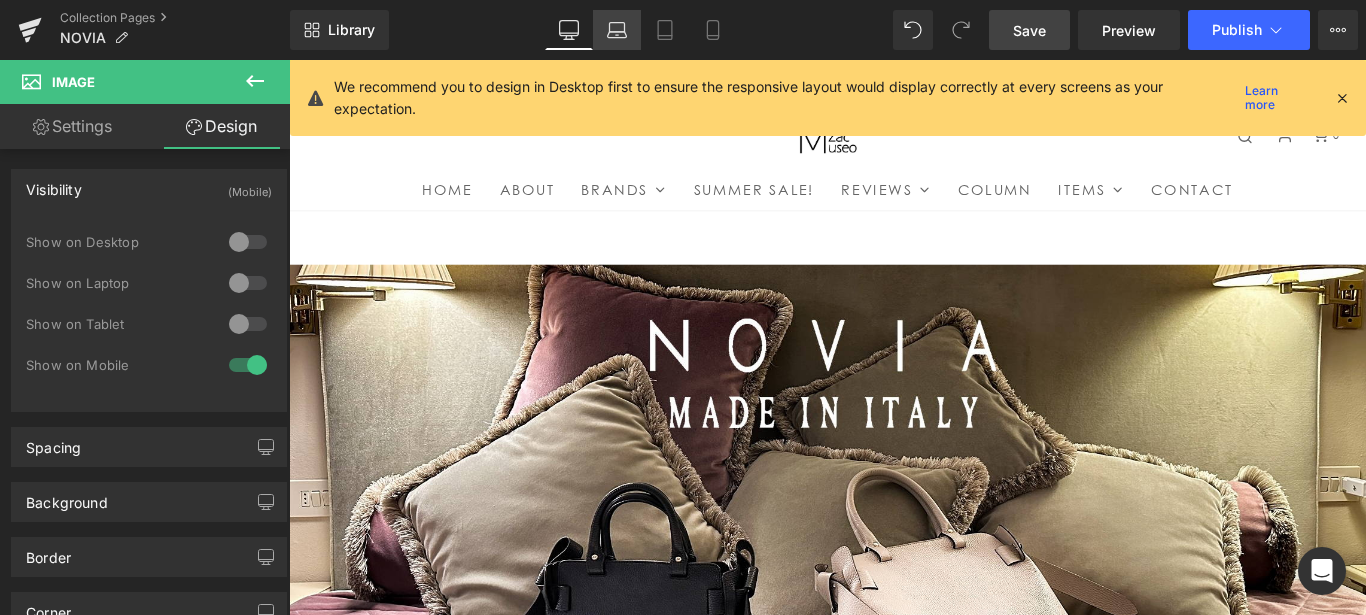 click 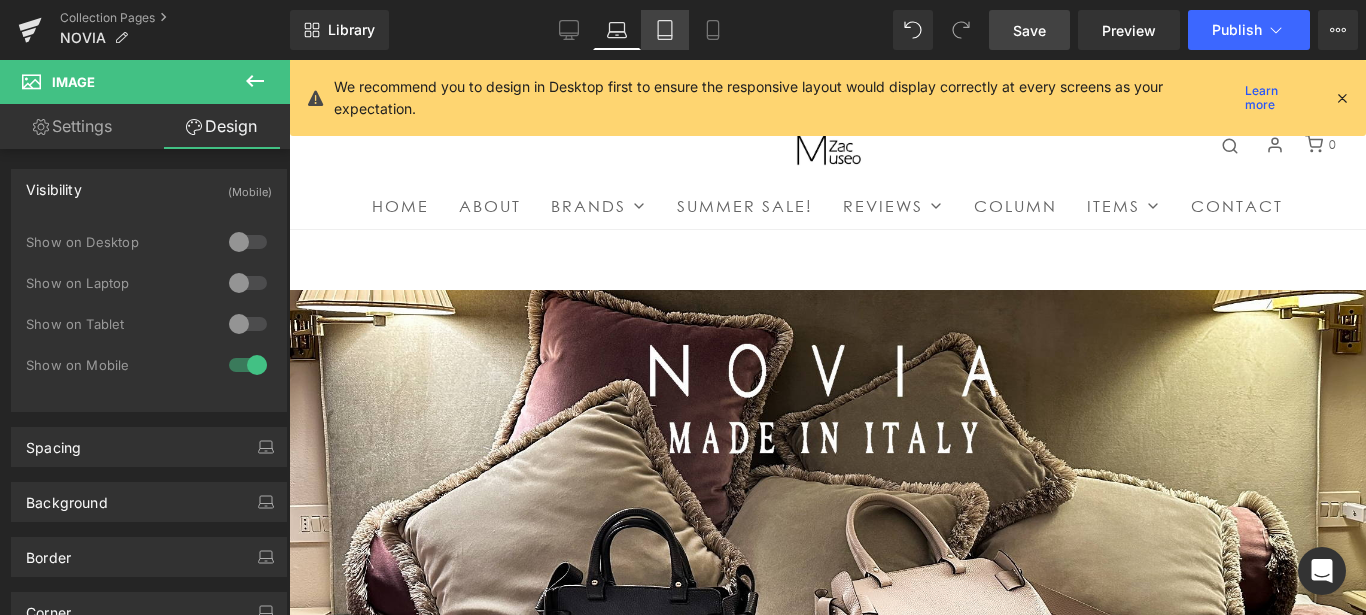 click 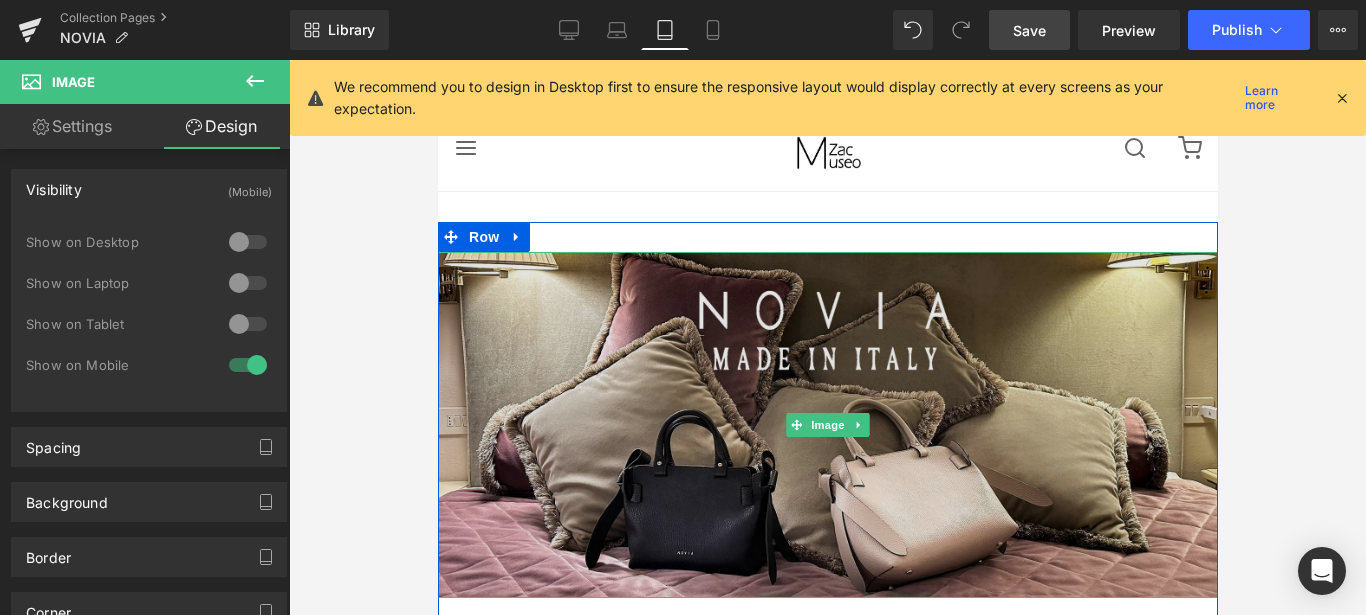 scroll, scrollTop: 200, scrollLeft: 0, axis: vertical 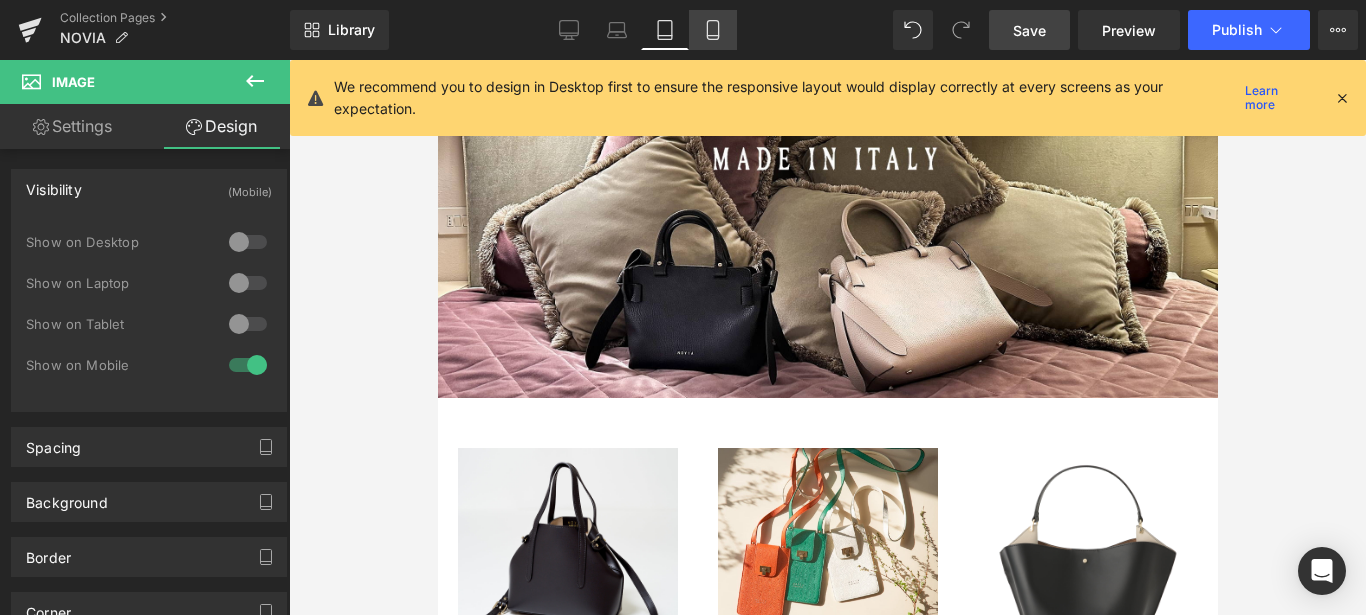 click 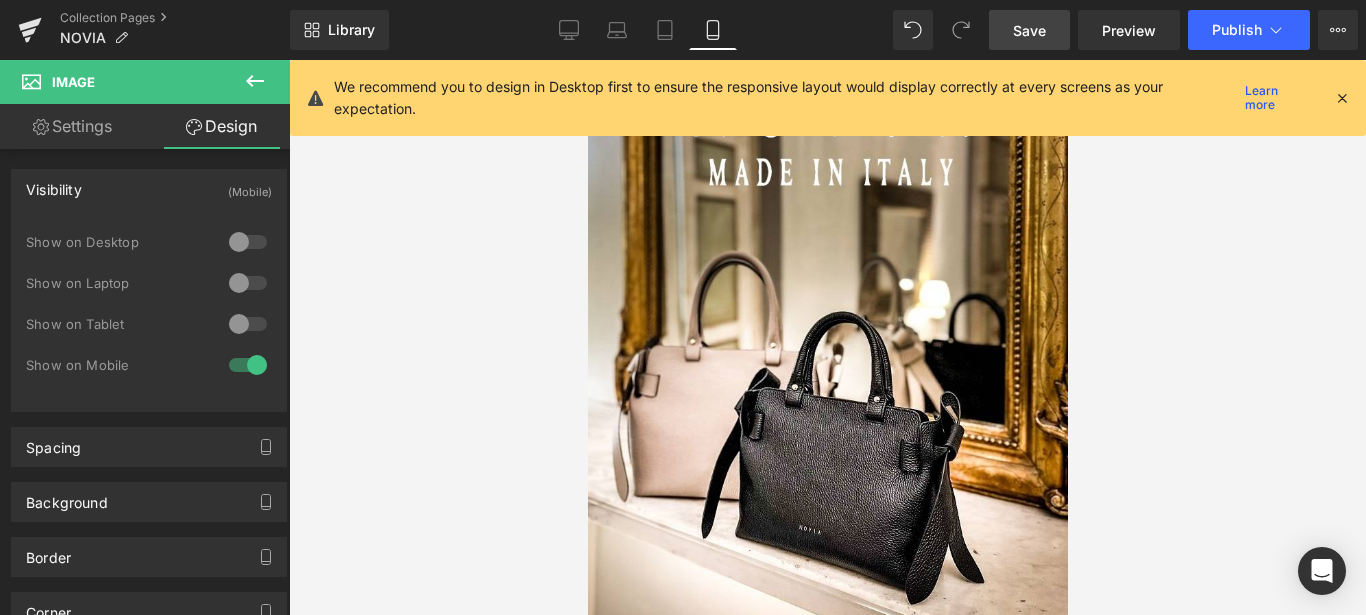 scroll, scrollTop: 0, scrollLeft: 0, axis: both 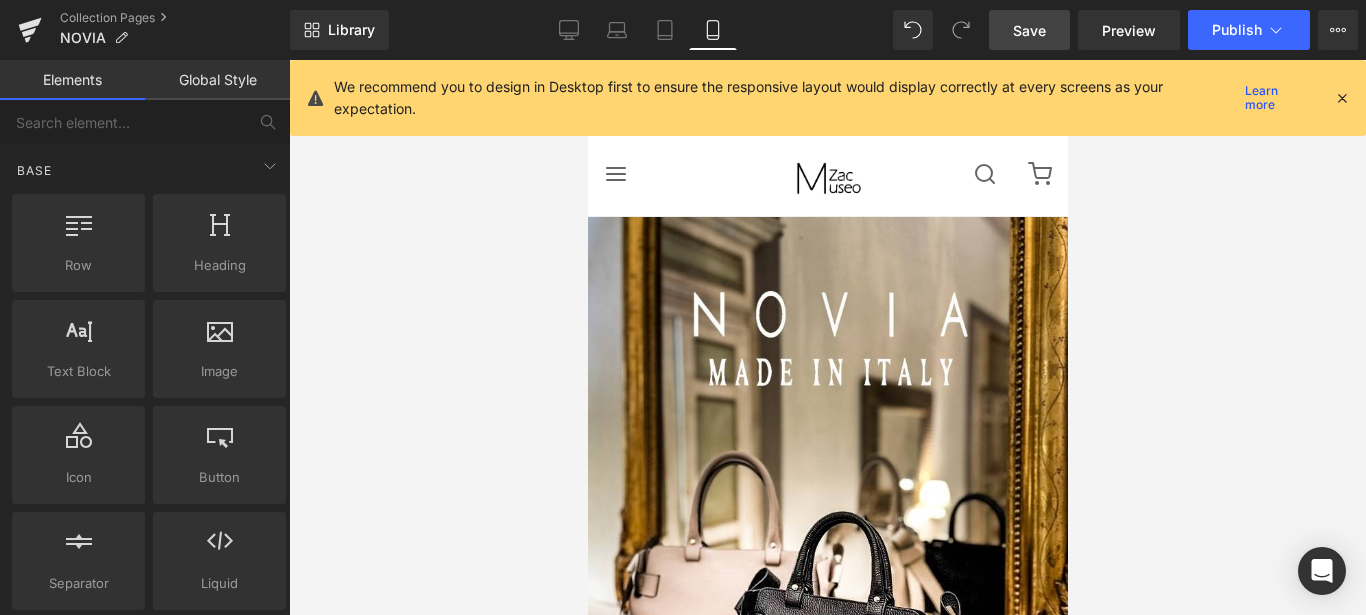 click at bounding box center (827, 337) 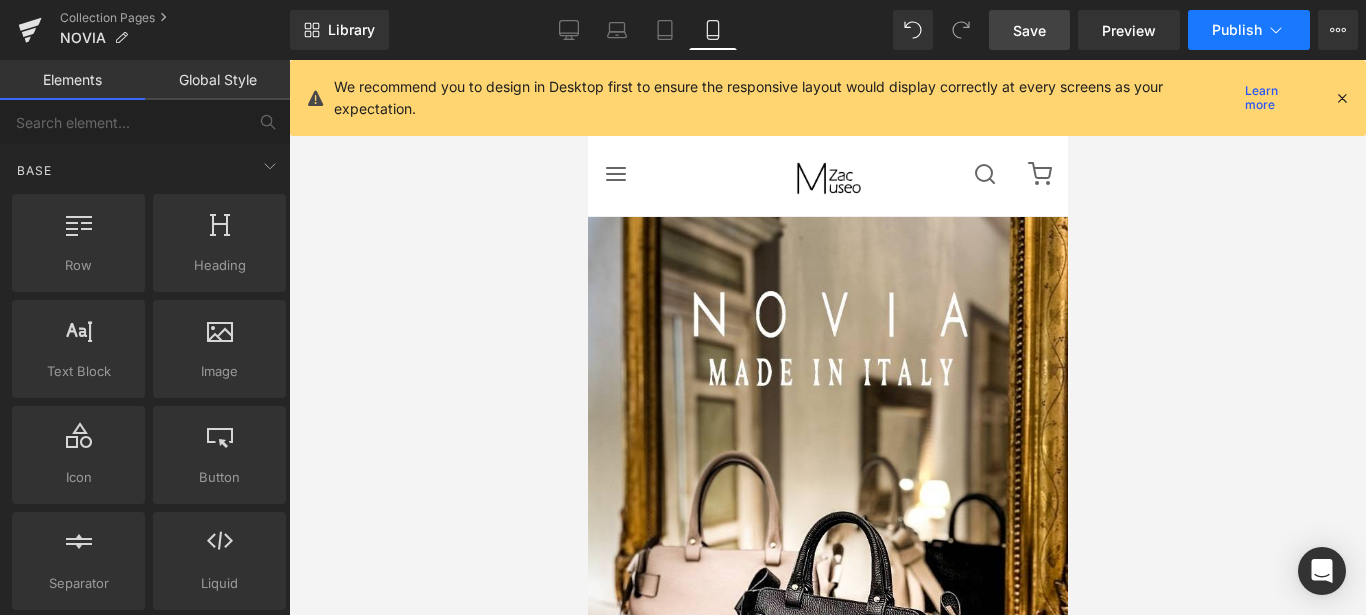 click on "Publish" at bounding box center (1237, 30) 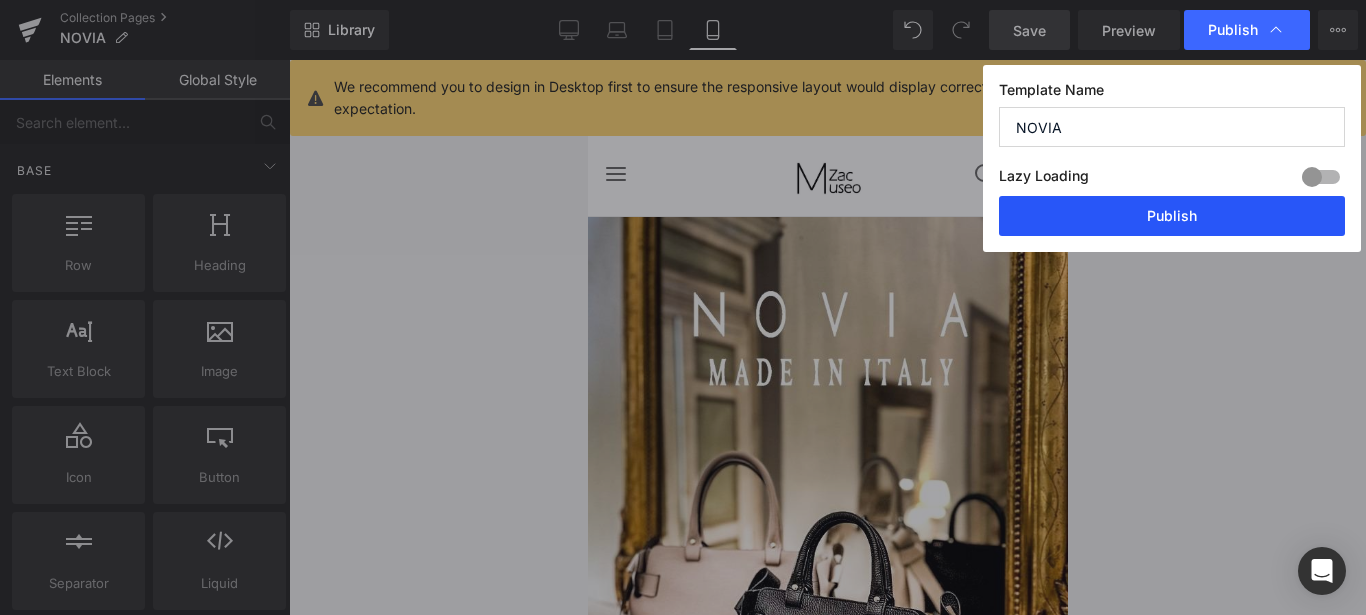 click on "Publish" at bounding box center [1172, 216] 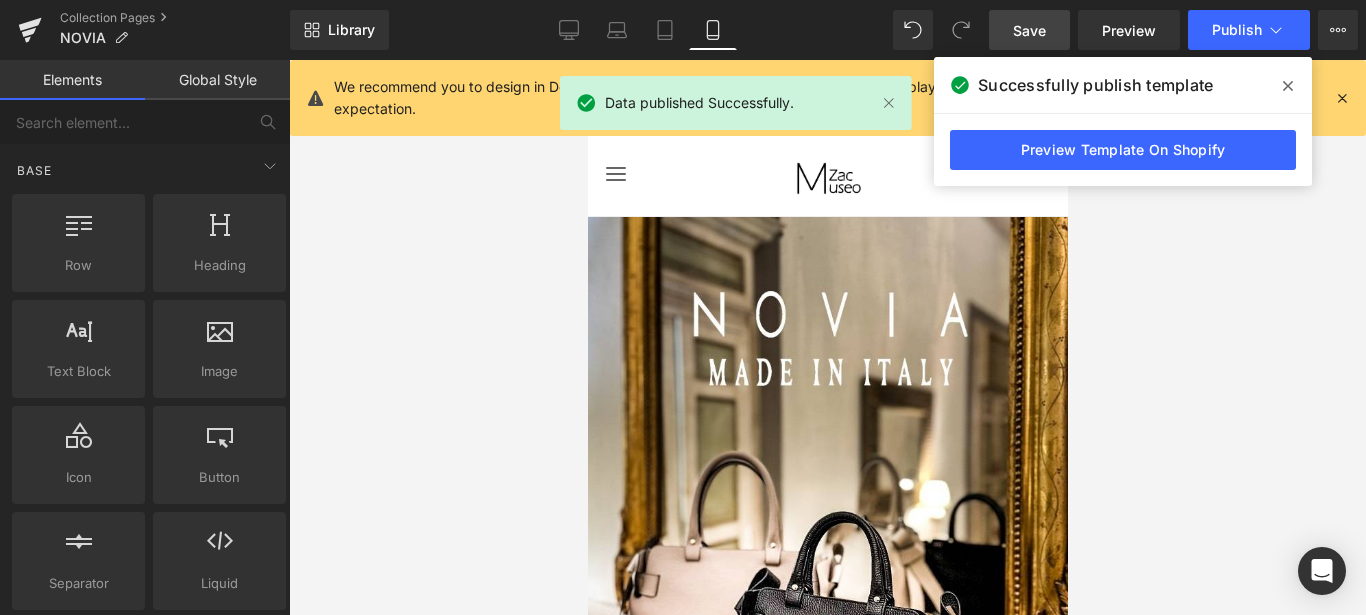 click at bounding box center (1288, 86) 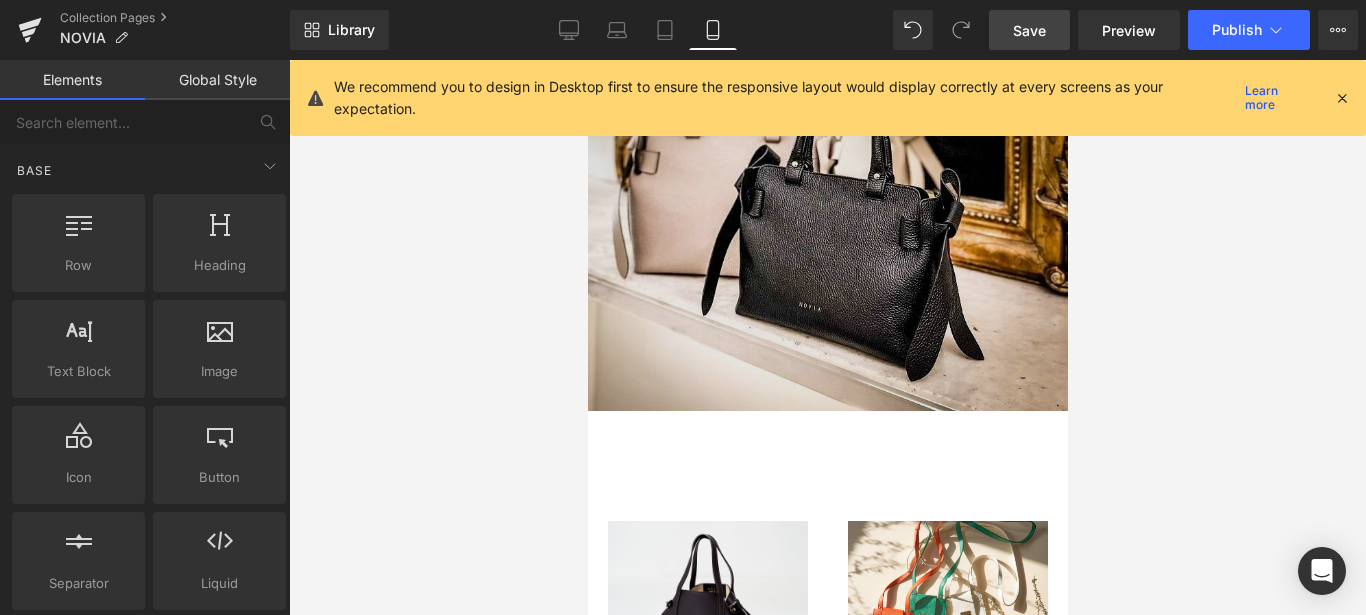 scroll, scrollTop: 400, scrollLeft: 0, axis: vertical 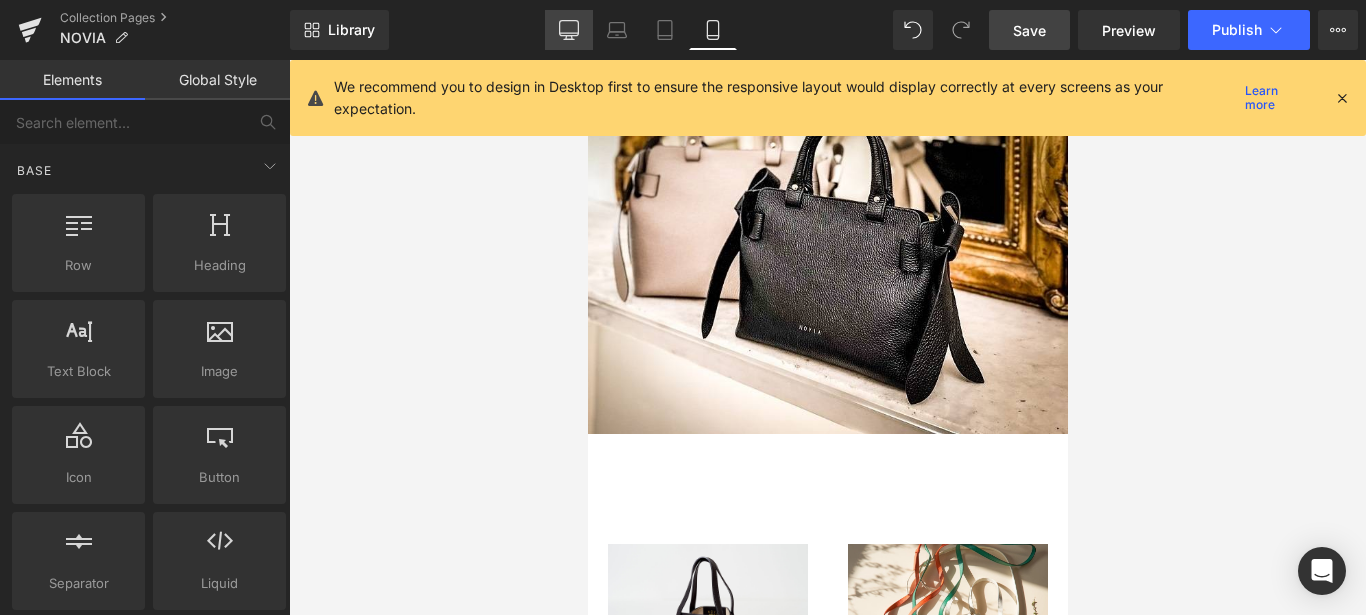 click 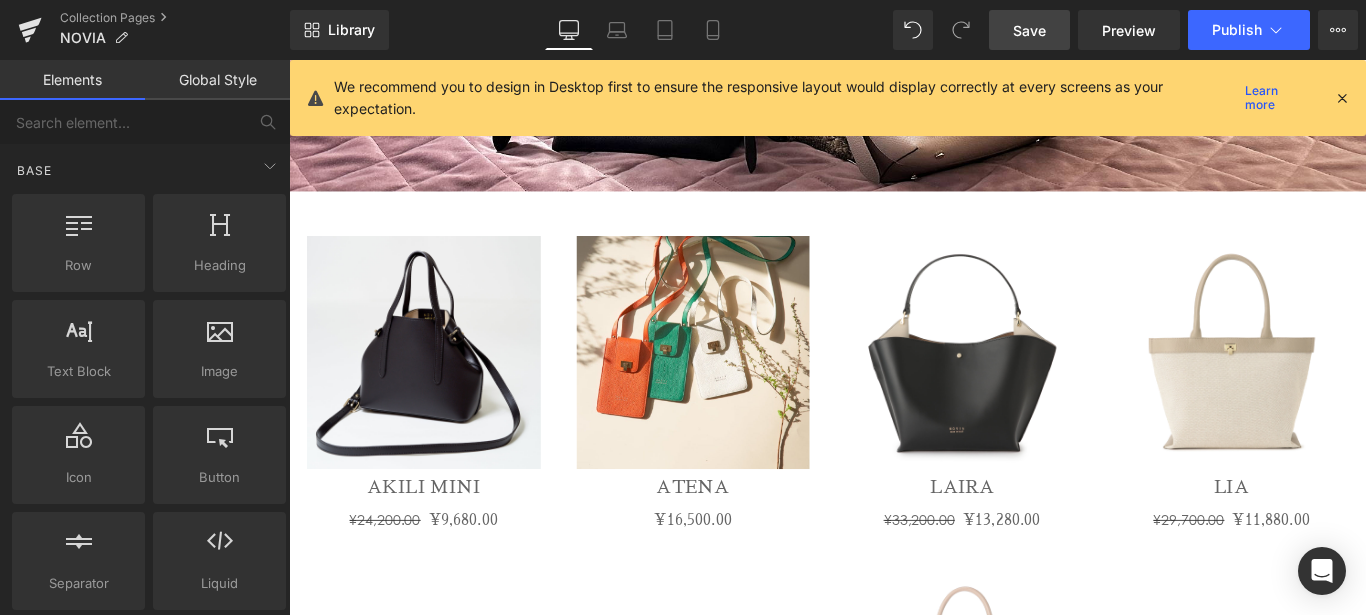 scroll, scrollTop: 600, scrollLeft: 0, axis: vertical 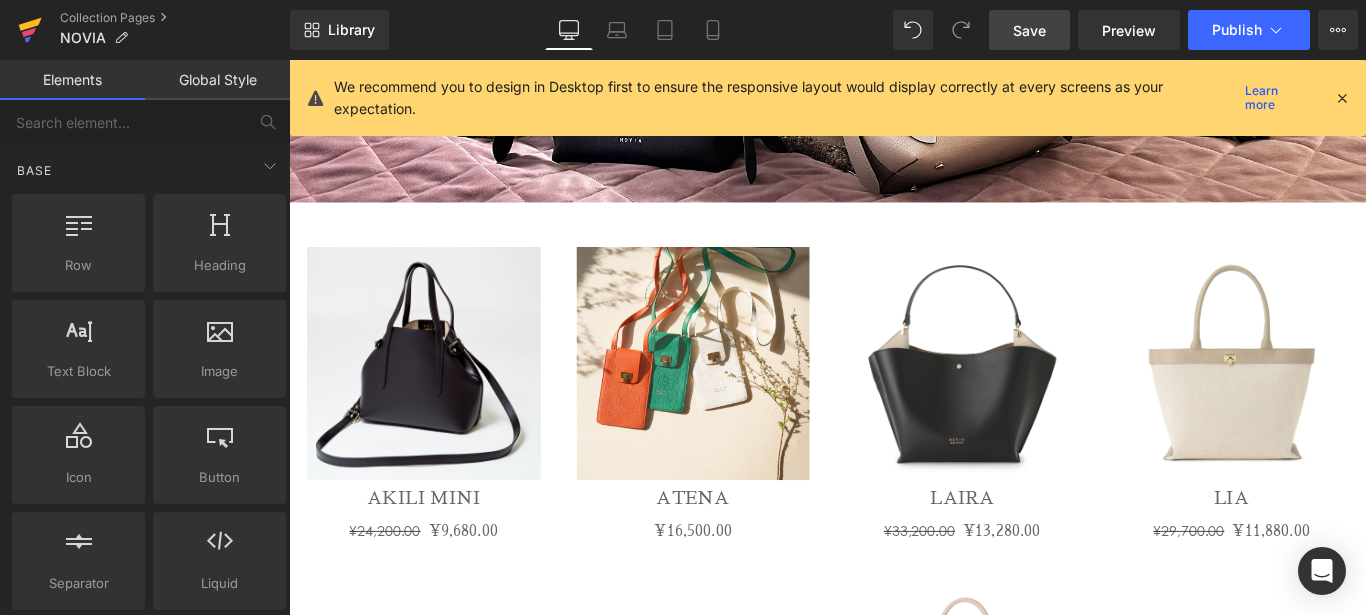 click 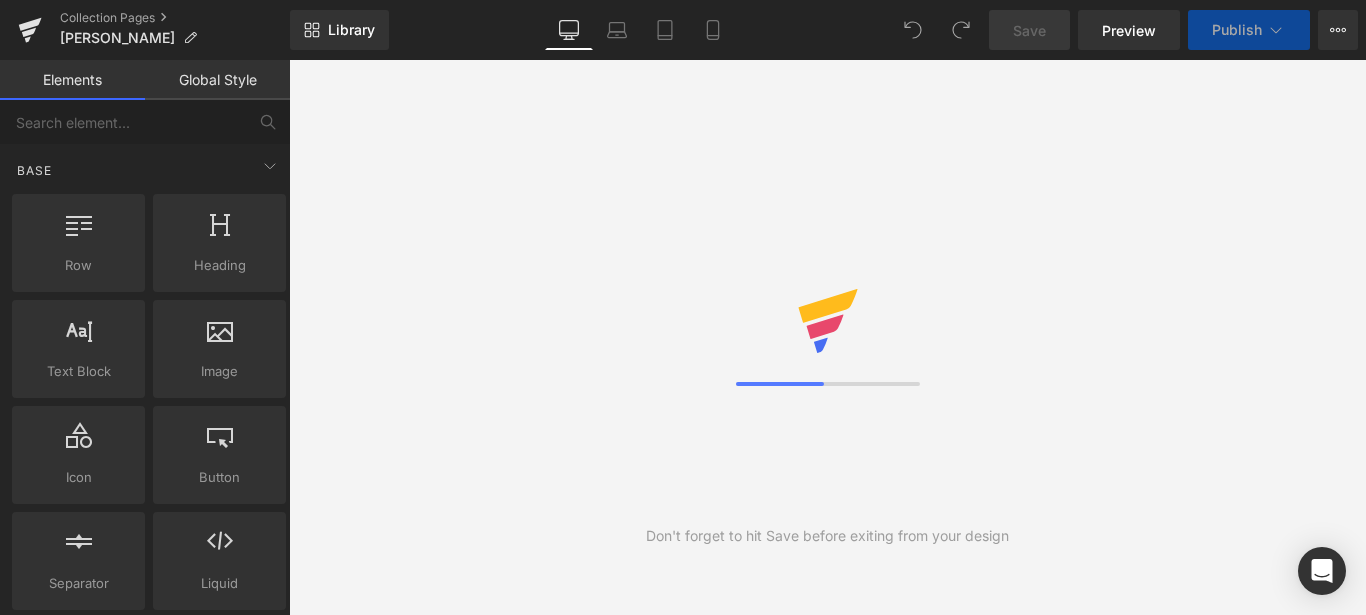scroll, scrollTop: 0, scrollLeft: 0, axis: both 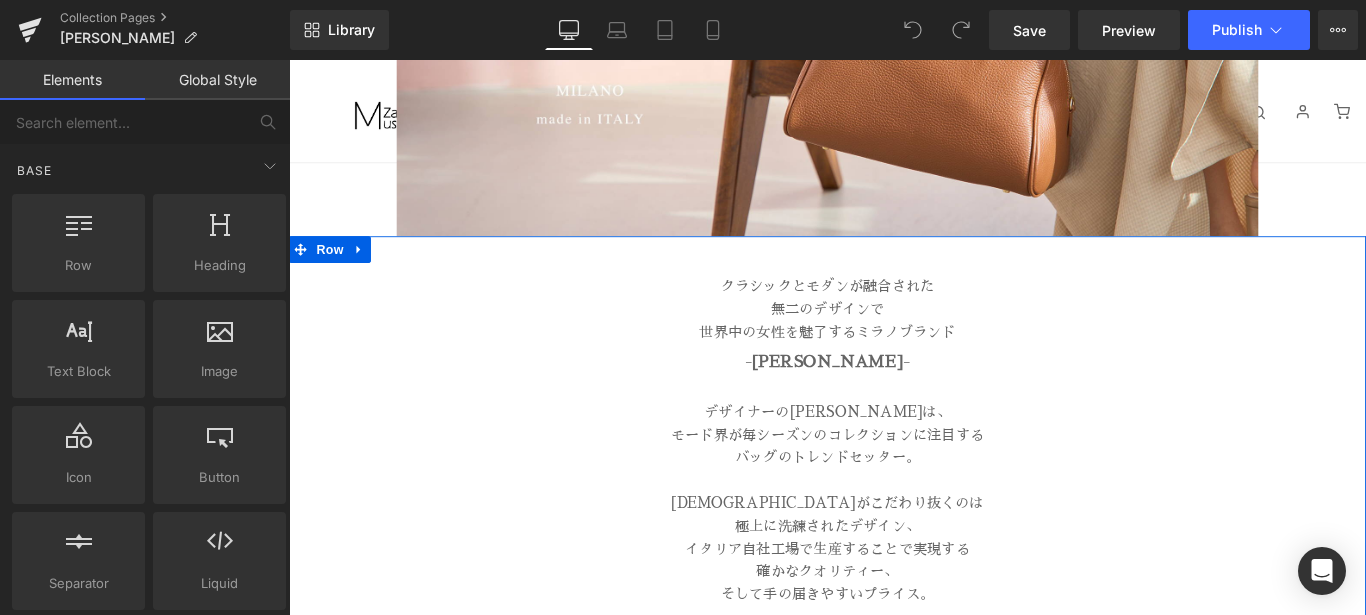click 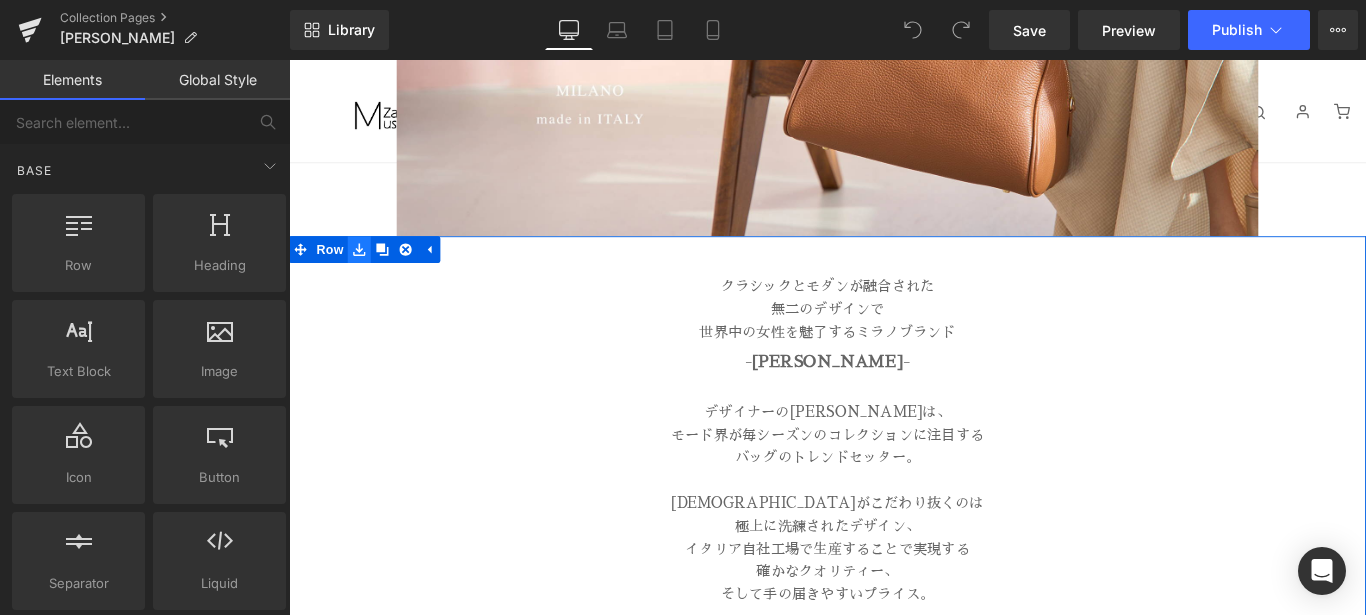 click 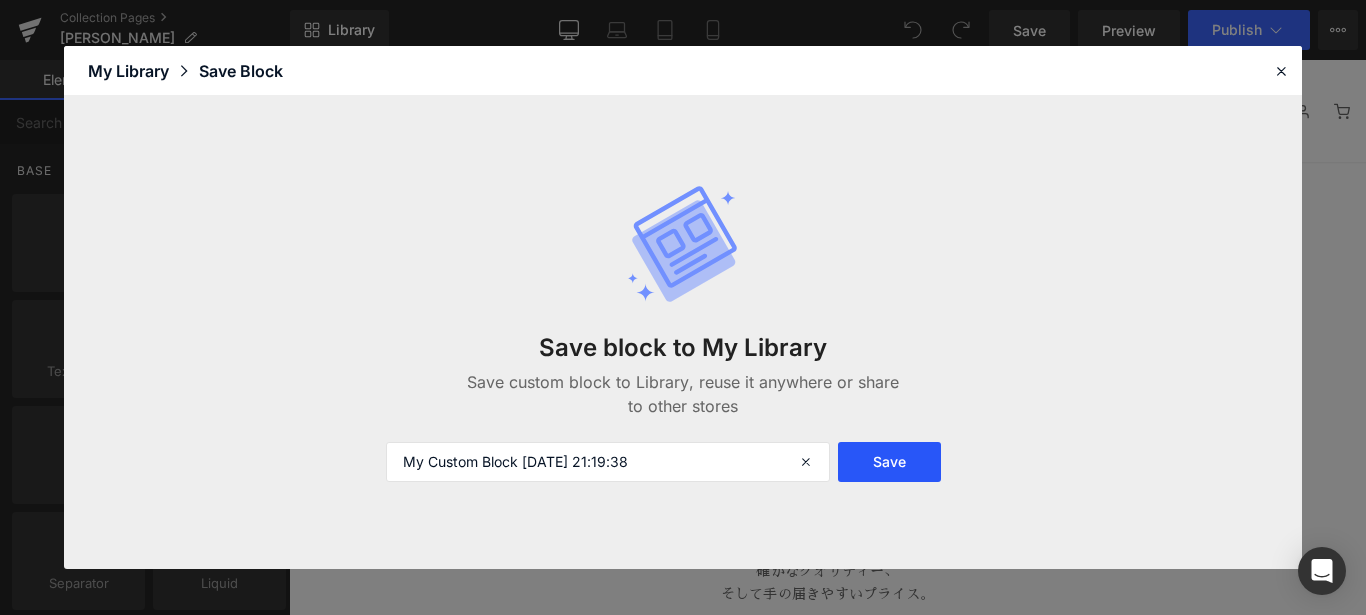 click on "Save" at bounding box center (889, 462) 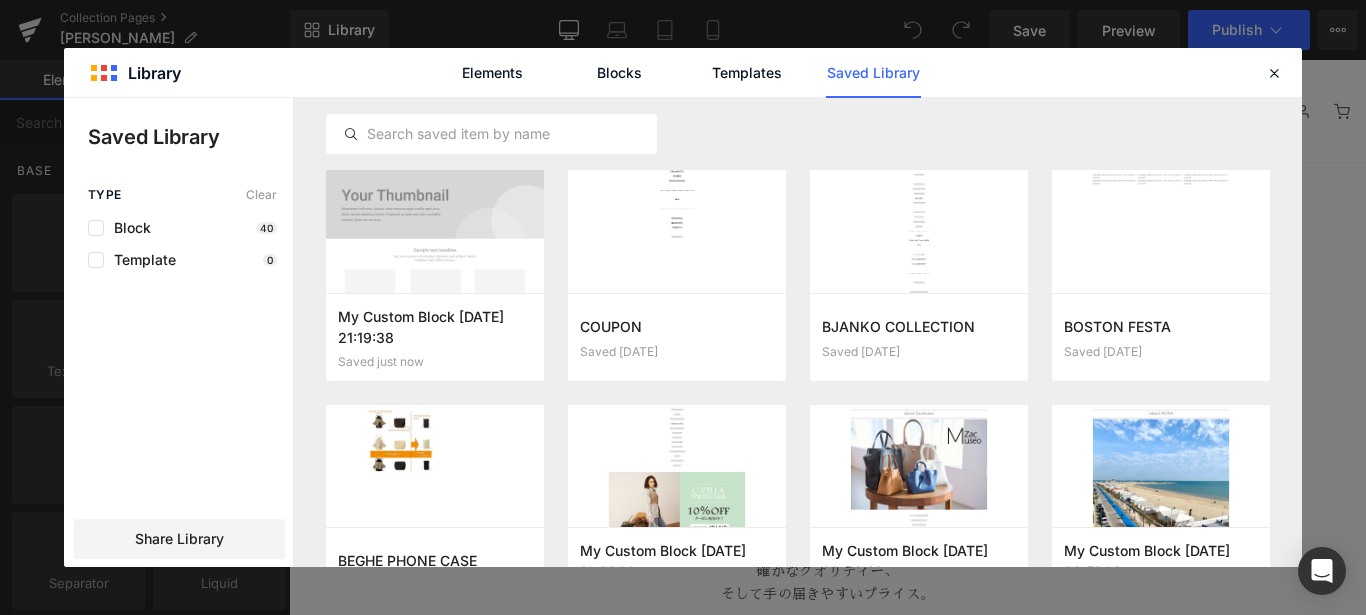 drag, startPoint x: 26, startPoint y: 0, endPoint x: 272, endPoint y: 41, distance: 249.39326 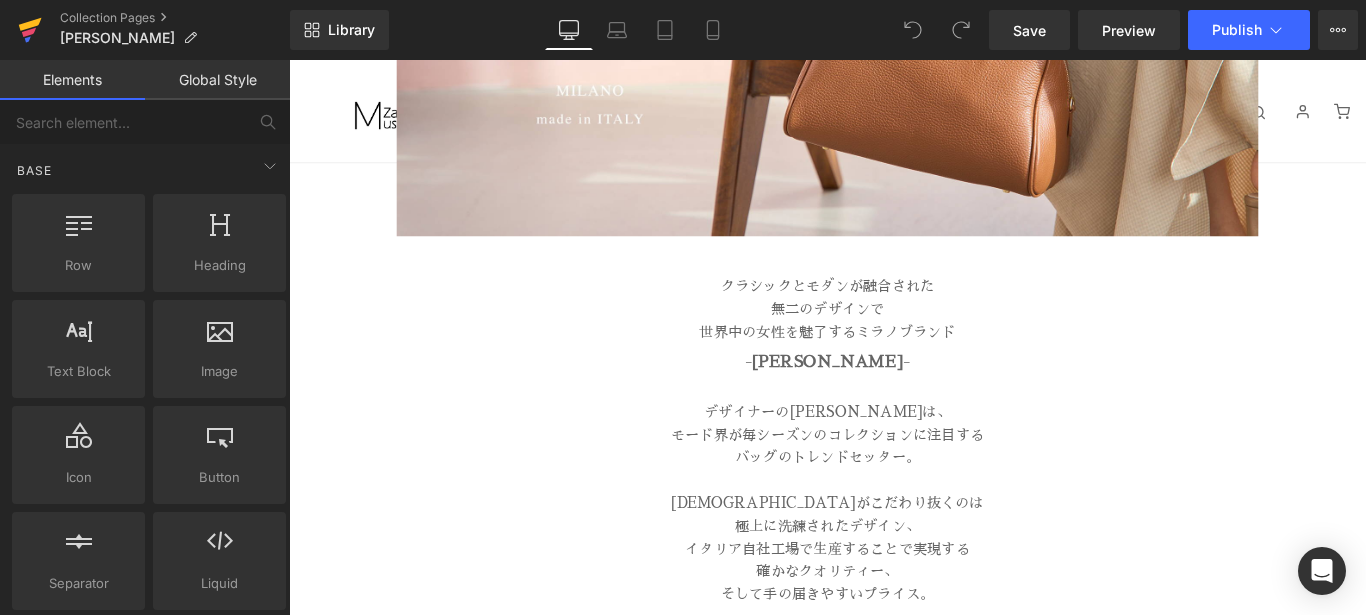 click 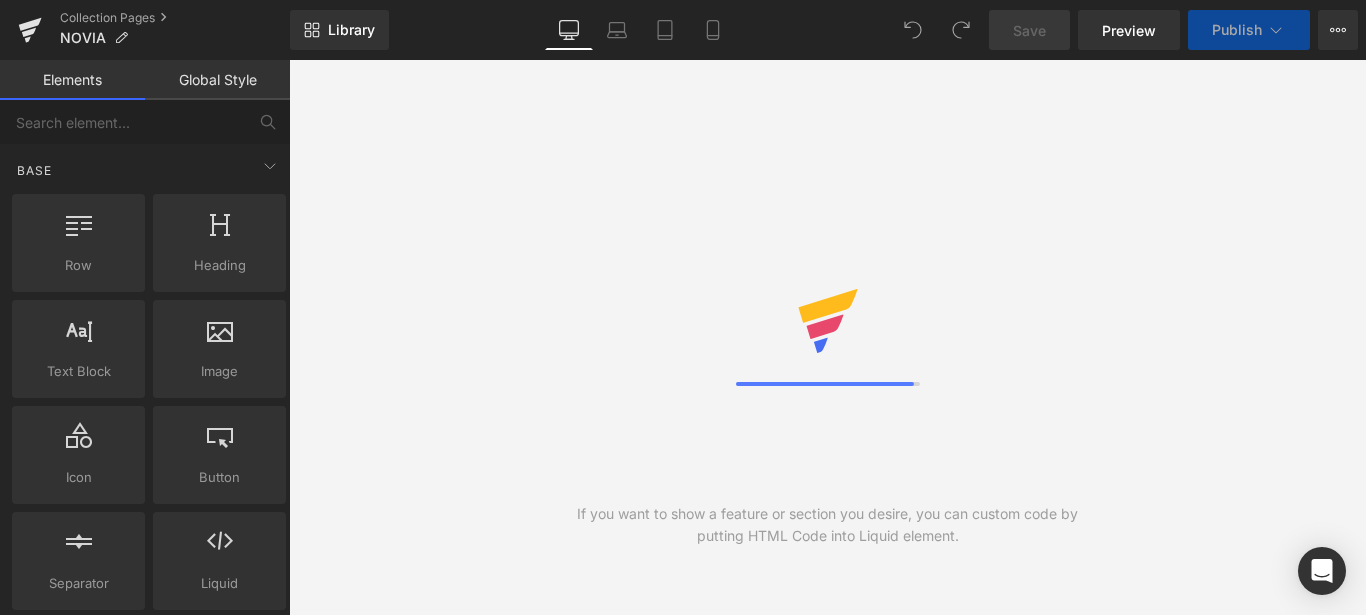 scroll, scrollTop: 0, scrollLeft: 0, axis: both 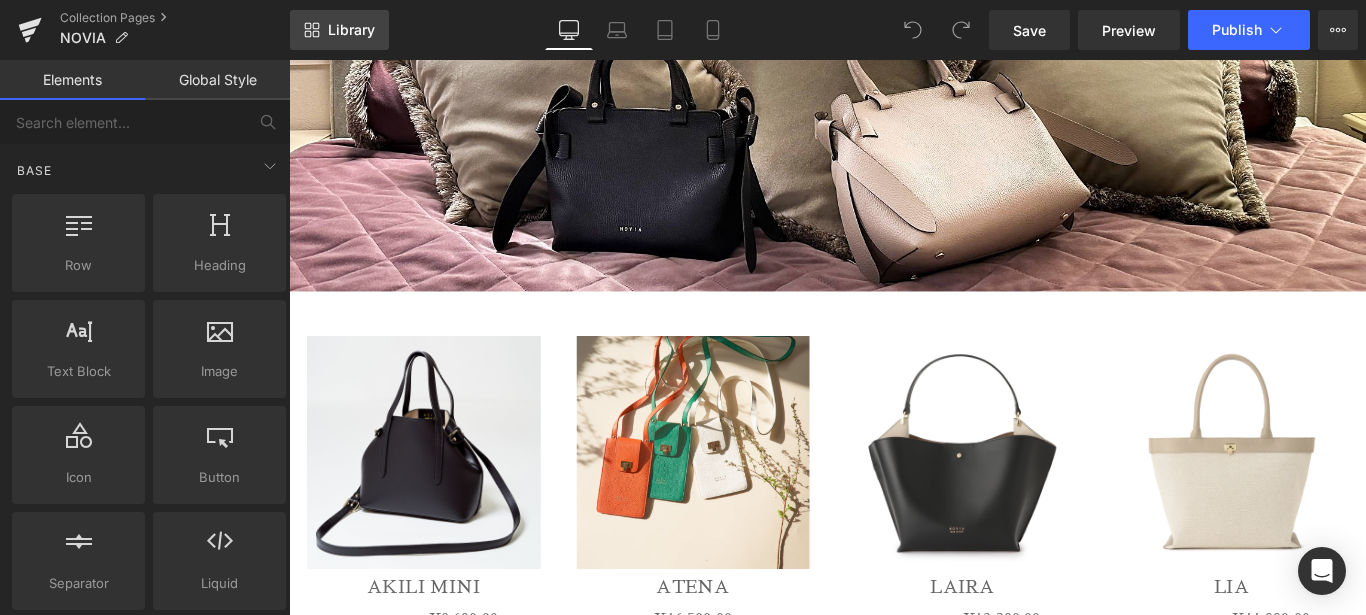 click on "Library" at bounding box center (351, 30) 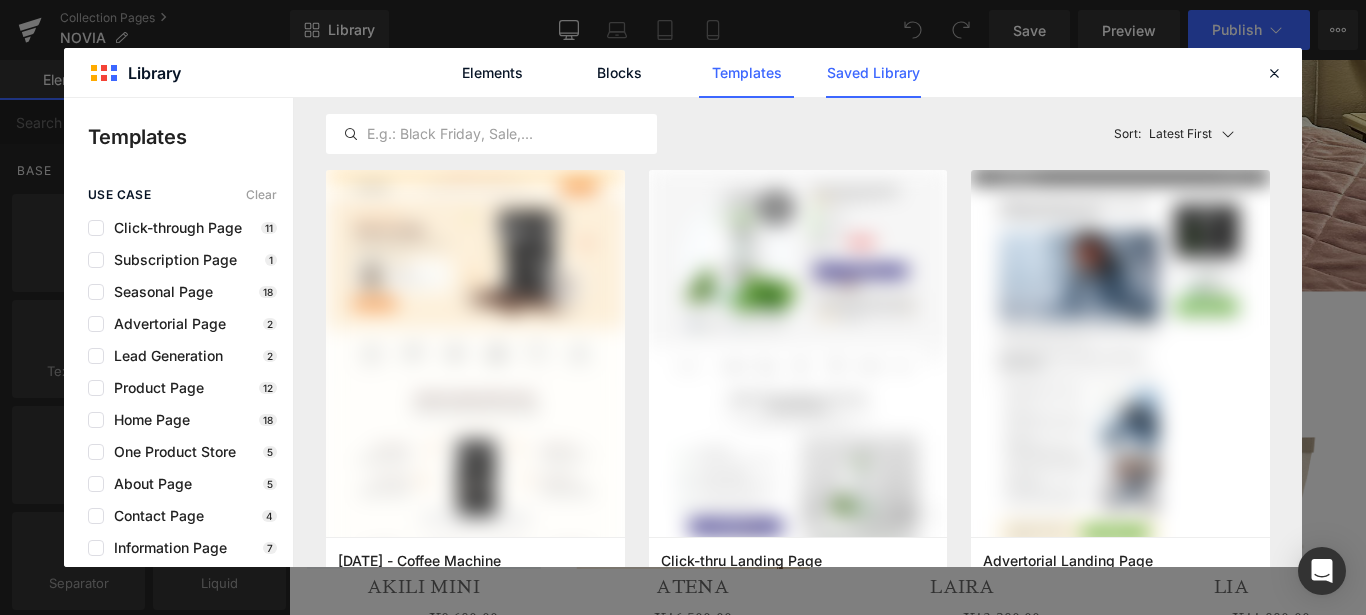 click on "Saved Library" 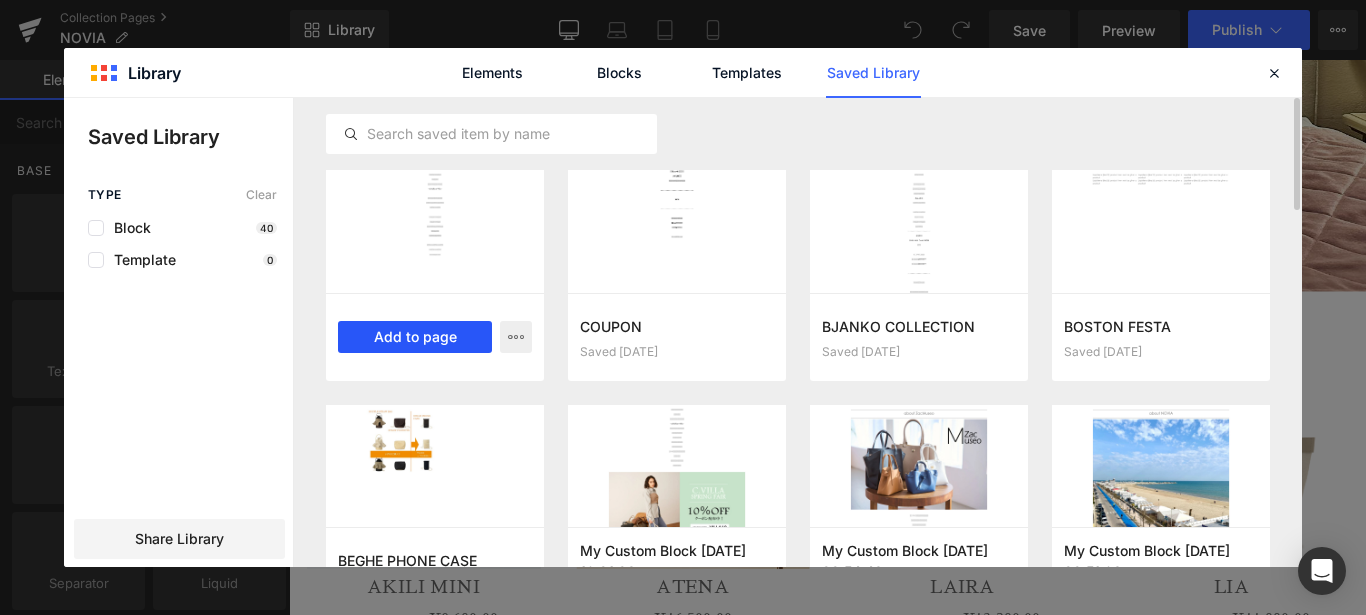 click on "Add to page" at bounding box center [415, 337] 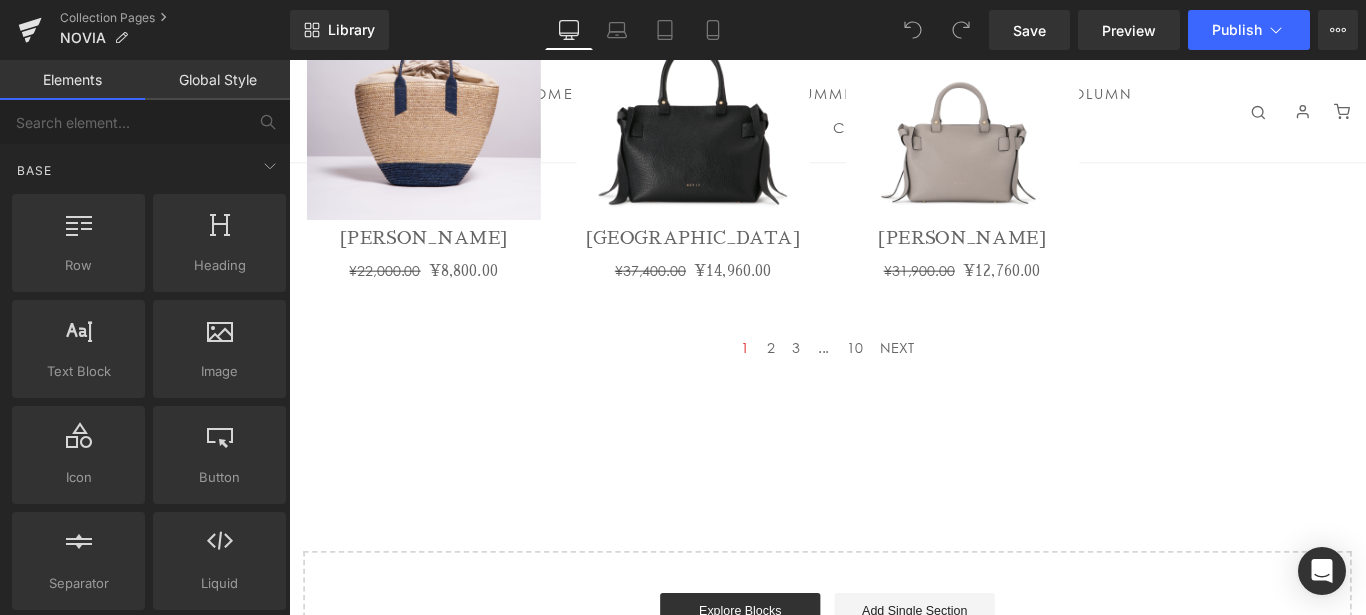 scroll, scrollTop: 1892, scrollLeft: 0, axis: vertical 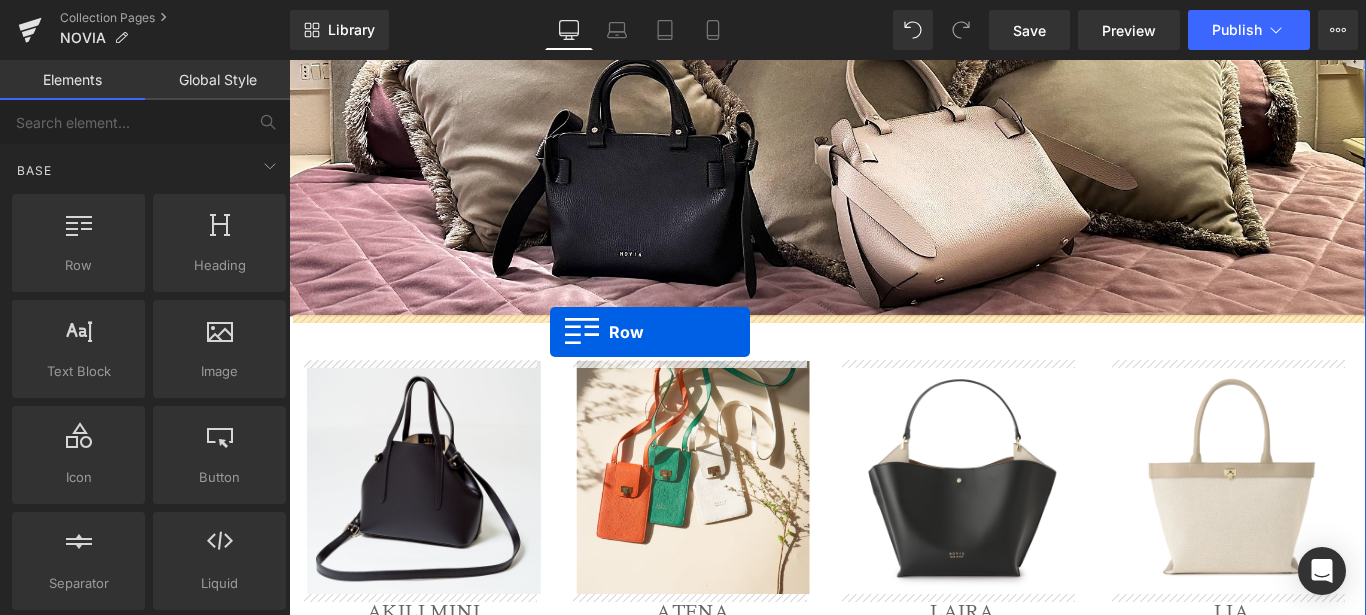 drag, startPoint x: 296, startPoint y: 174, endPoint x: 582, endPoint y: 366, distance: 344.4706 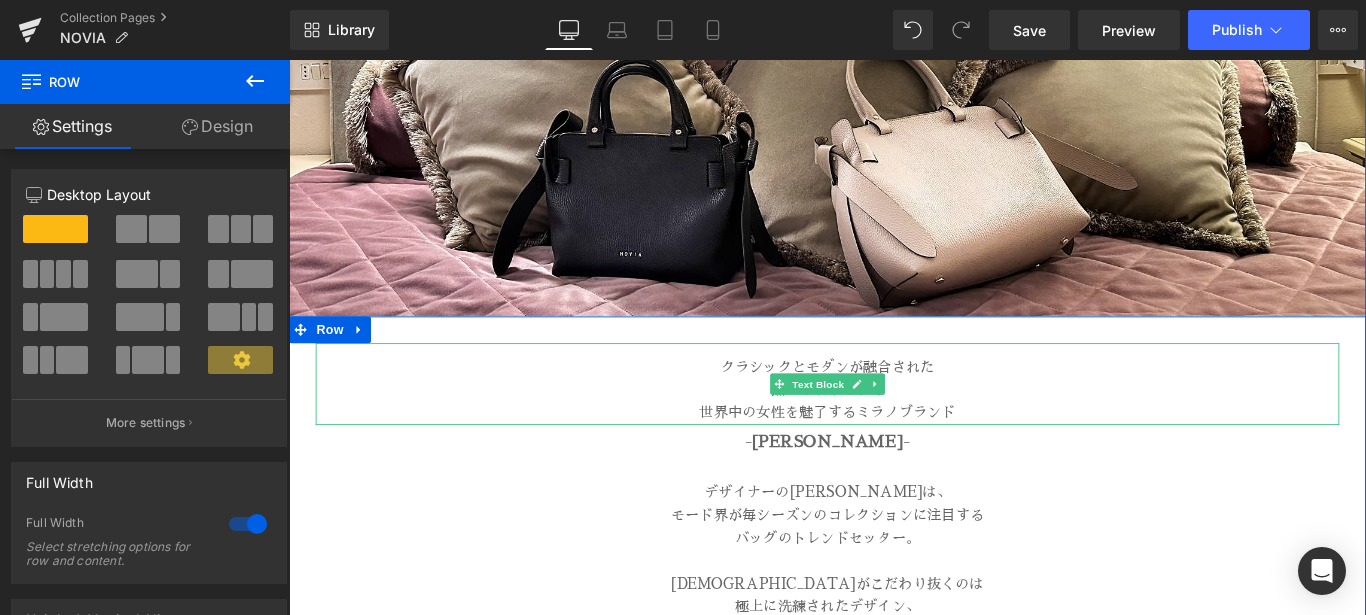 click on "クラシックとモダンが融合された" at bounding box center (894, 406) 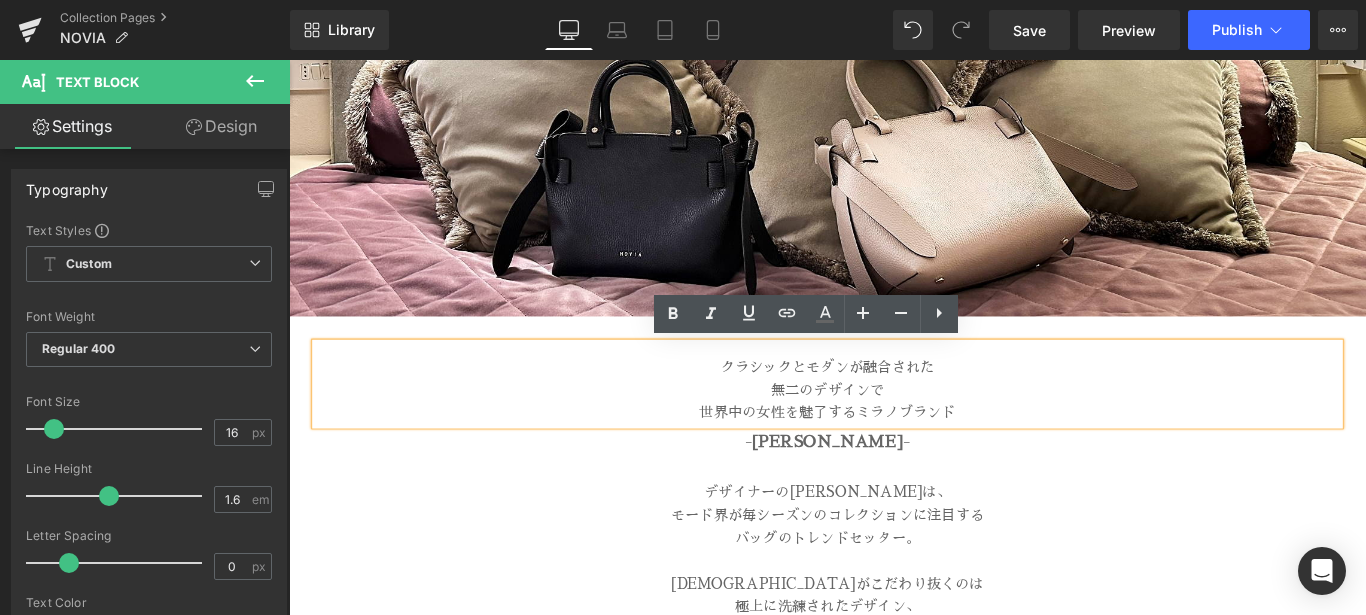 click on "クラシックとモダンが融合された 無二のデザインで 世界中の女性を魅了するミラノブランド" at bounding box center [894, 424] 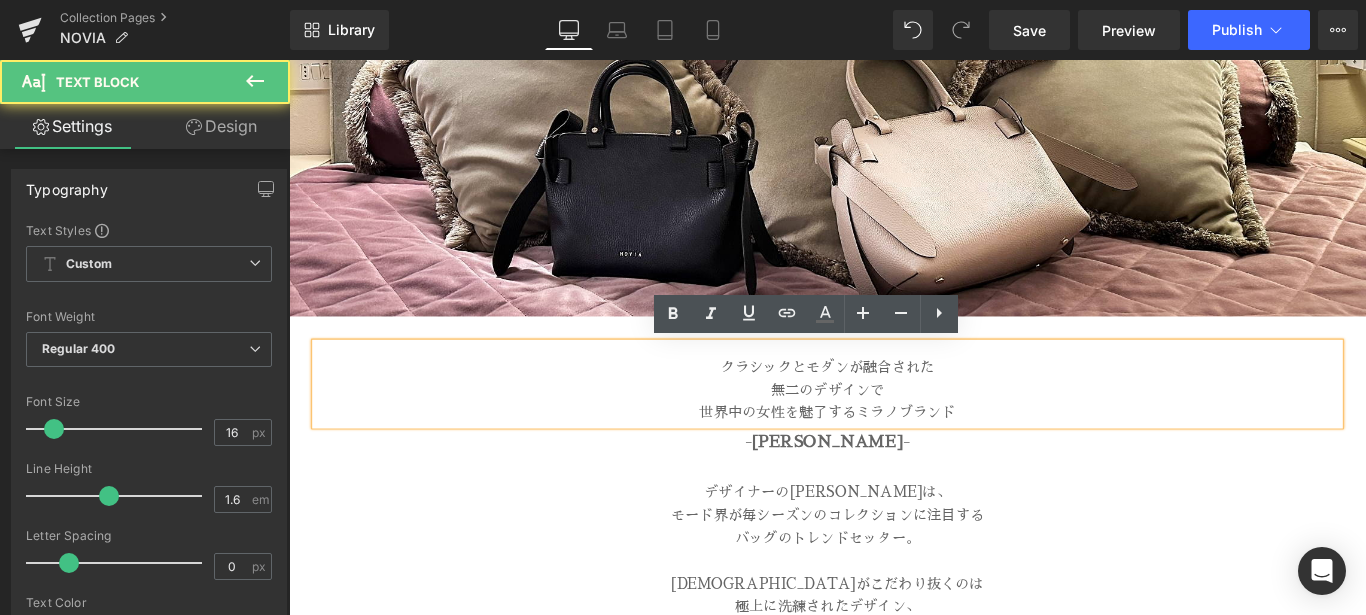 type 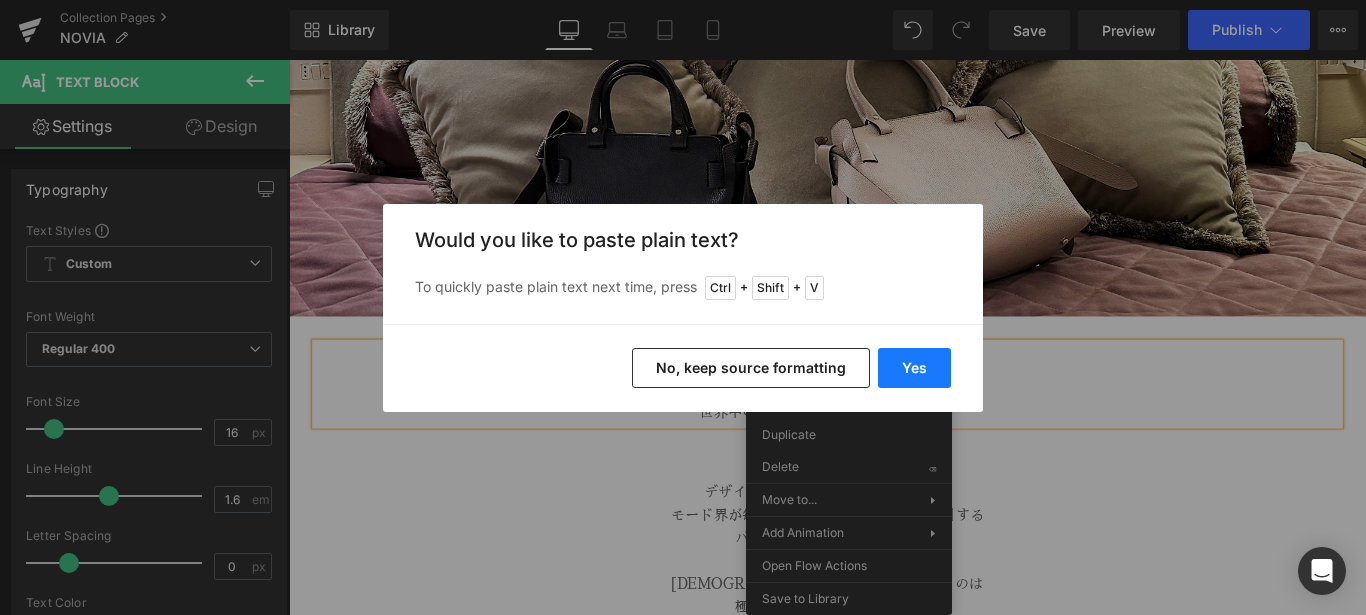 click on "Yes" at bounding box center (914, 368) 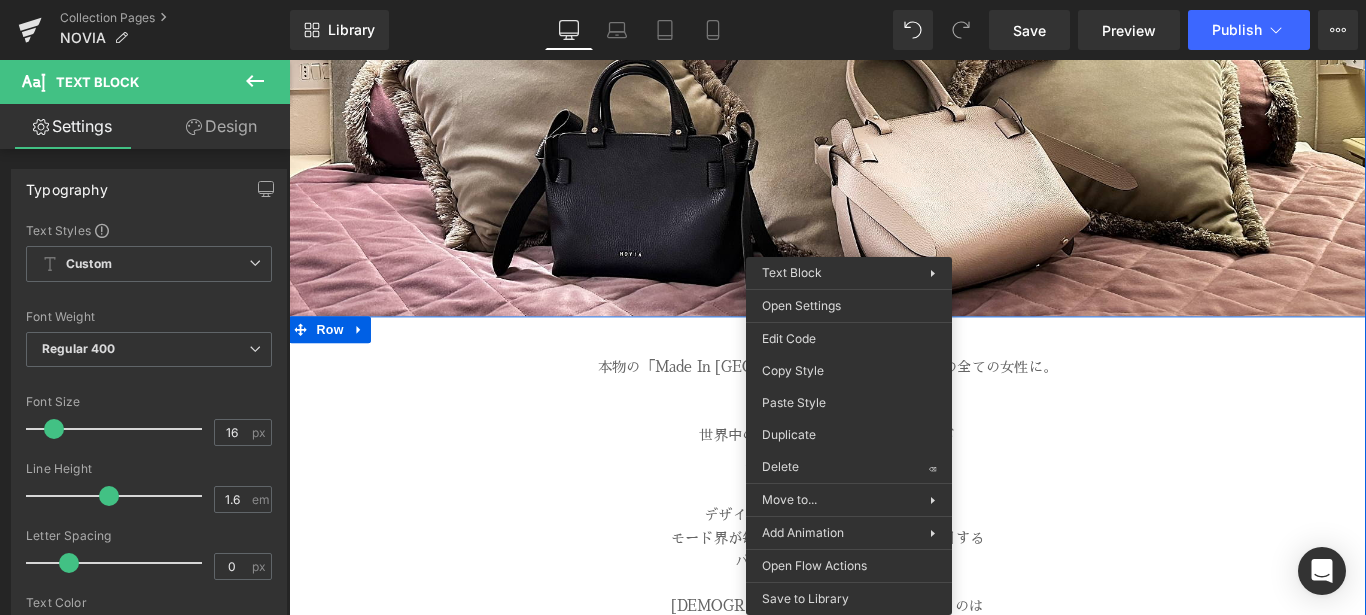 click on "無二のデザインで" at bounding box center [894, 457] 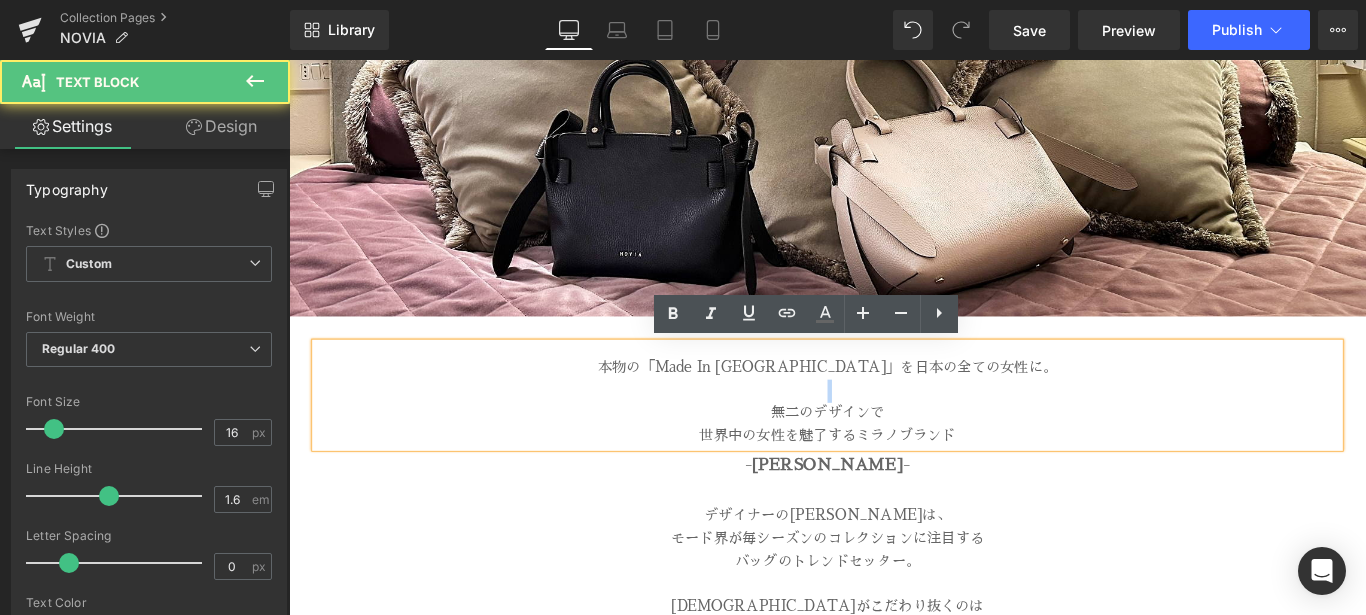 drag, startPoint x: 809, startPoint y: 455, endPoint x: 1005, endPoint y: 437, distance: 196.8248 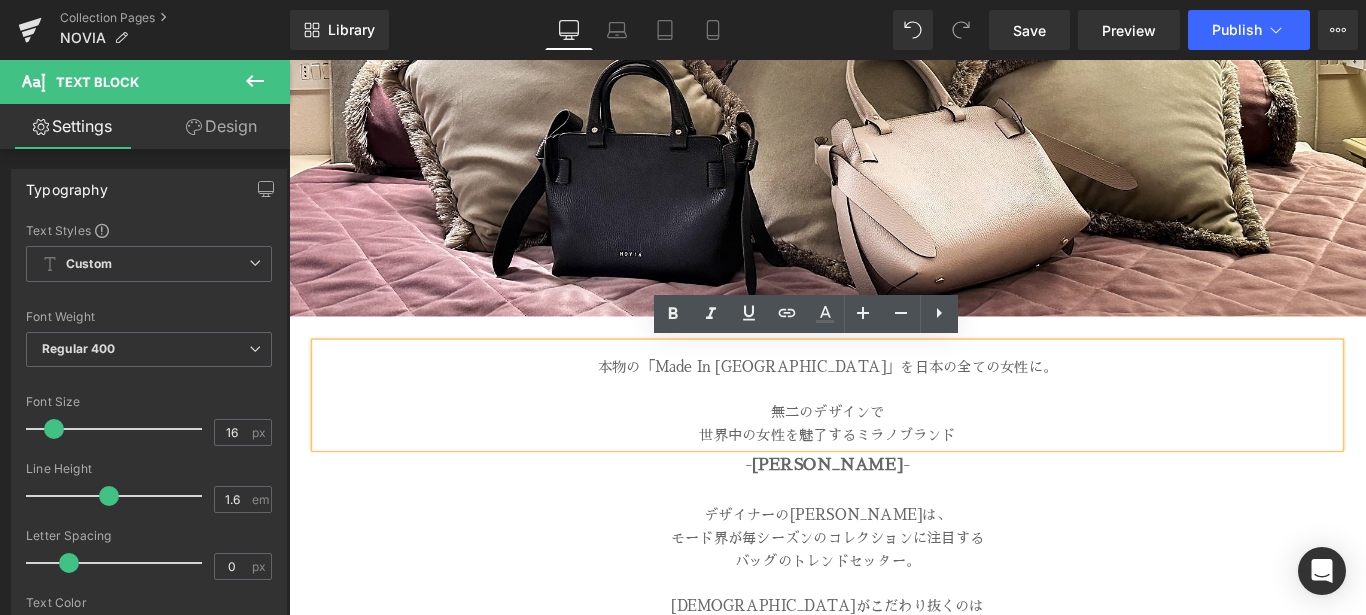 click on "本物の「Made In [GEOGRAPHIC_DATA]」を日本の全ての女性に。" at bounding box center [894, 406] 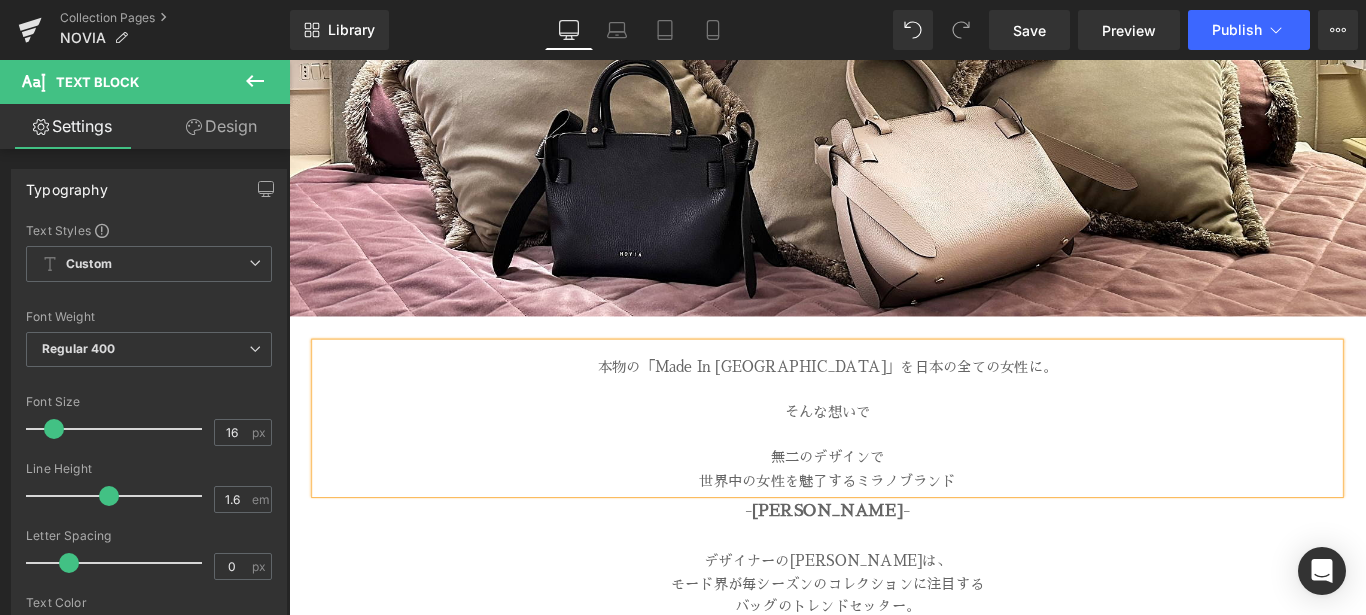 click at bounding box center [894, 483] 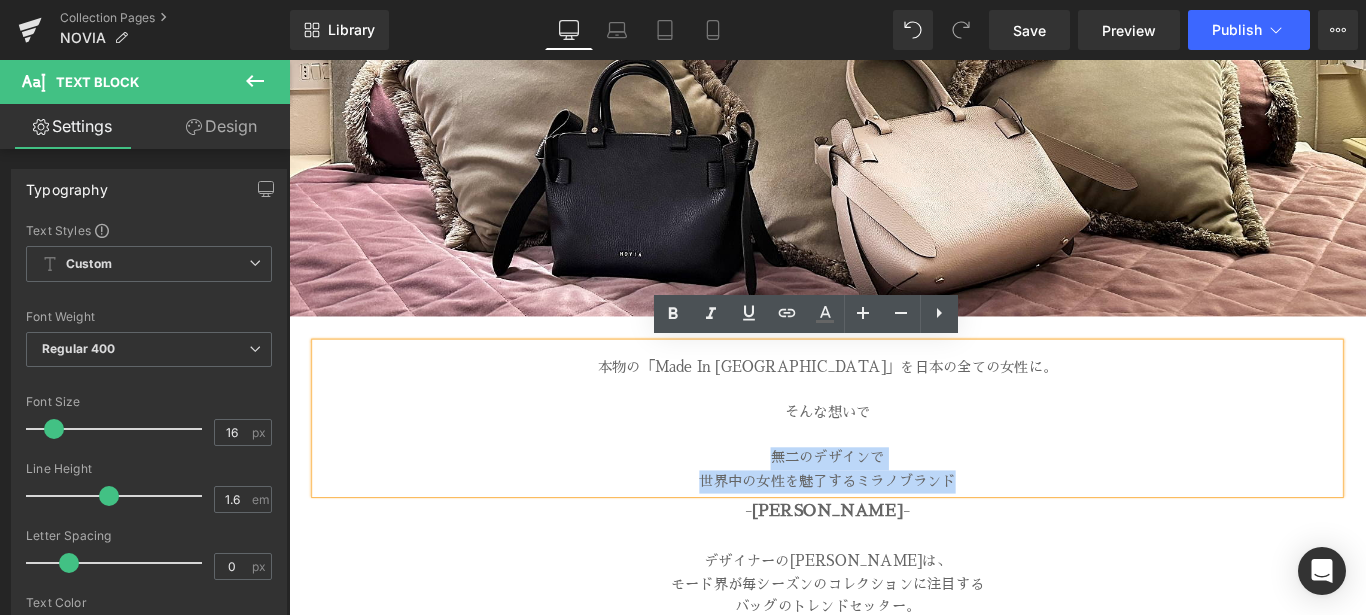 drag, startPoint x: 819, startPoint y: 501, endPoint x: 1206, endPoint y: 527, distance: 387.8724 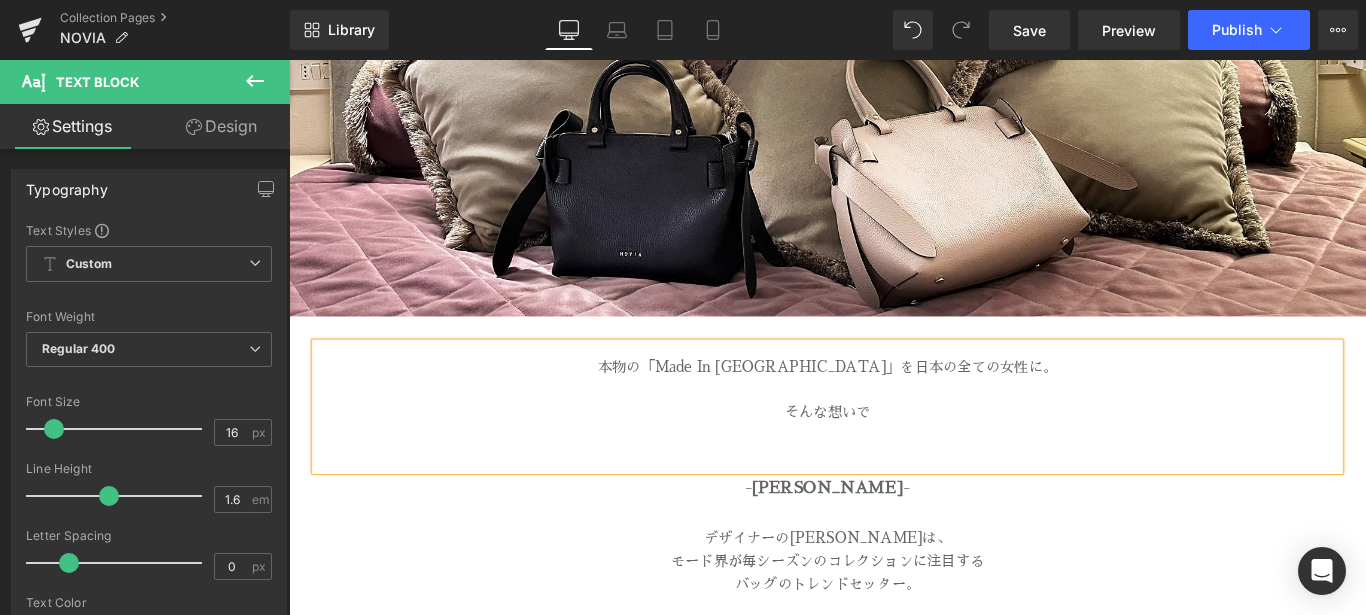 click on "そんな想いで" at bounding box center (894, 457) 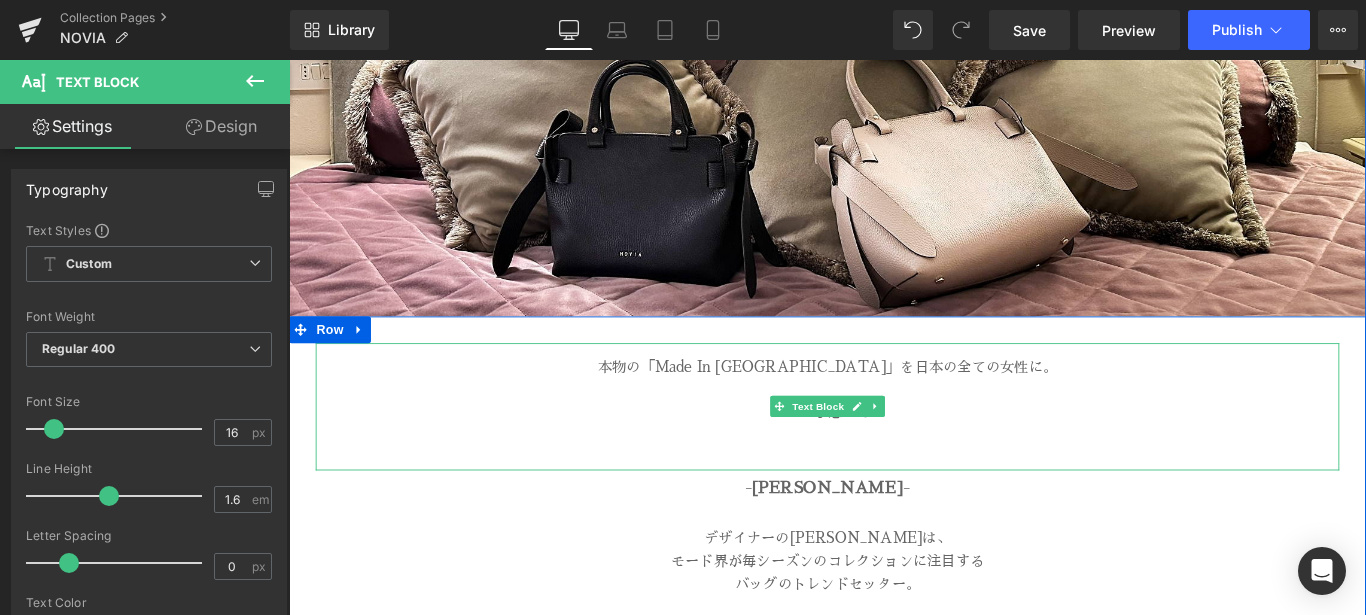 click on "本物の「Made In [GEOGRAPHIC_DATA]」を日本の全ての女性に。" at bounding box center (894, 406) 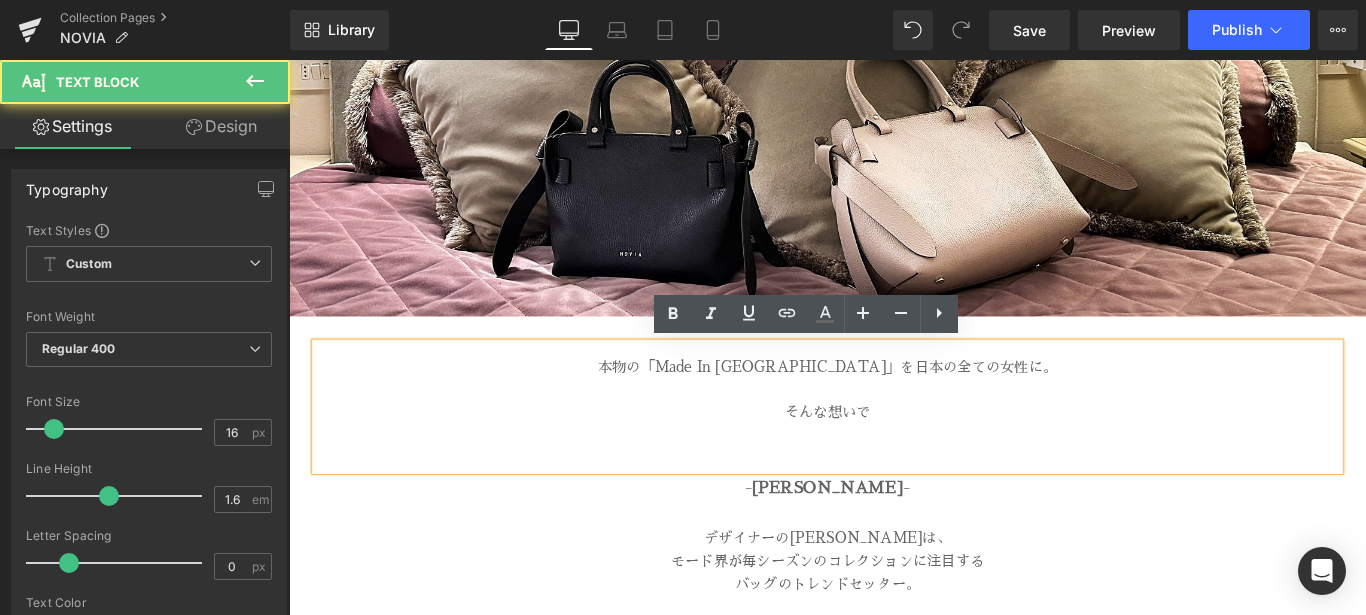 click on "そんな想いで" at bounding box center (894, 457) 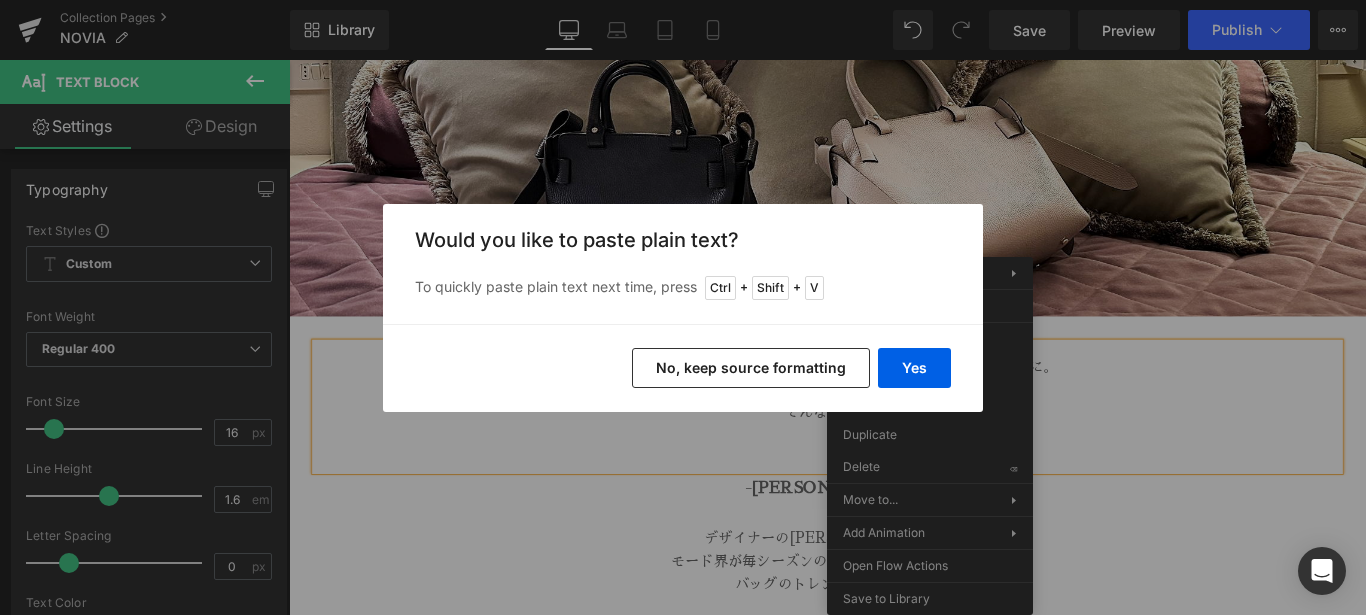 click on "Back to Library   Insert     Would you like to paste plain text? To quickly paste plain text next time, press  Ctrl   +   Shift   +   V     Yes No, keep source formatting" at bounding box center [683, 307] 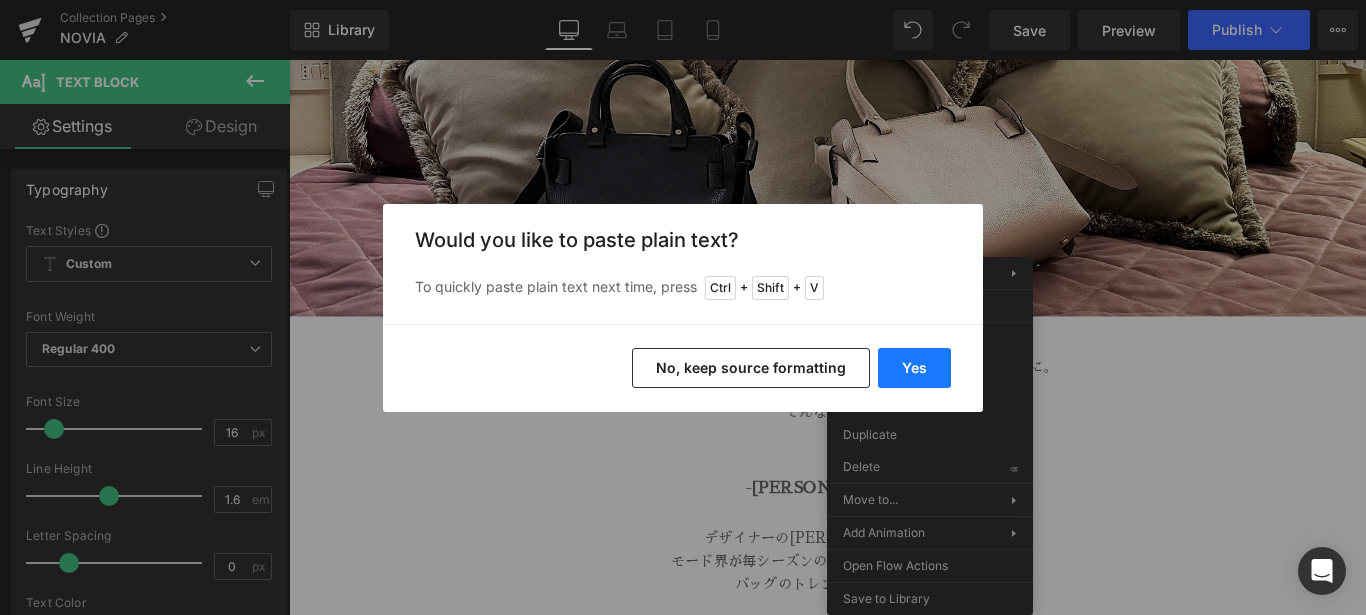 click on "Yes" at bounding box center (914, 368) 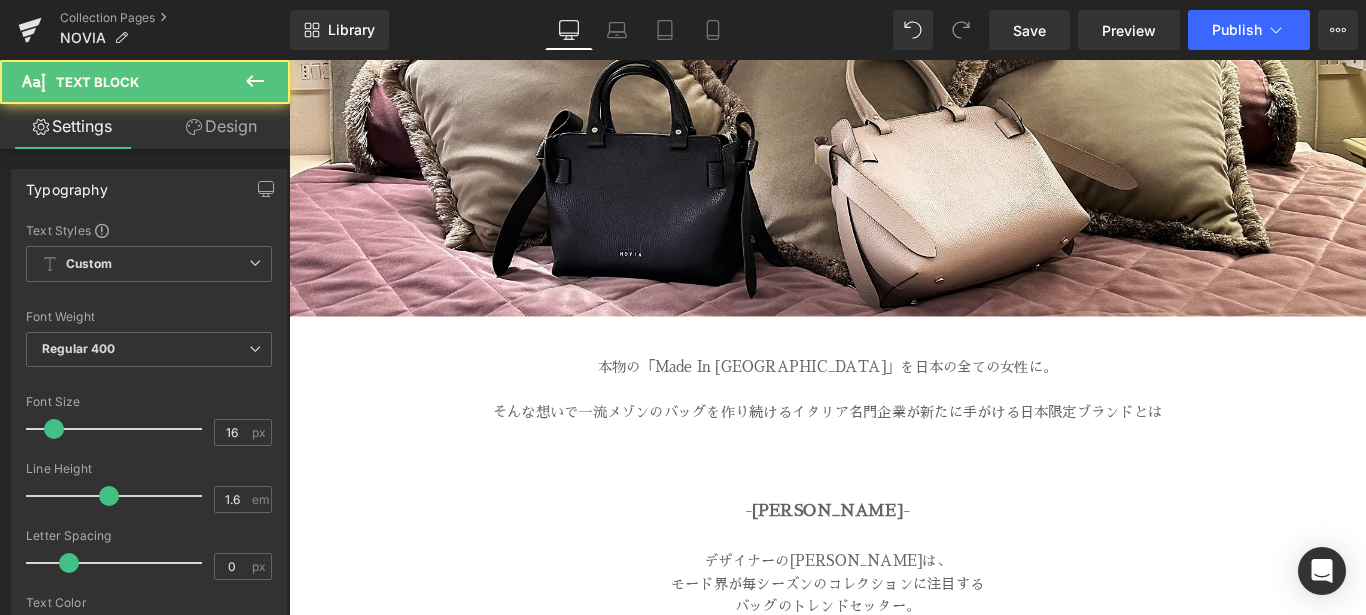 click on "本物の「Made In [GEOGRAPHIC_DATA]」を日本の全ての女性に。 そんな想いで一流メゾンのバッグを作り続けるイタリア名門企業が新たに手がける日本限定ブランドとは Text Block" at bounding box center (894, 462) 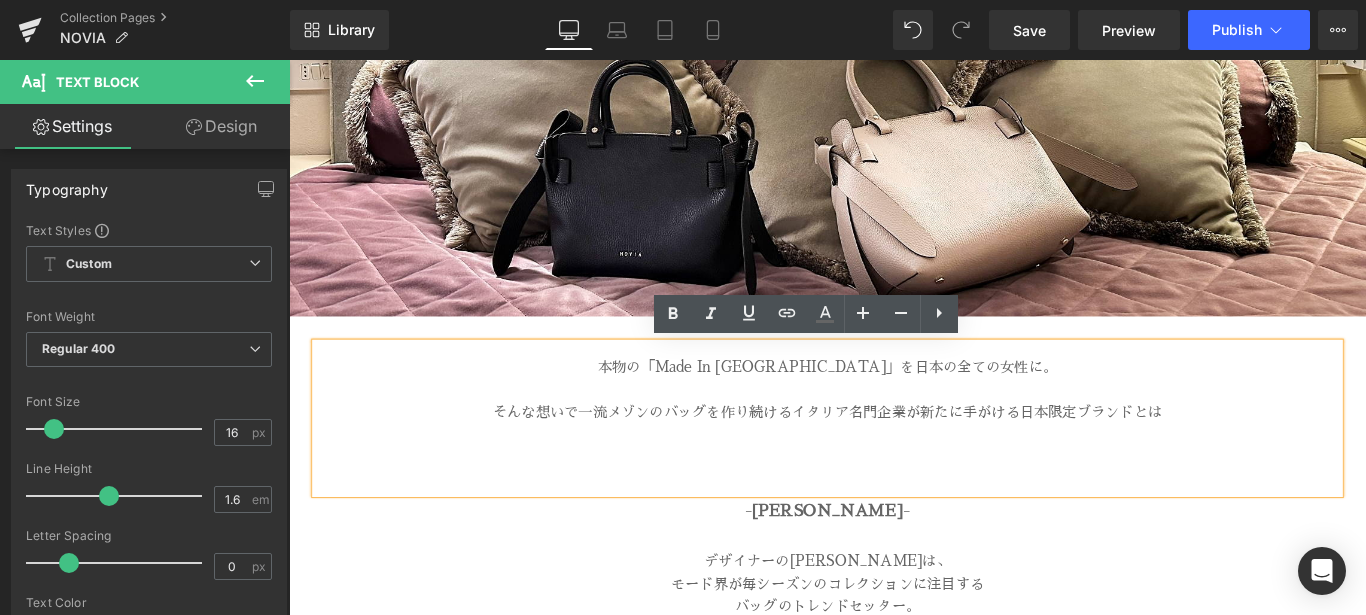 click at bounding box center [894, 483] 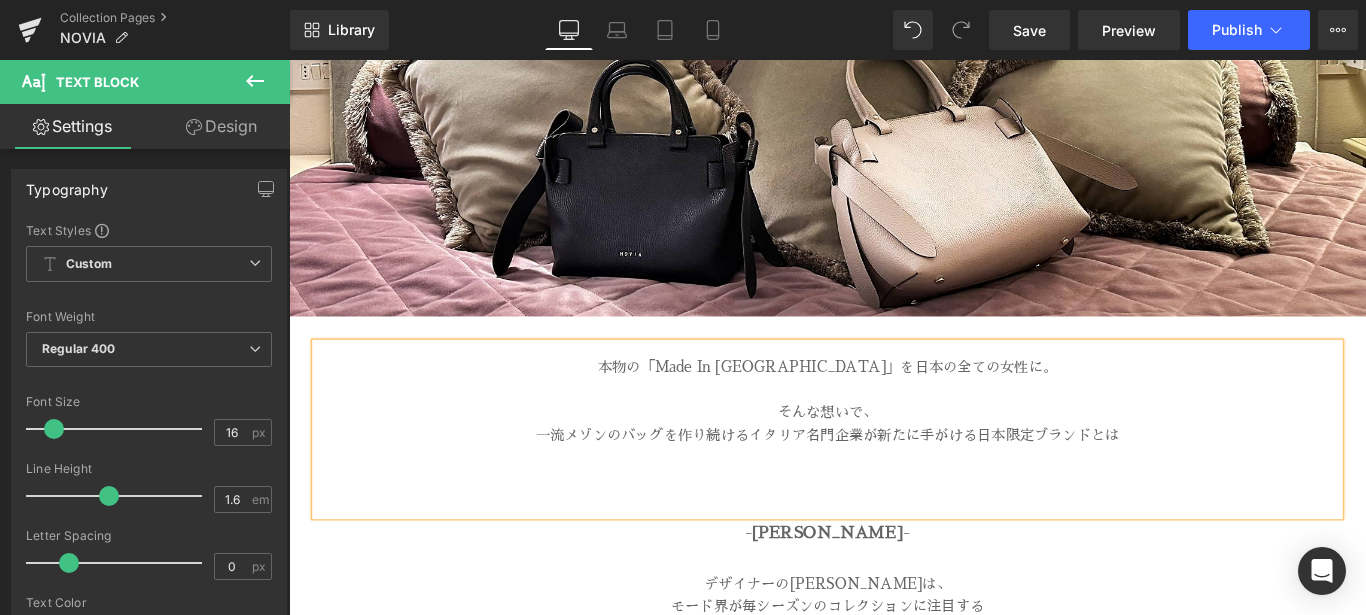 click on "一流メゾンのバッグを作り続けるイタリア名門企業が新たに手がける日本限定ブランドとは" at bounding box center (894, 483) 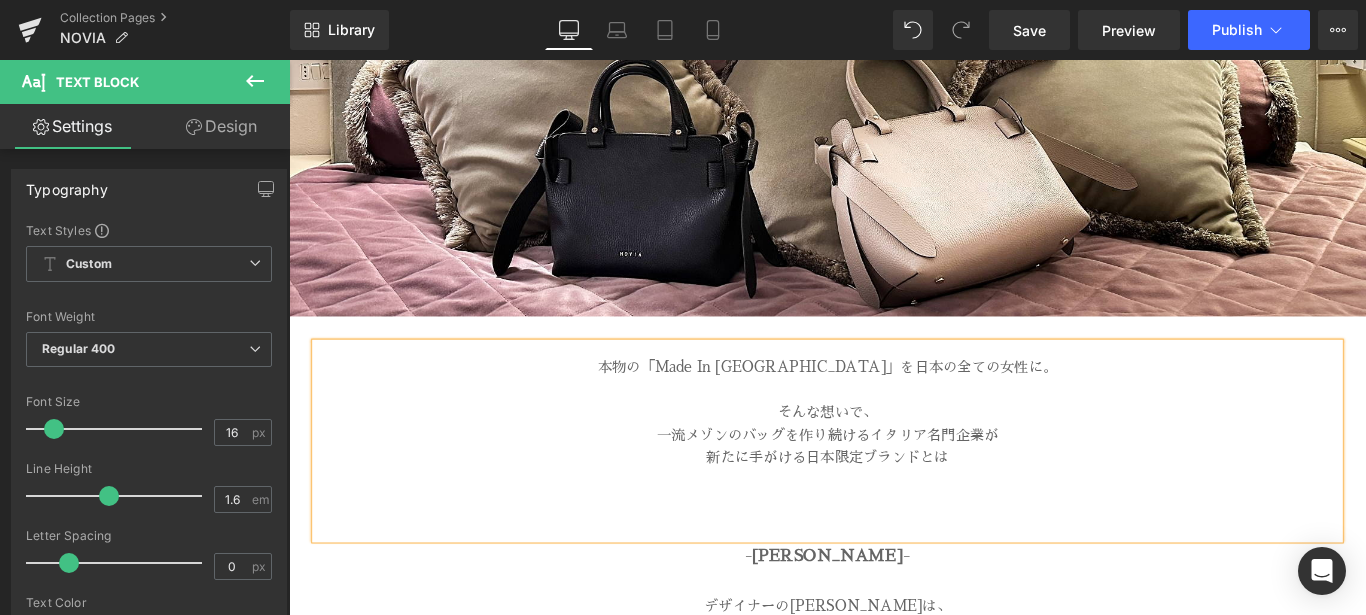 click on "新たに手がける日本限定ブランドとは" at bounding box center [894, 508] 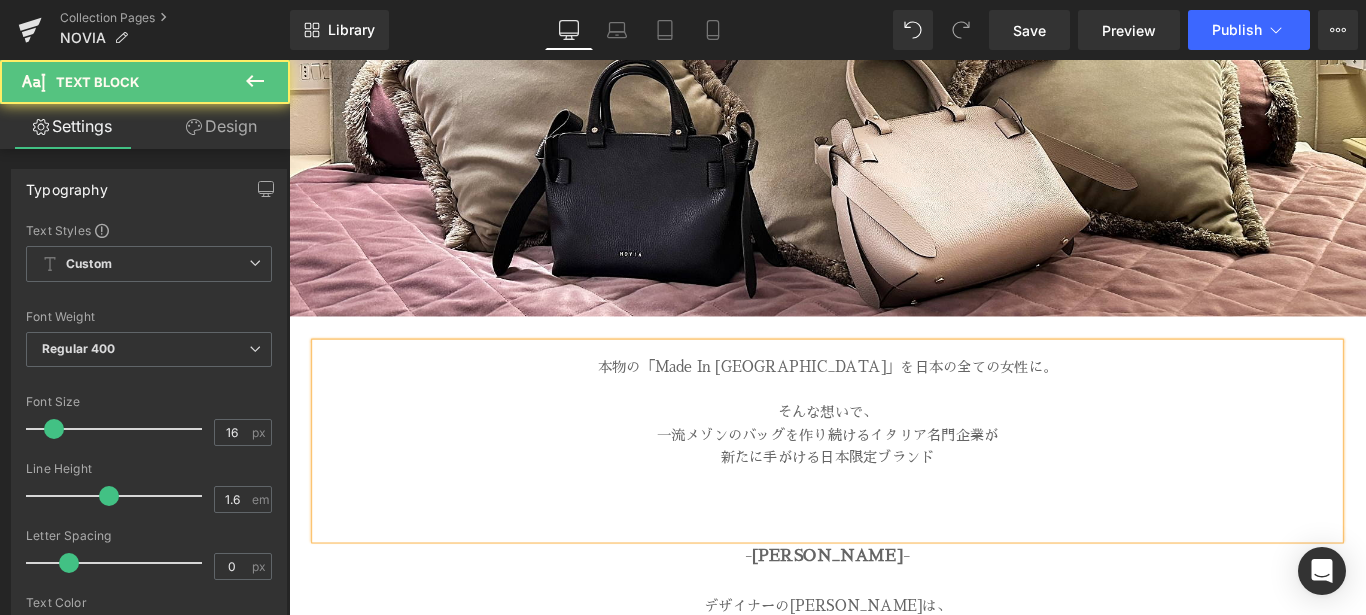 click at bounding box center (894, 560) 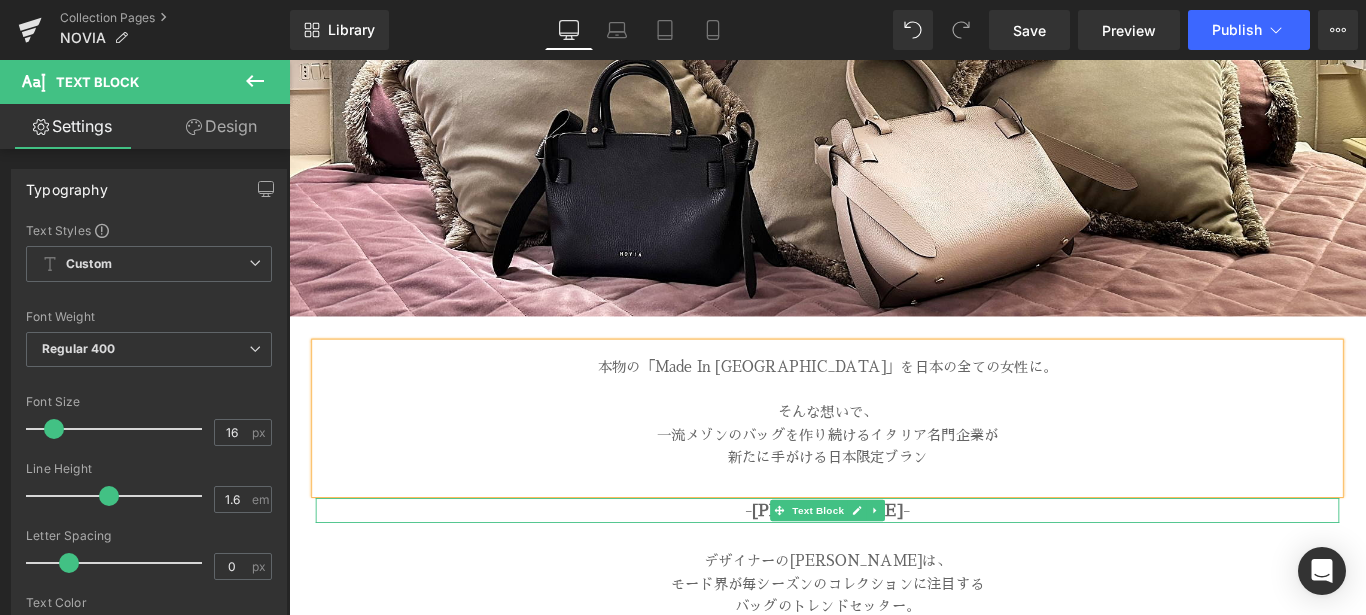 click on "本物の「Made In [GEOGRAPHIC_DATA]」を日本の全ての女性に。 そんな想いで、 一流メゾンのバッグを作り続ける[DEMOGRAPHIC_DATA]名門企業が 新たに手がける日本限定ブラン Text Block         -  Christian Villa  - Text Block         デザイナーの[PERSON_NAME]は、 モード界が毎シーズンのコレクションに注目する バッグのトレンドセッター。 [PERSON_NAME]がこだわり抜くのは 極上に洗練されたデザイン、 イタリア自社工場で生産することで実現する 確かなクオリティー、 そして手の届きやすいプライス。 [PERSON_NAME]のバッグを手にすると 全ての魔法のような[PERSON_NAME]が その人気の秘密を物語ります。 Text Block" at bounding box center (894, 673) 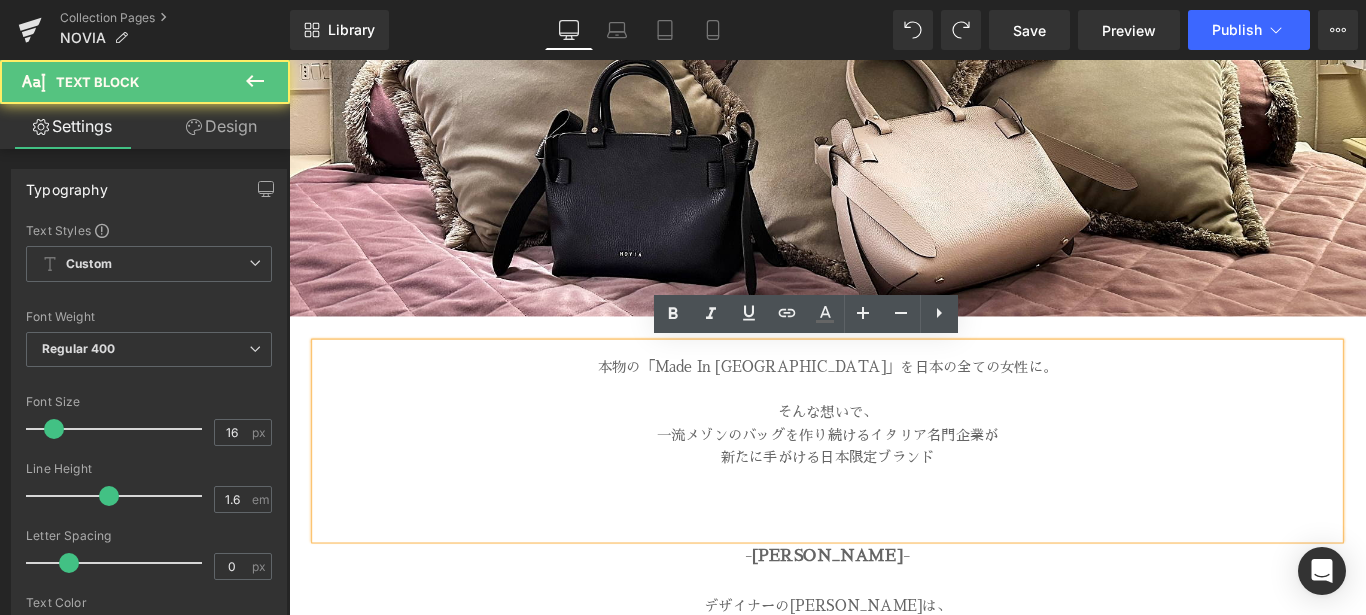 click at bounding box center [894, 560] 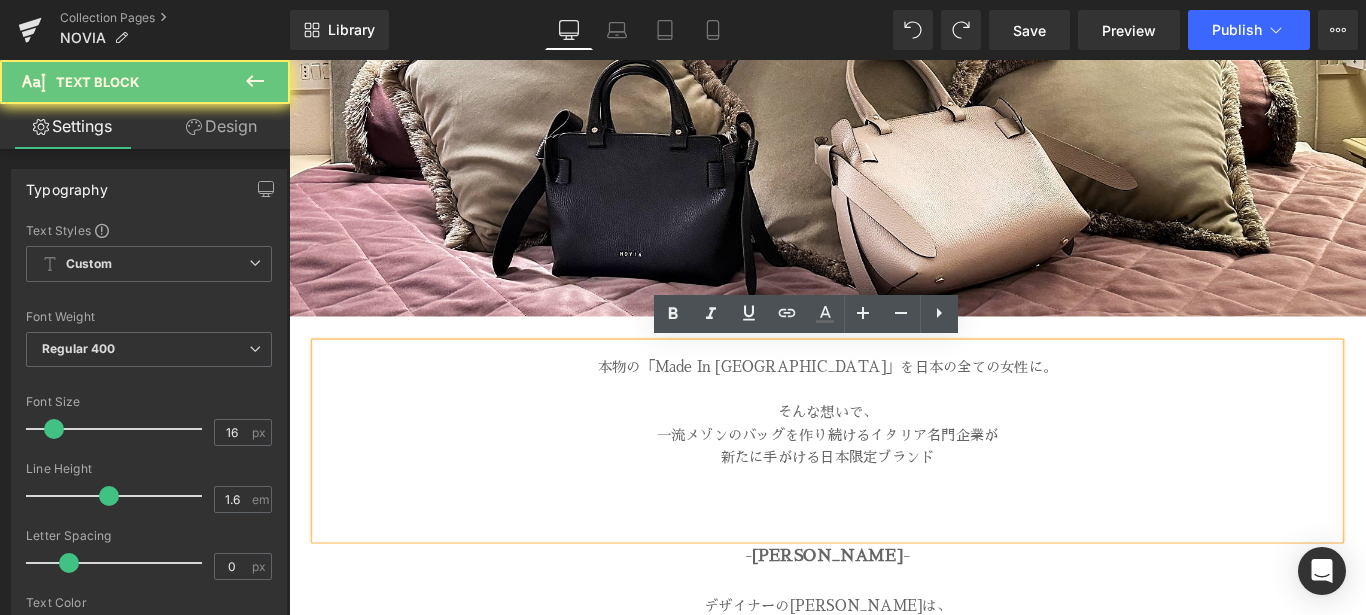 click at bounding box center [894, 560] 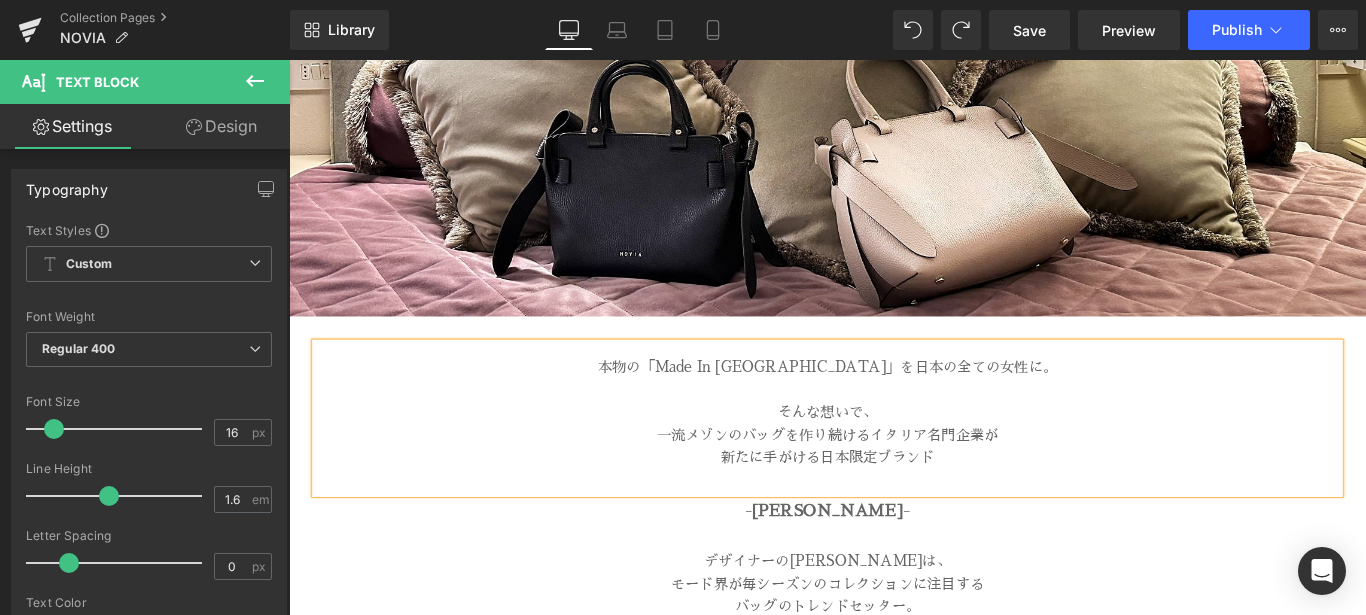 click on "本物の「Made In [GEOGRAPHIC_DATA]」を日本の全ての女性に。
そんな想いで、 一流メゾンのバッグを作り続けるイタリア名門企業が 新たに手がける日本限定ブランド" at bounding box center (894, 462) 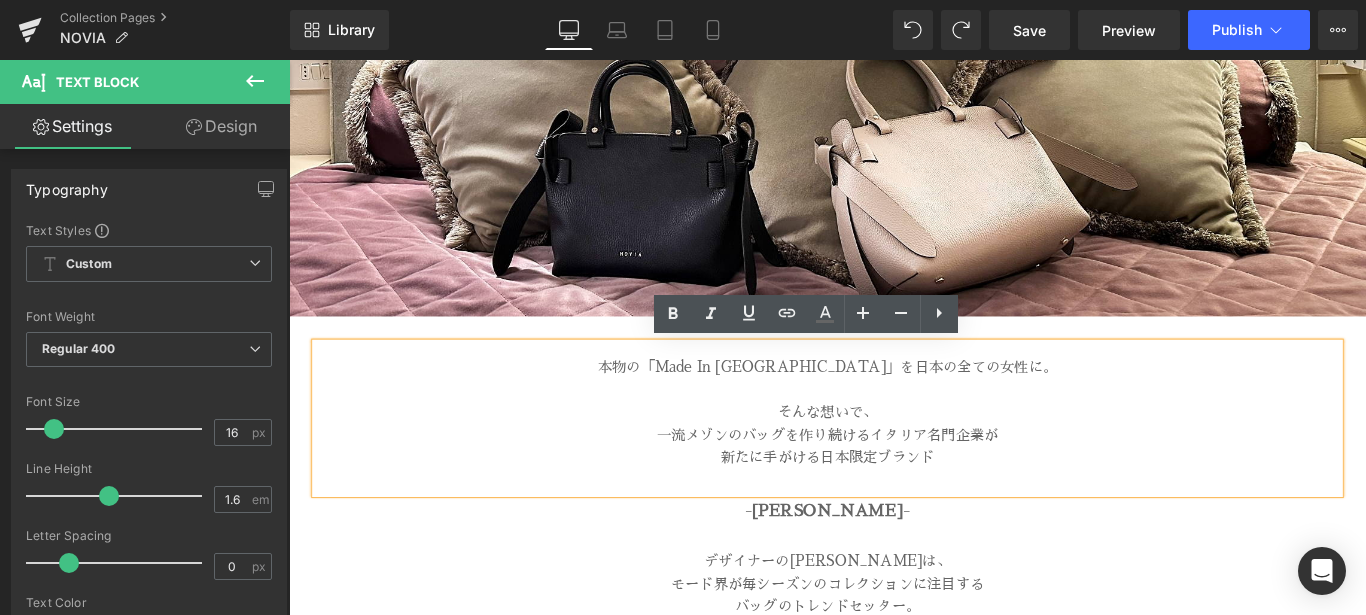 click at bounding box center [894, 534] 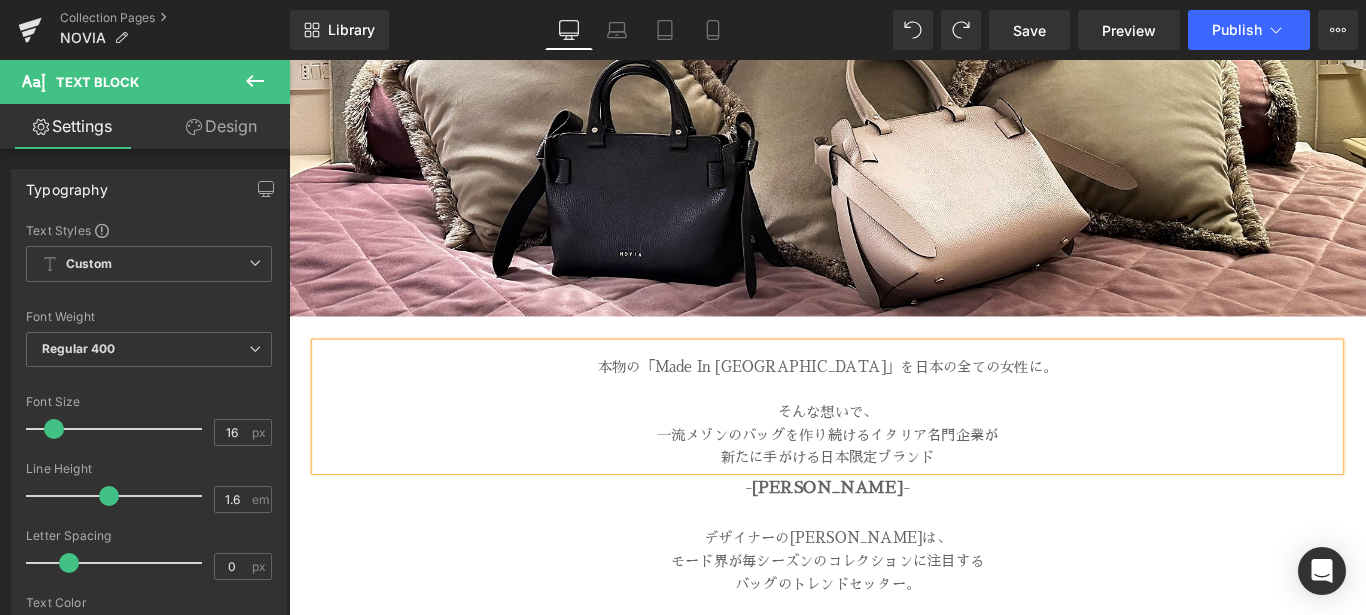 click 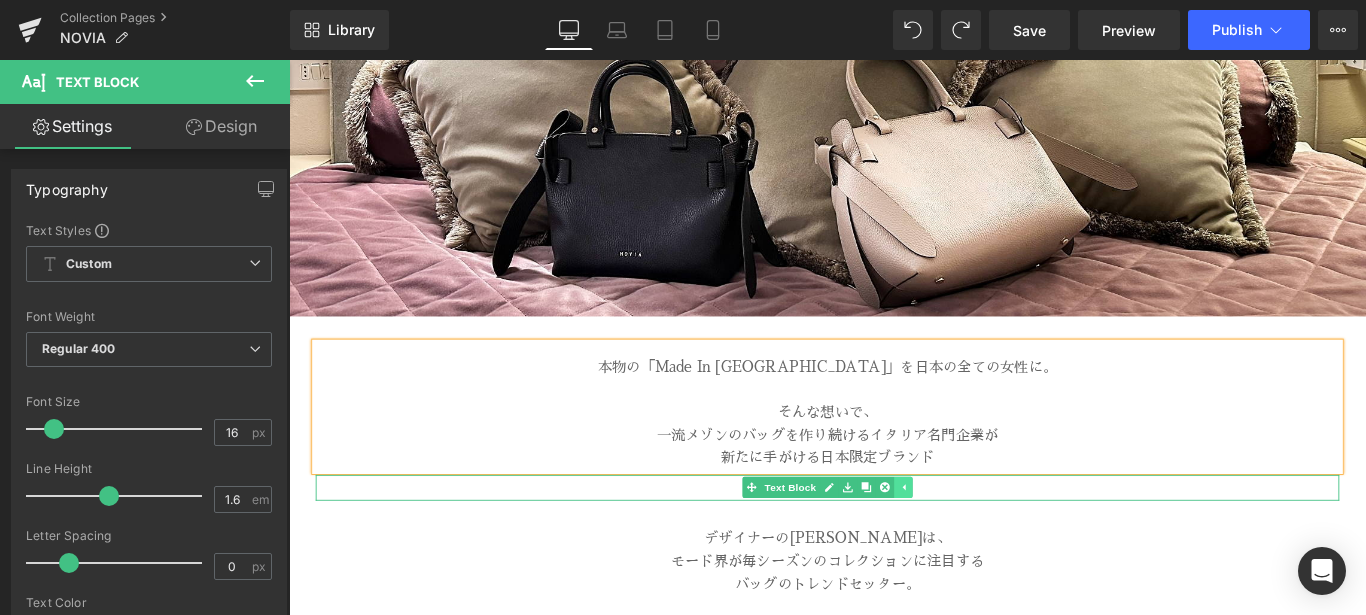 click 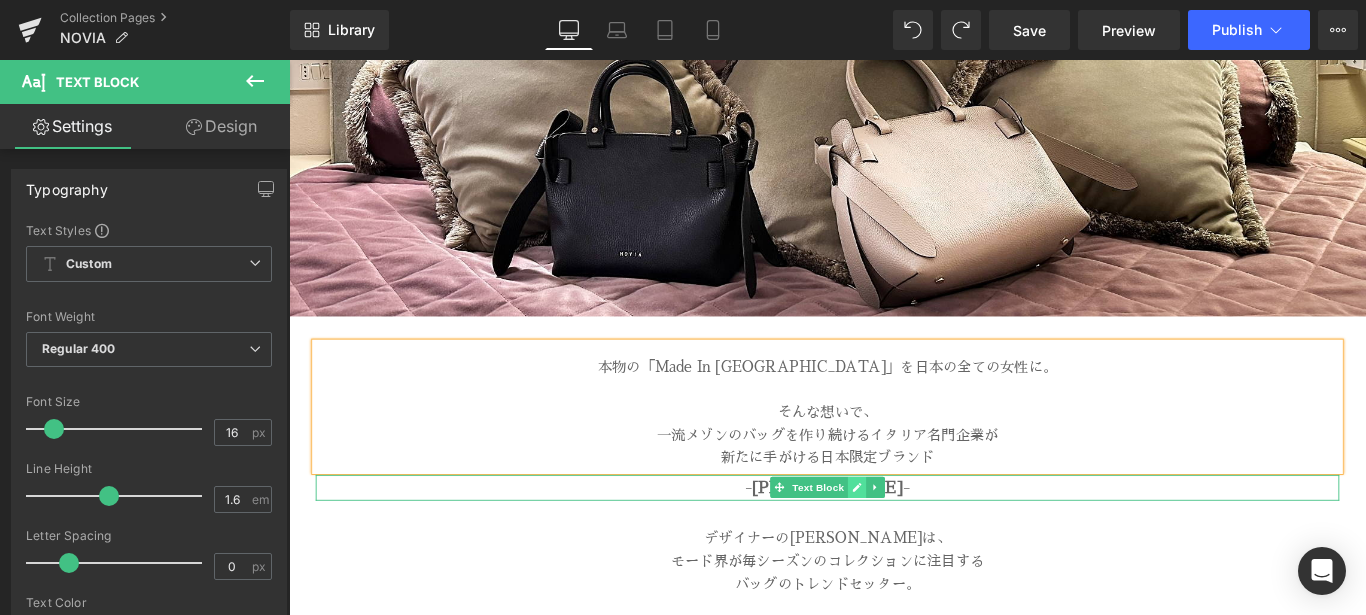 click at bounding box center (927, 540) 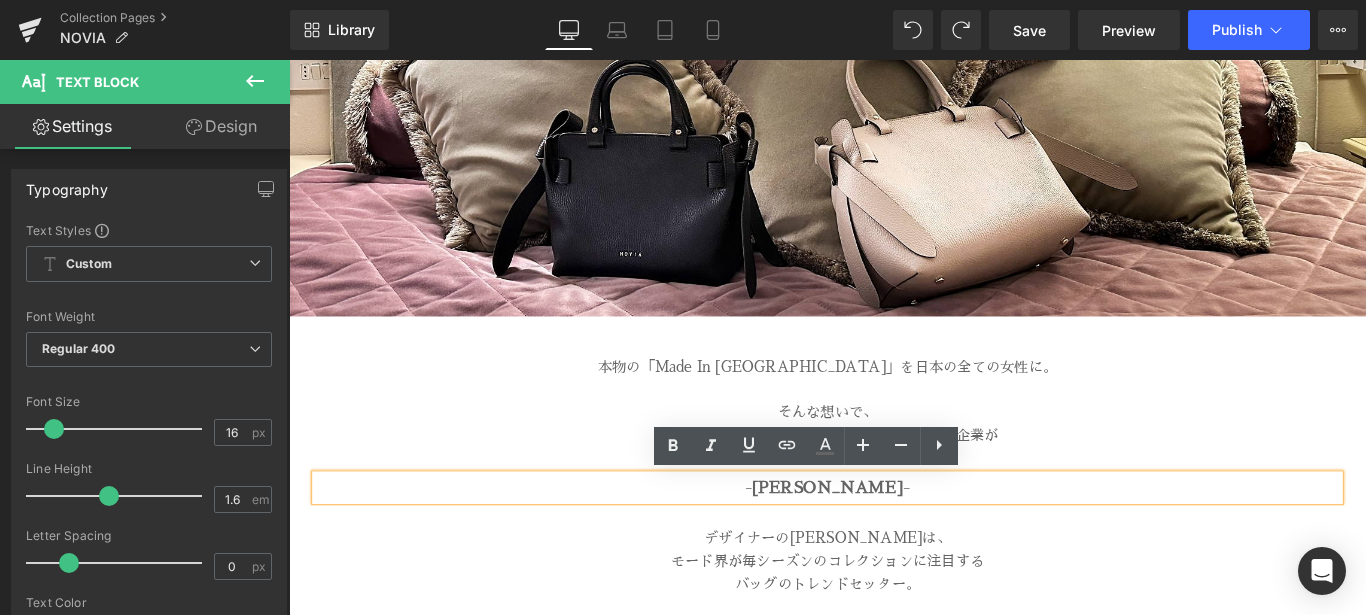 click on "[PERSON_NAME]" at bounding box center [894, 540] 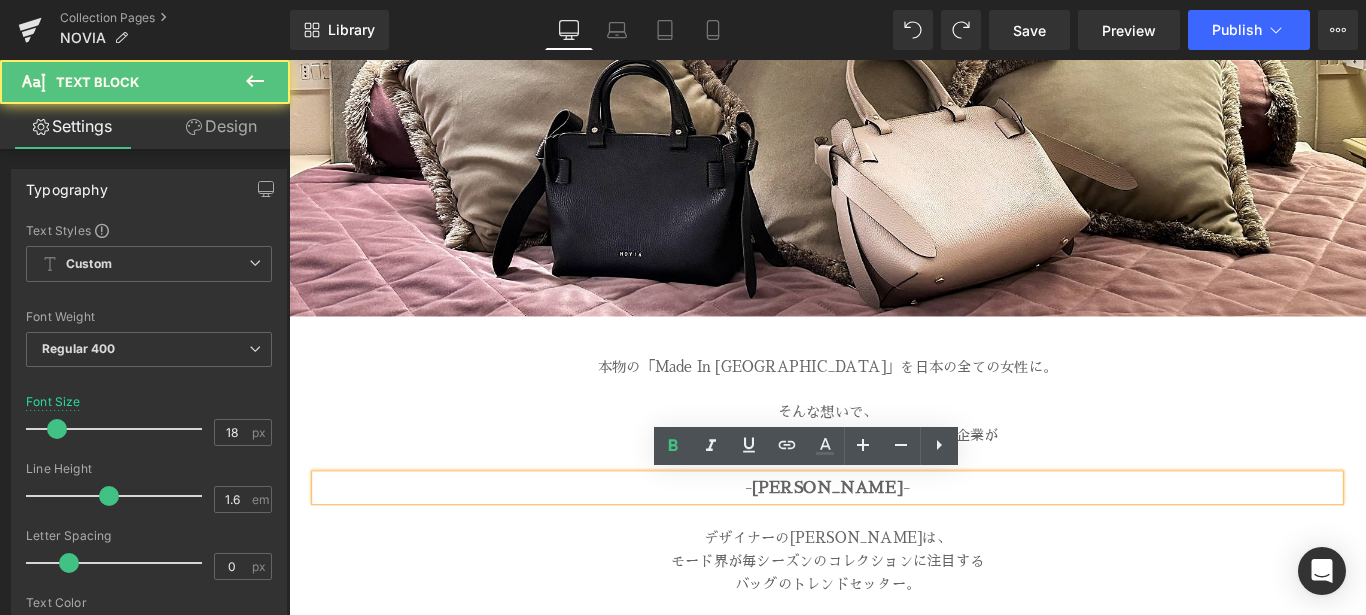 type 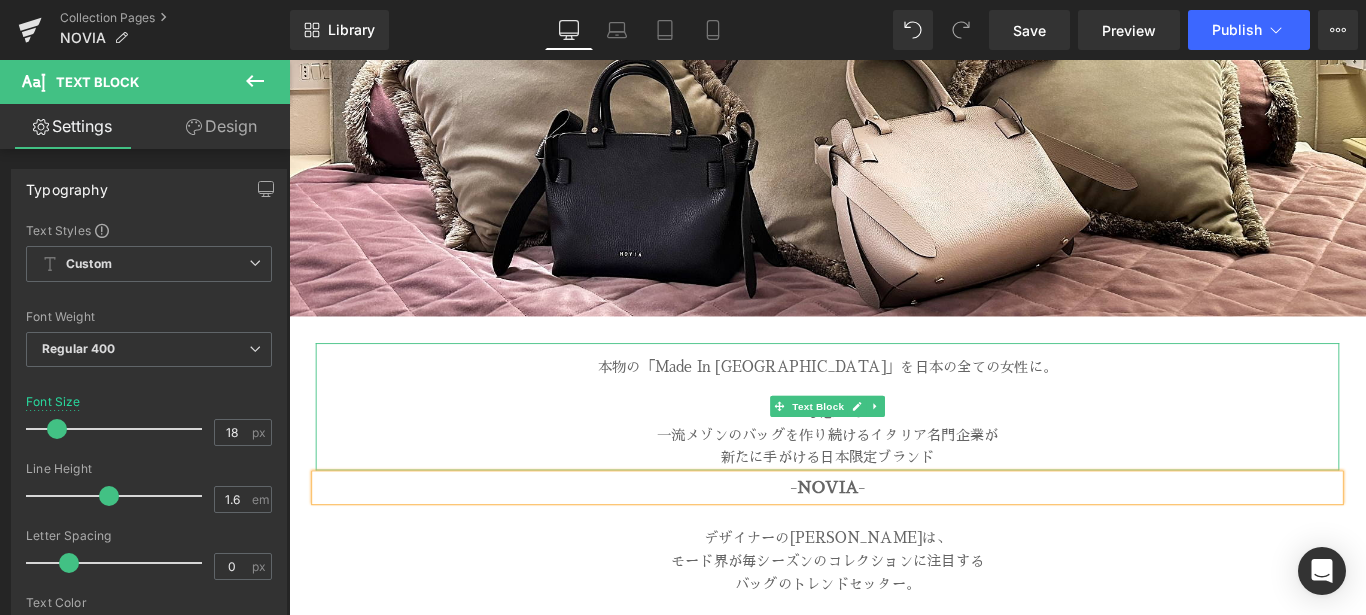 click at bounding box center [894, 432] 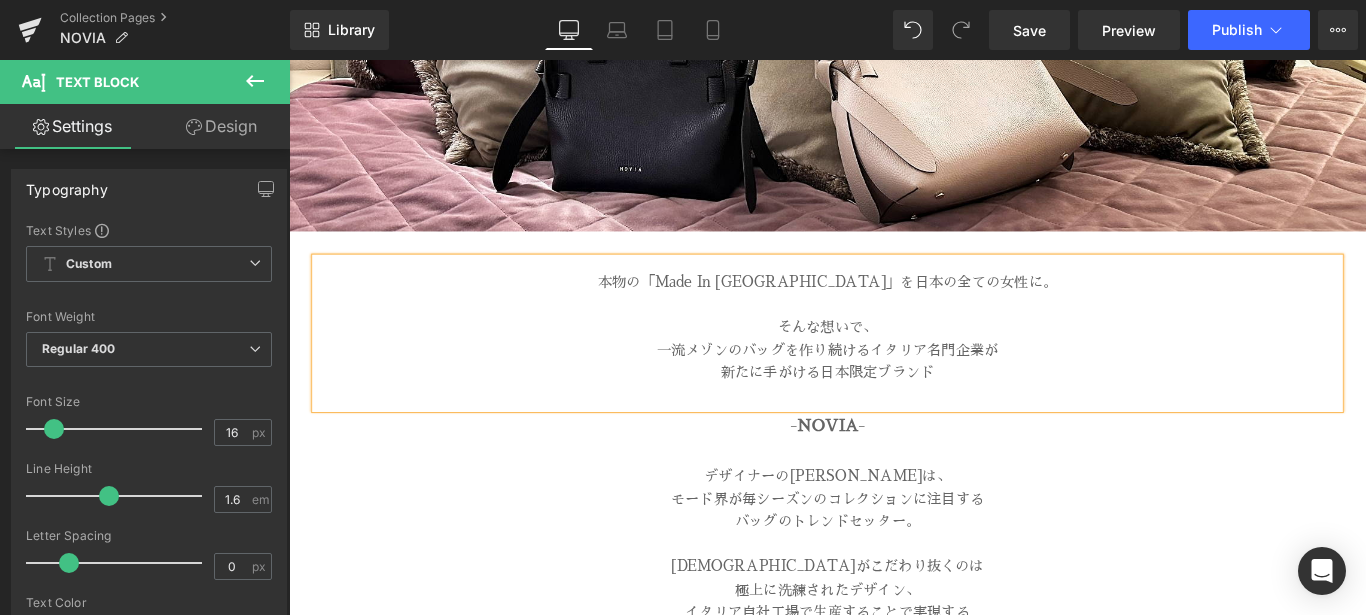 scroll, scrollTop: 672, scrollLeft: 0, axis: vertical 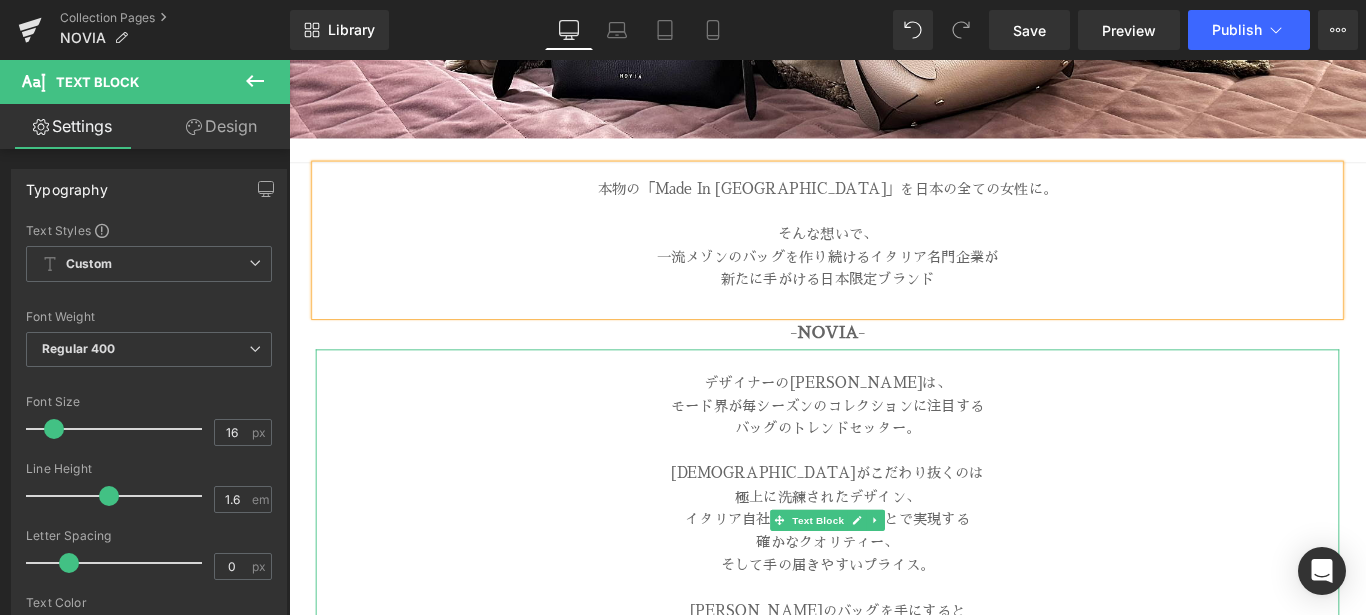 click on "デザイナーの[PERSON_NAME]は、" at bounding box center [894, 424] 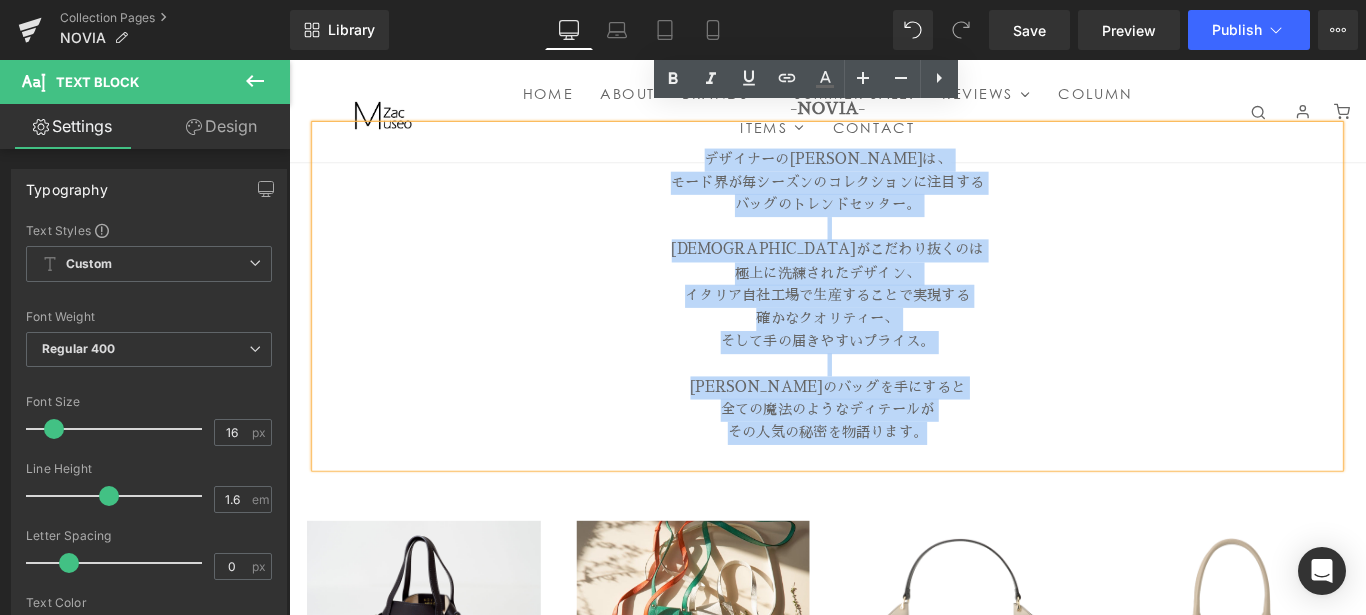 scroll, scrollTop: 1007, scrollLeft: 0, axis: vertical 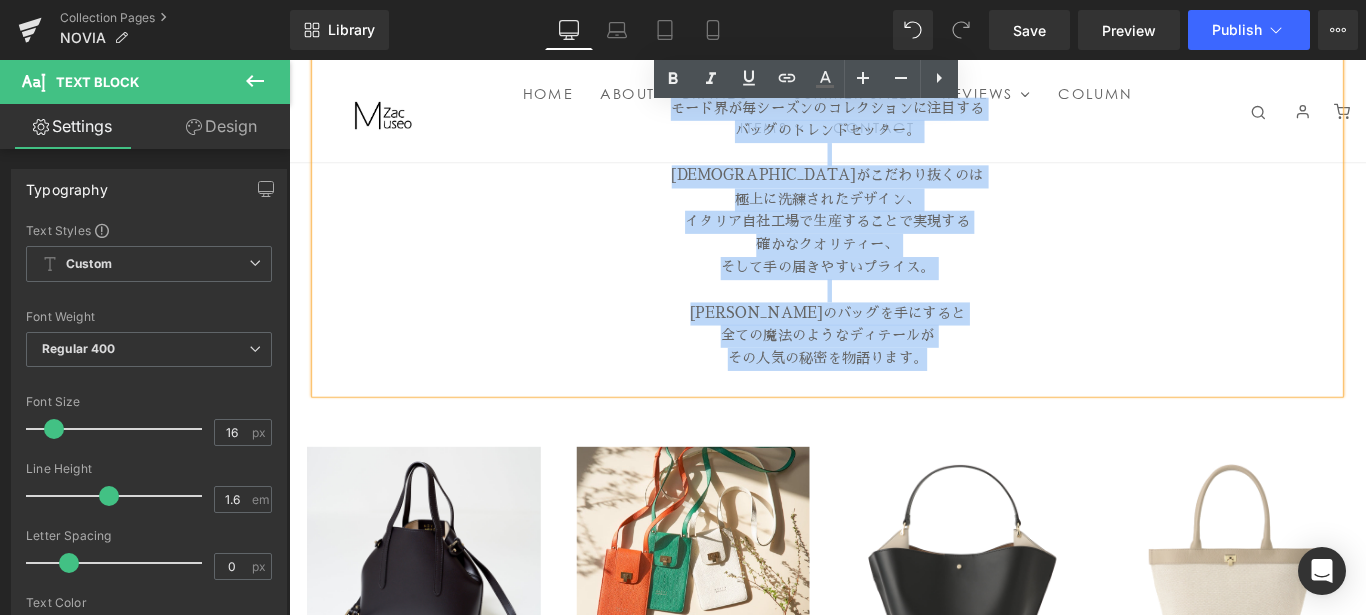 drag, startPoint x: 744, startPoint y: 421, endPoint x: 1023, endPoint y: 399, distance: 279.86603 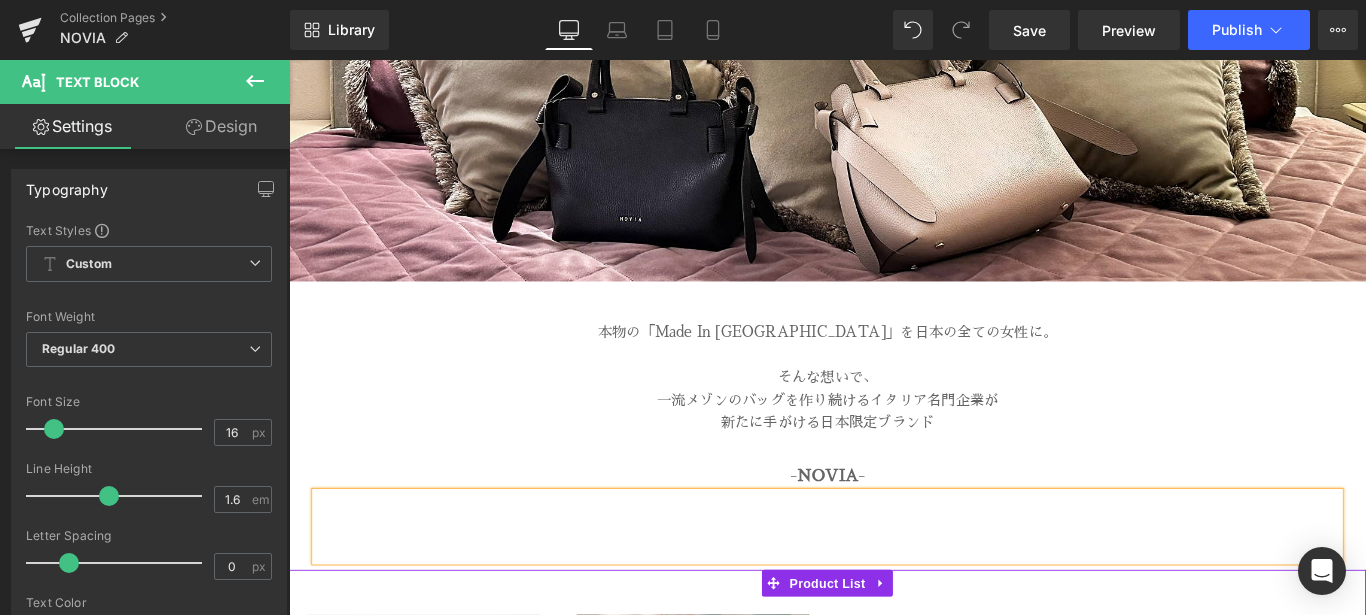 scroll, scrollTop: 507, scrollLeft: 0, axis: vertical 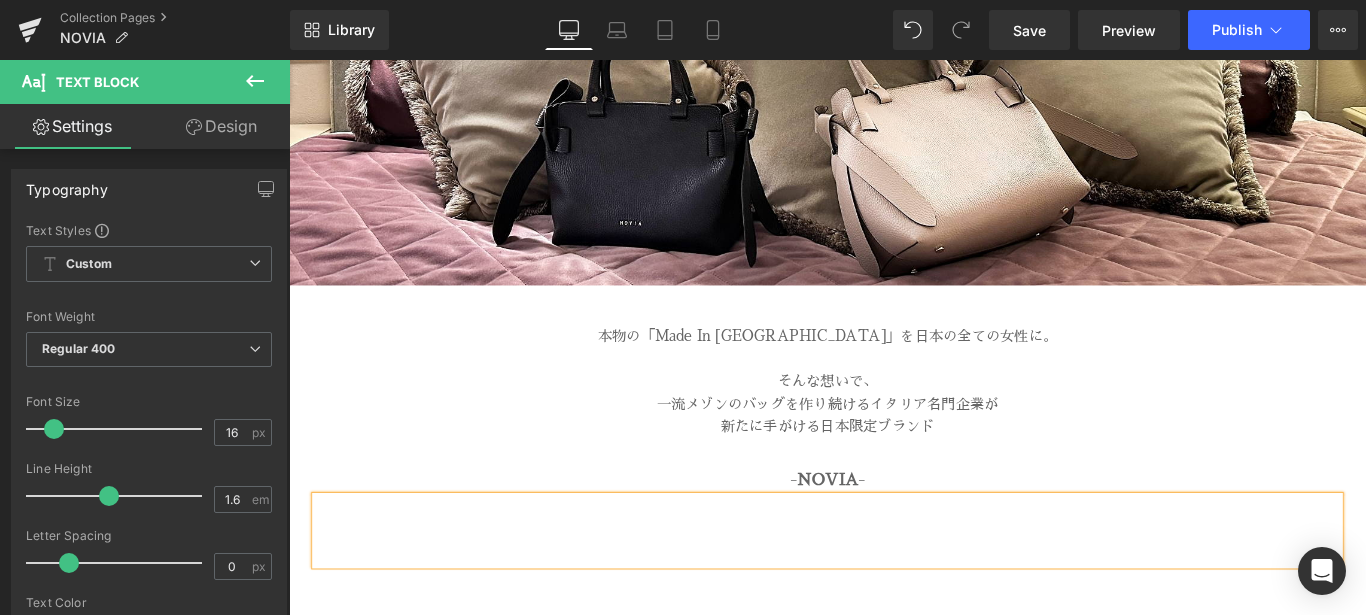 click at bounding box center (894, 563) 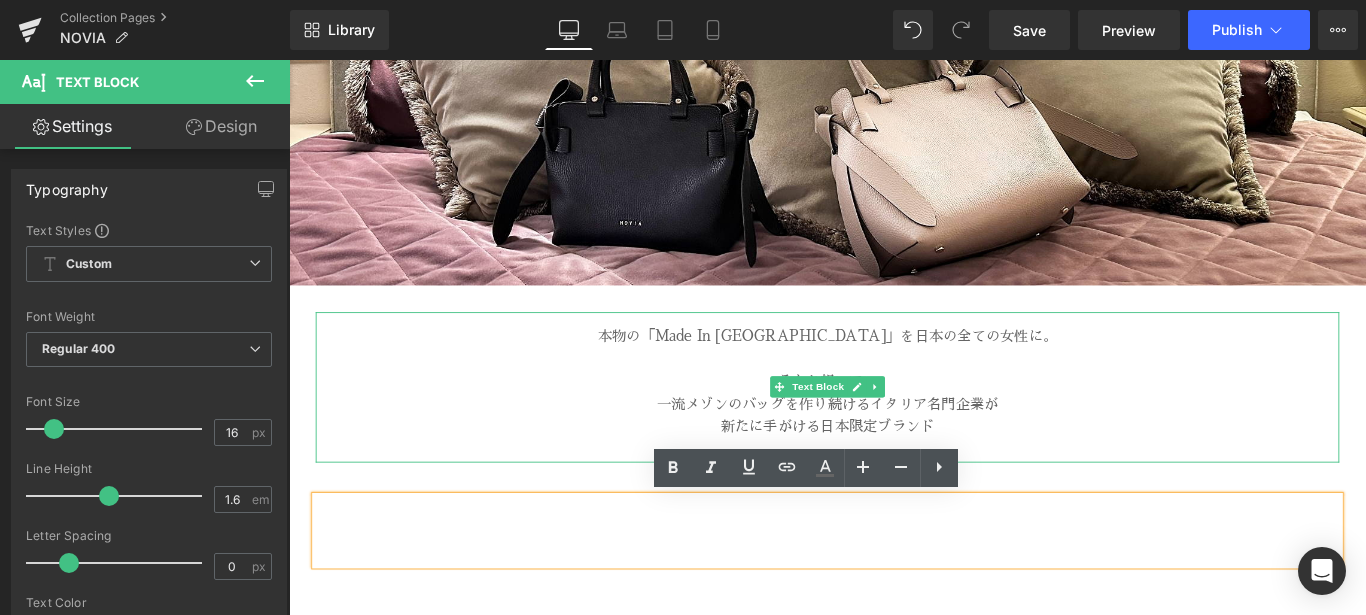 click at bounding box center [894, 397] 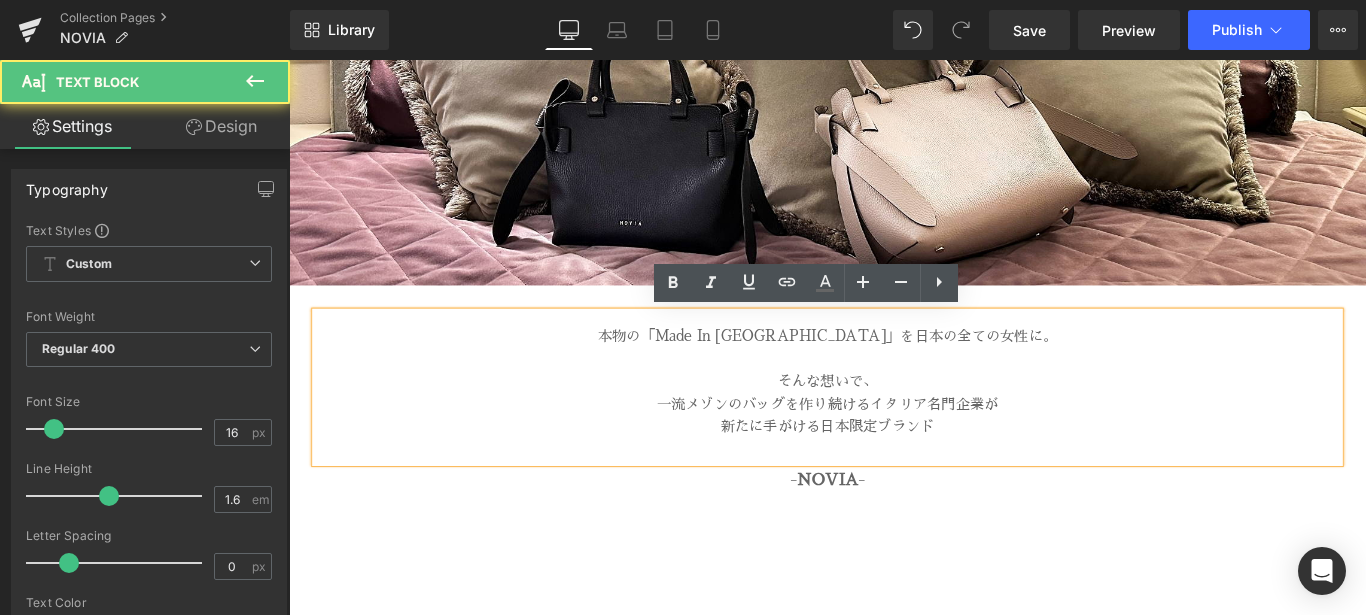 click on "一流メゾンのバッグを作り続けるイタリア名門企業が" at bounding box center [894, 448] 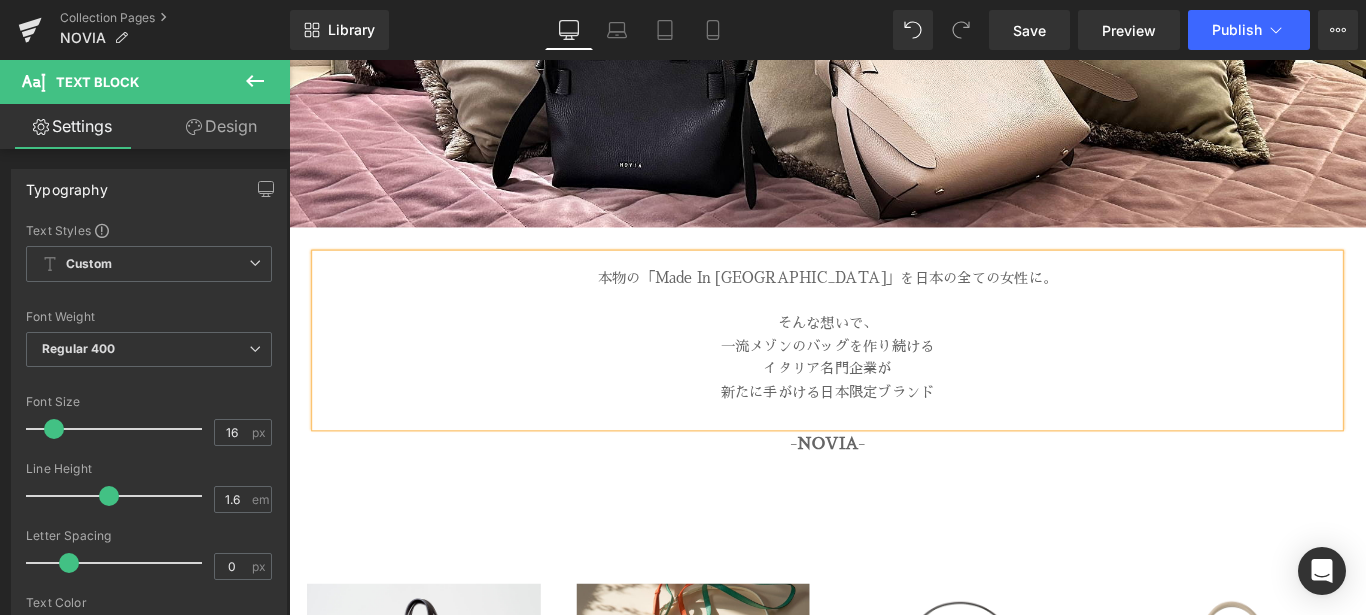 scroll, scrollTop: 607, scrollLeft: 0, axis: vertical 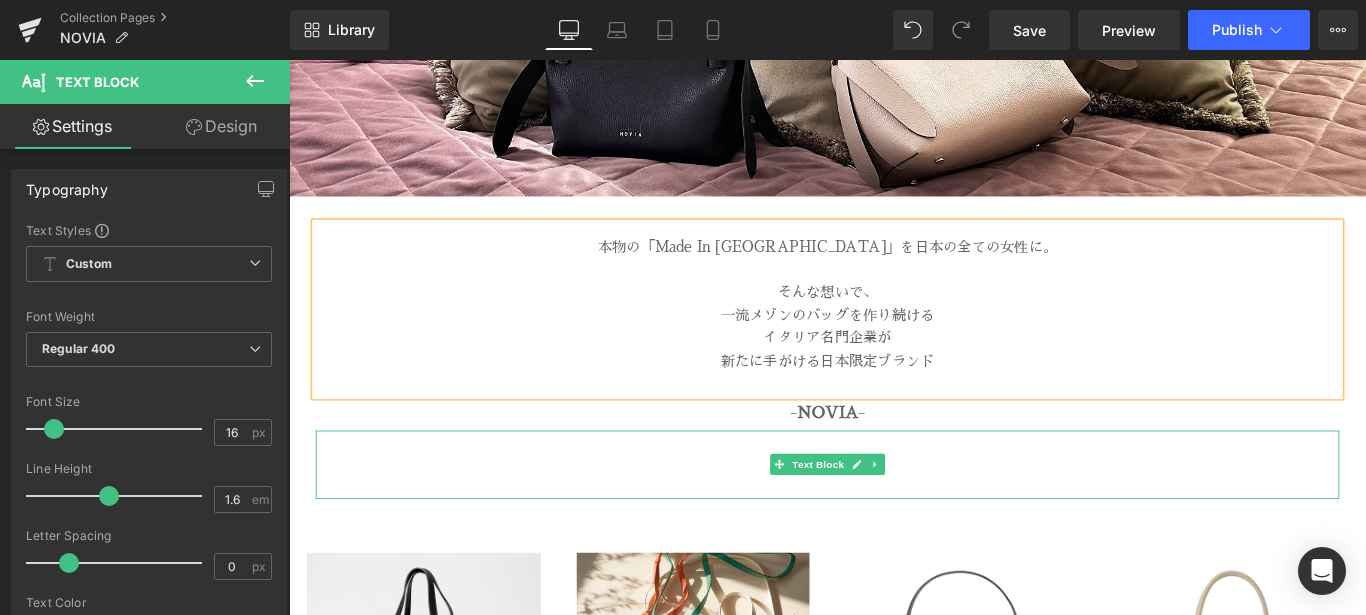 click at bounding box center (840, 514) 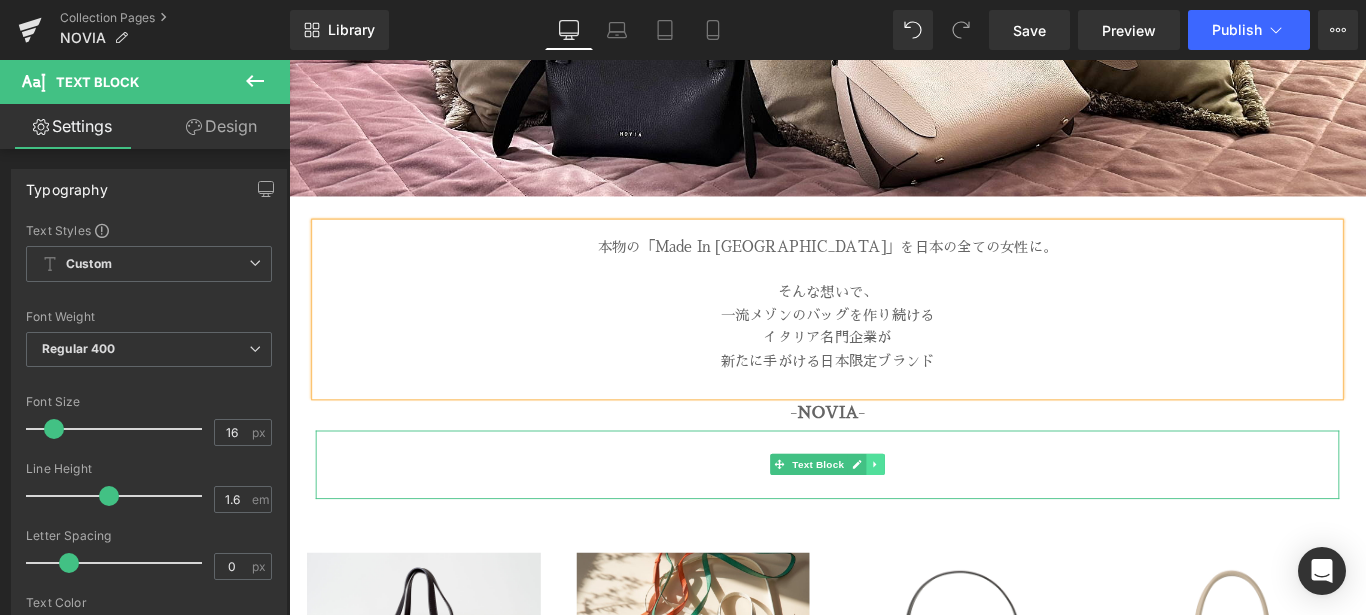 click 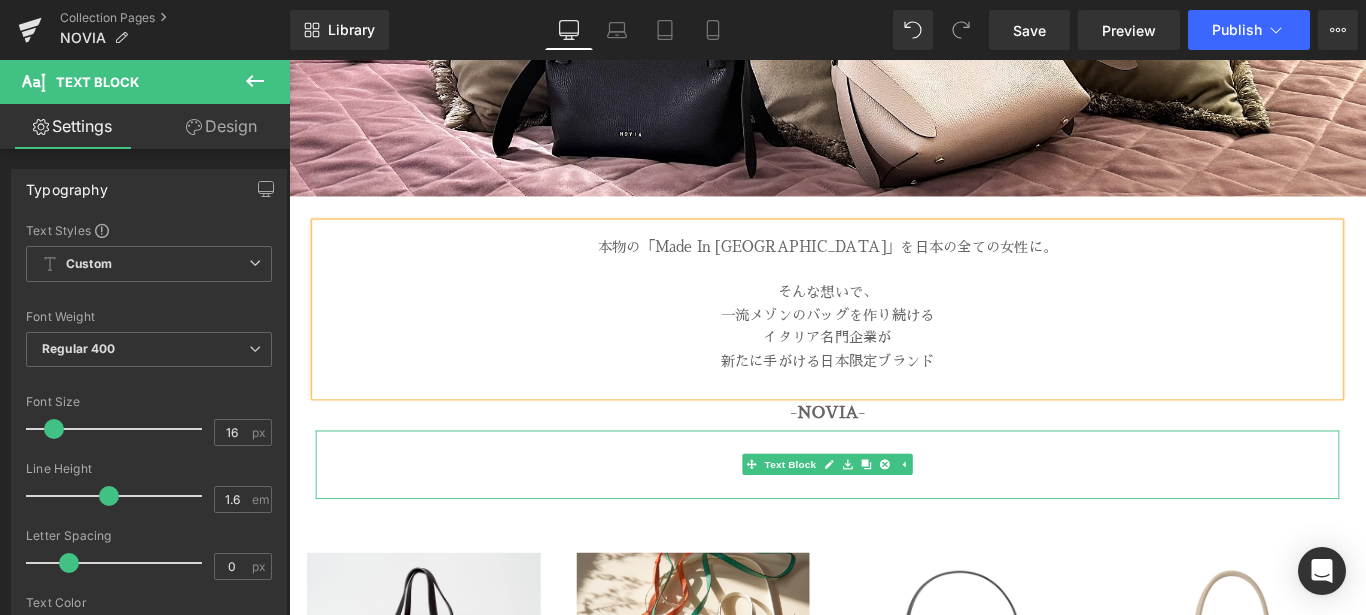 click at bounding box center (894, 489) 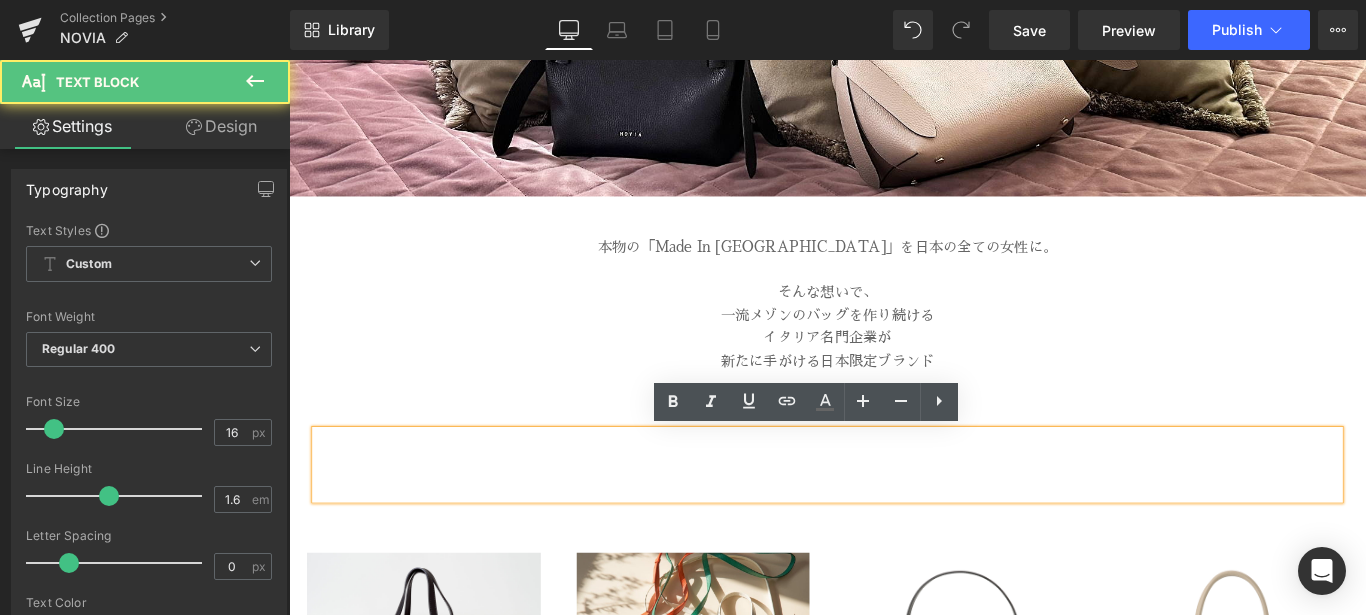 click at bounding box center [894, 515] 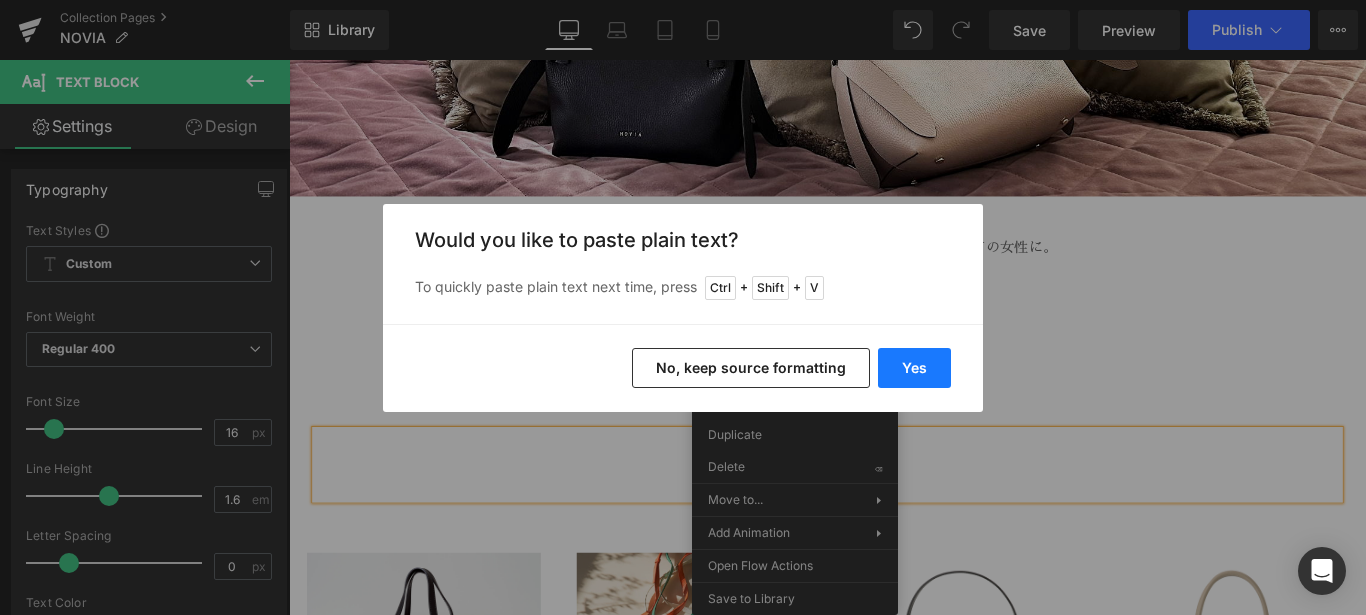 drag, startPoint x: 929, startPoint y: 378, endPoint x: 717, endPoint y: 357, distance: 213.03755 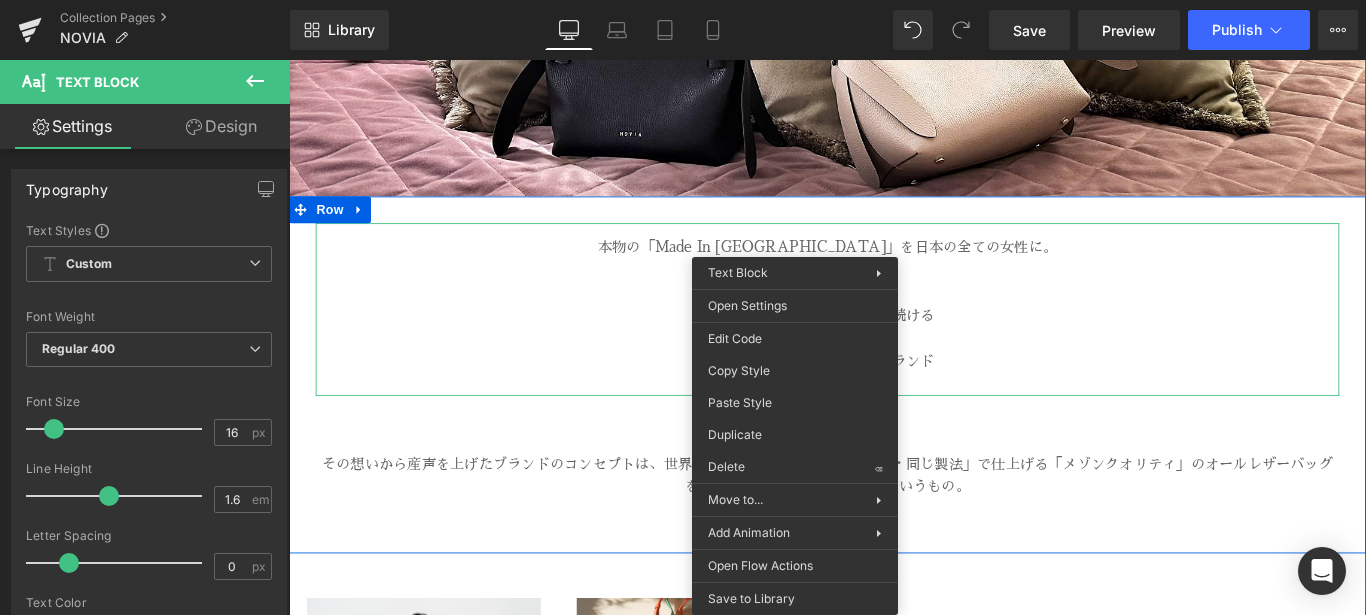 click on "一流メゾンのバッグを作り続ける" at bounding box center (894, 348) 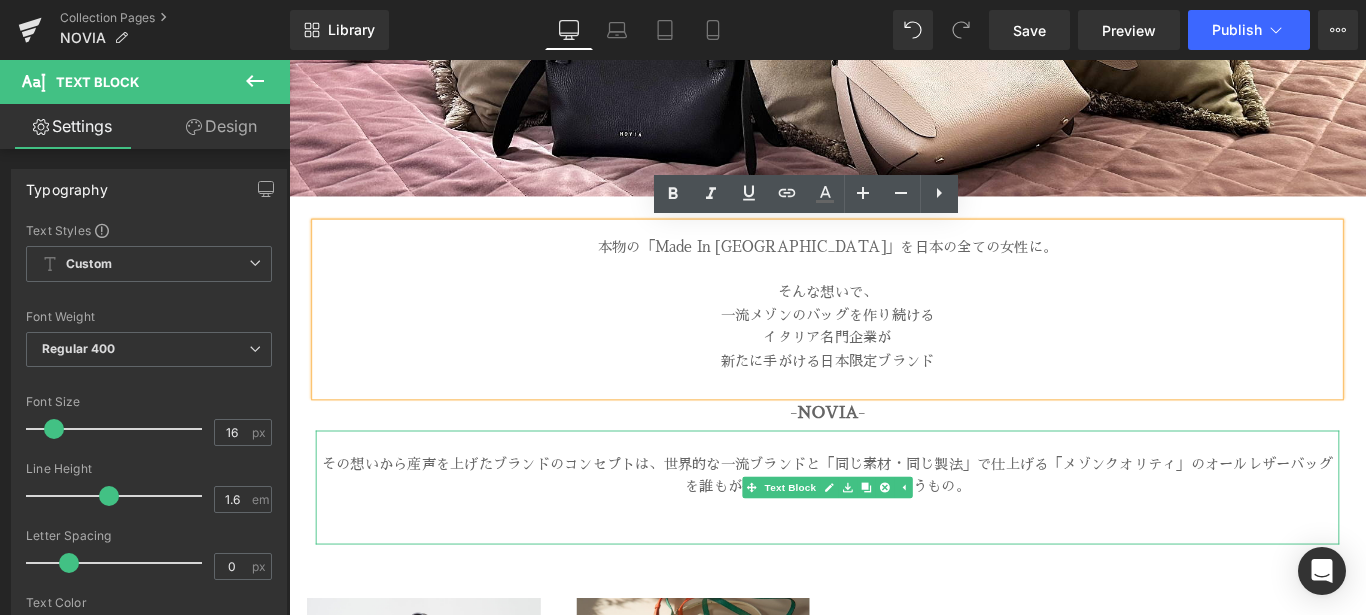 click at bounding box center (894, 489) 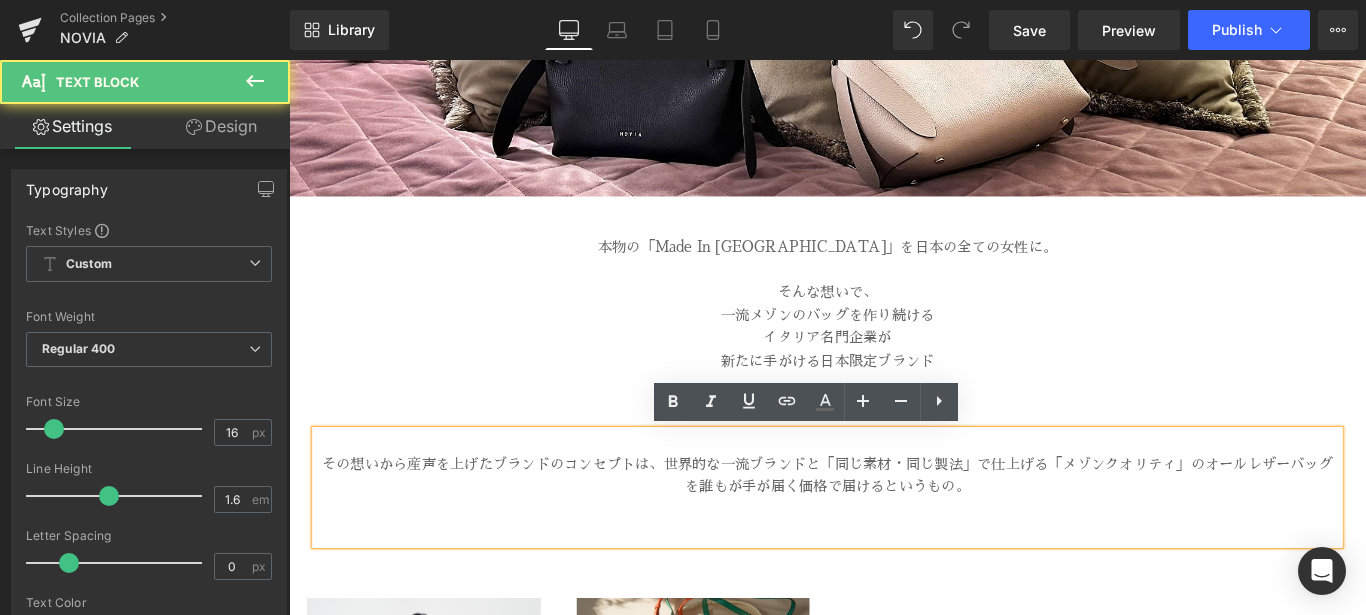 click on "その想いから産声を上げたブランドのコンセプトは、世界的な一流ブランドと「同じ素材・同じ製法」で仕上げる「メゾンクオリティ」のオールレザーバッグを誰もが手が届く価格で届けるというもの。" at bounding box center [894, 527] 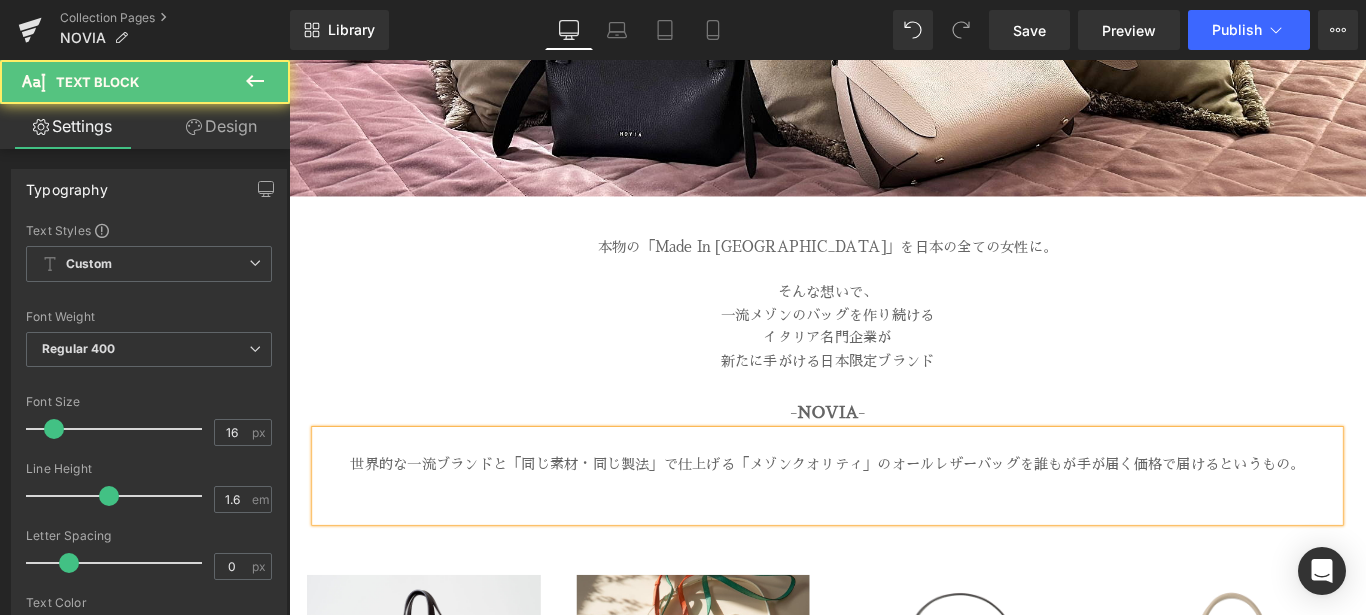 click on "世界的な一流ブランドと「同じ素材・同じ製法」で仕上げる「メゾンクオリティ」のオールレザーバッグを誰もが手が届く価格で届けるというもの。" at bounding box center (894, 515) 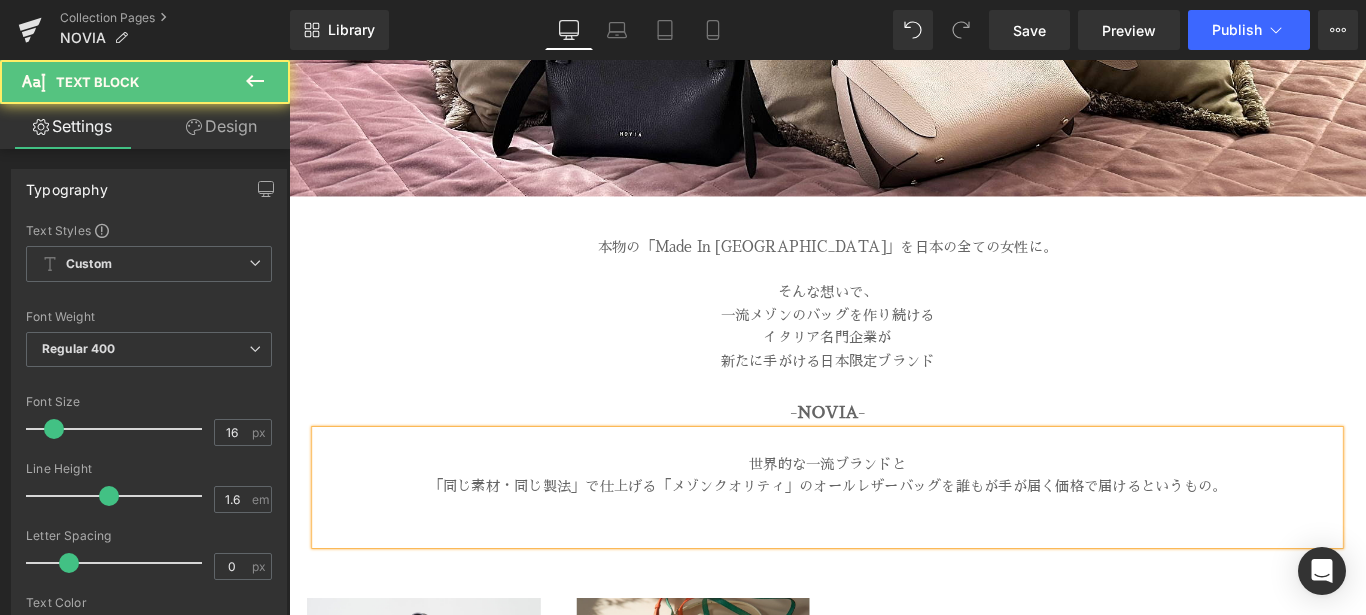 click on "「同じ素材・同じ製法」で仕上げる「メゾンクオリティ」のオールレザーバッグを誰もが手が届く価格で届けるというもの。" at bounding box center [894, 540] 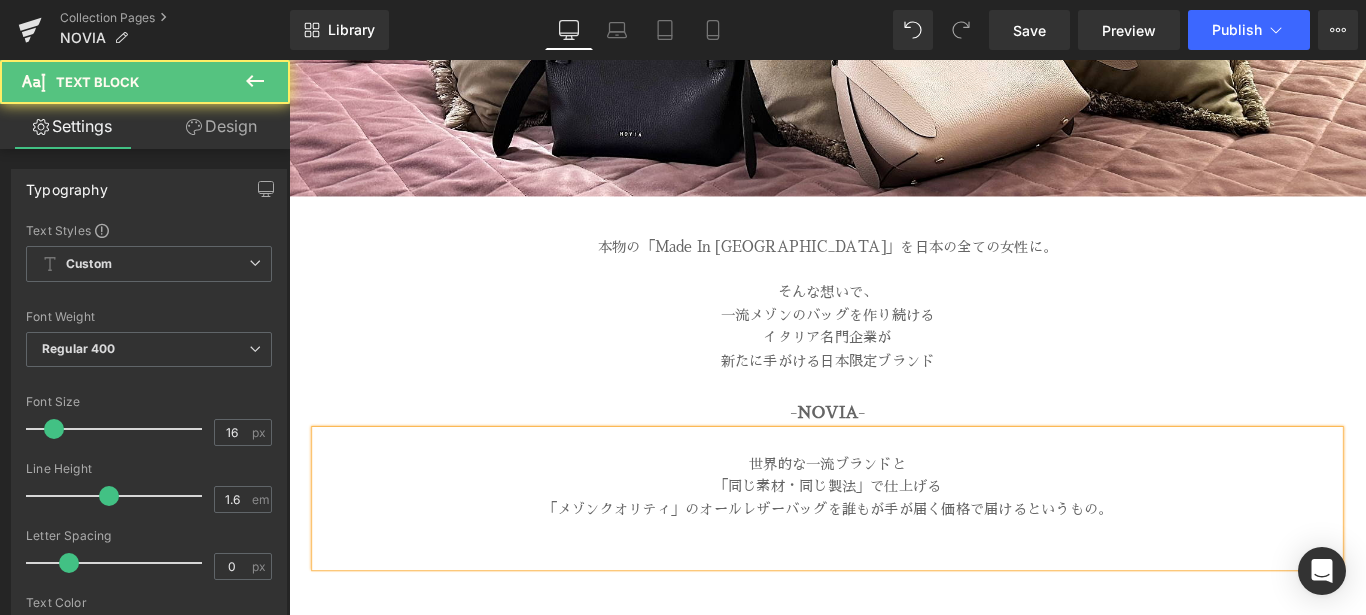 click on "「メゾンクオリティ」のオールレザーバッグを誰もが手が届く価格で届けるというもの。" at bounding box center [894, 566] 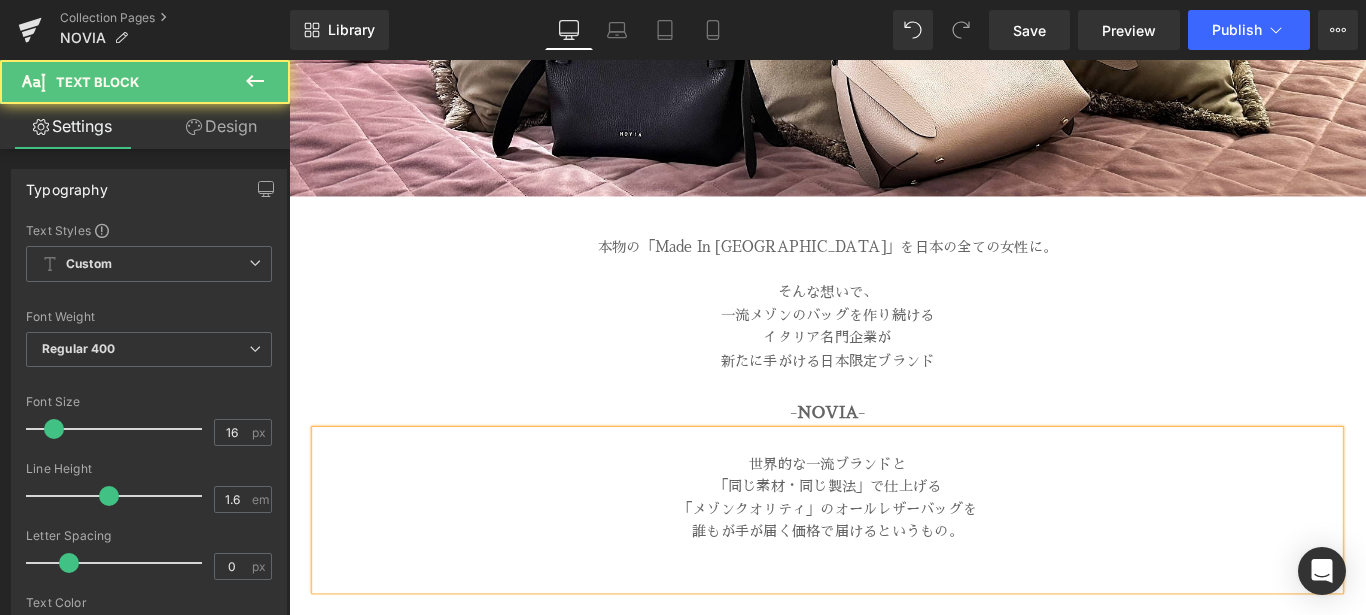 click on "誰もが手が届く価格で届けるというもの。" at bounding box center (894, 591) 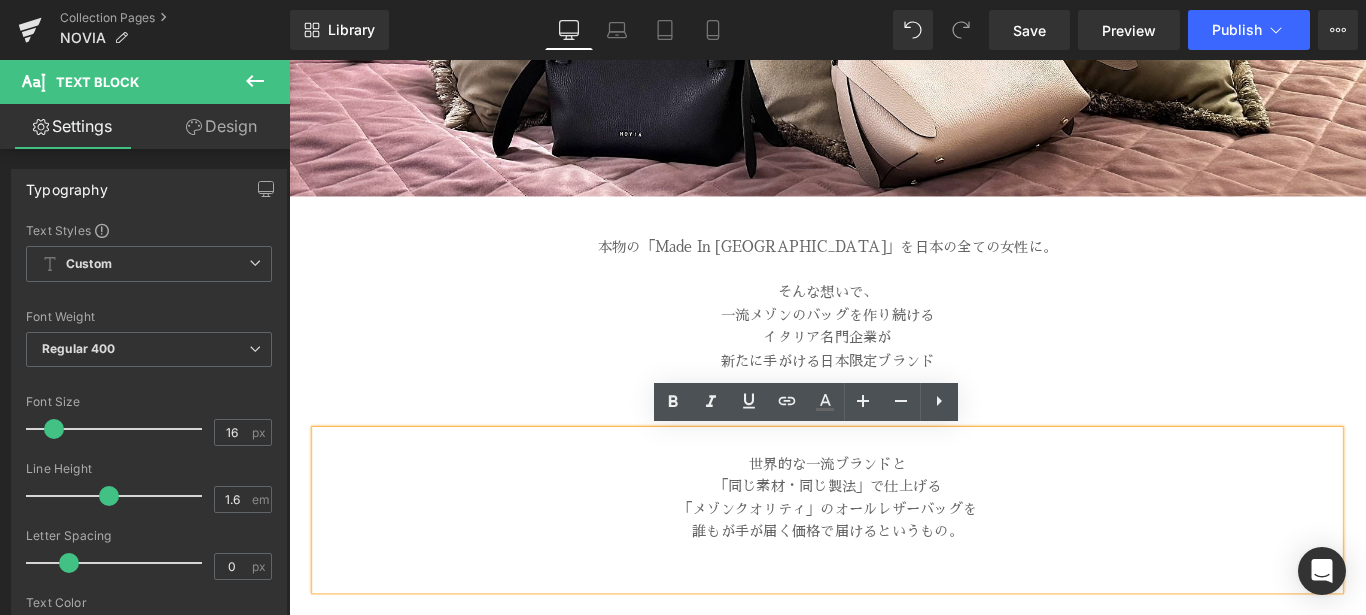 click on "誰もが手が届く価格で届けるというもの。" at bounding box center [894, 591] 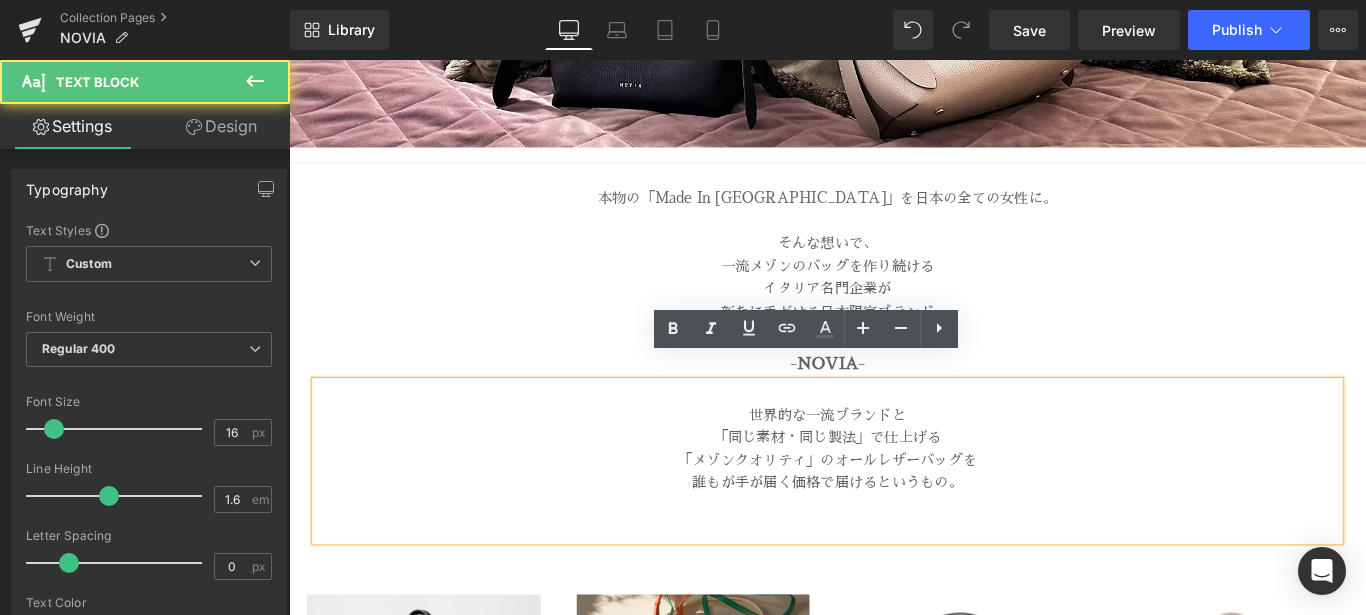 scroll, scrollTop: 707, scrollLeft: 0, axis: vertical 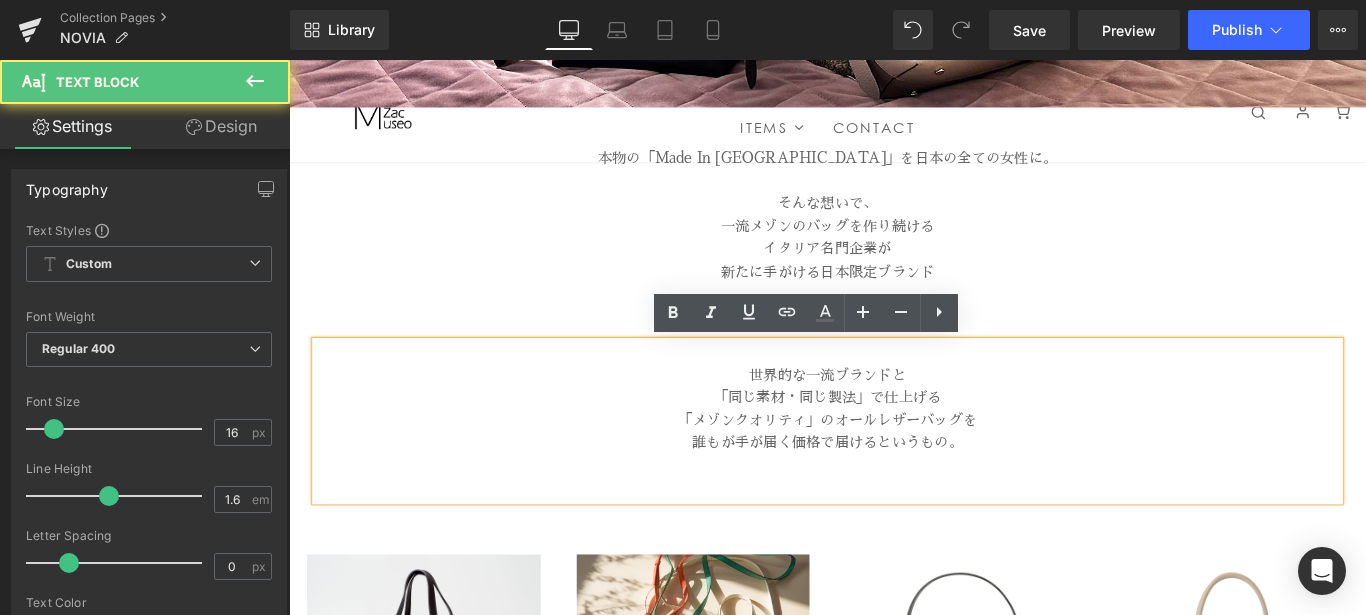 click on "誰もが手が届く価格で届けるというもの。" at bounding box center (894, 491) 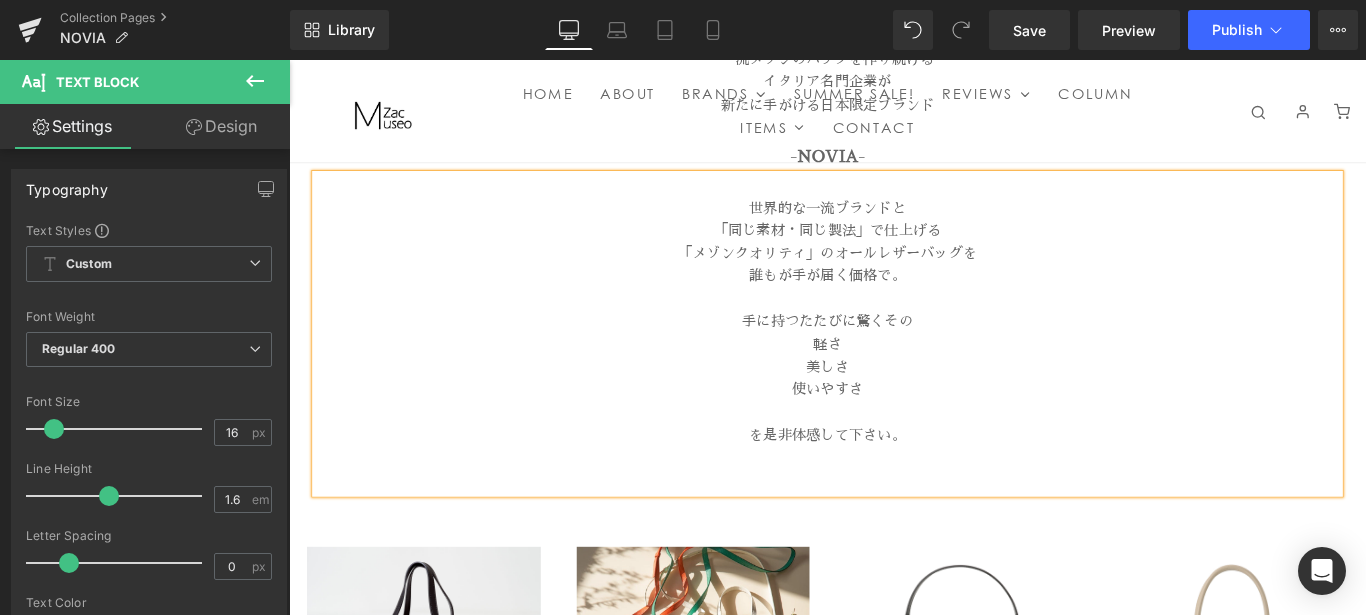 scroll, scrollTop: 907, scrollLeft: 0, axis: vertical 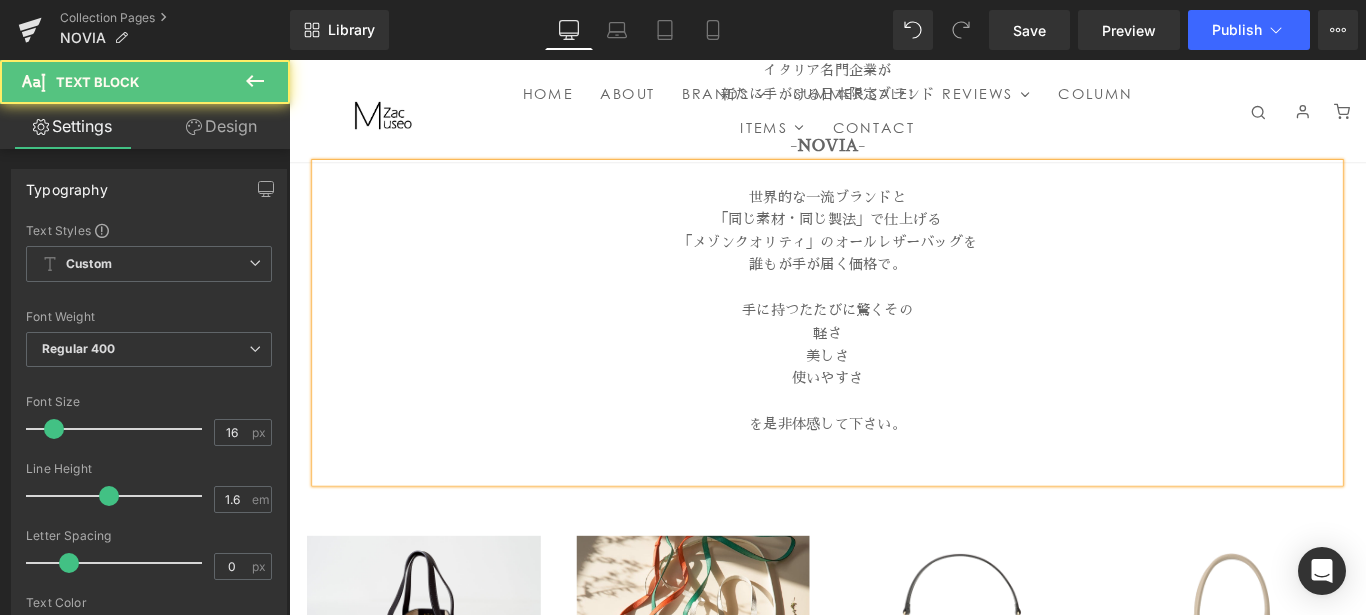 click on "を是非体感して下さい。" at bounding box center (894, 470) 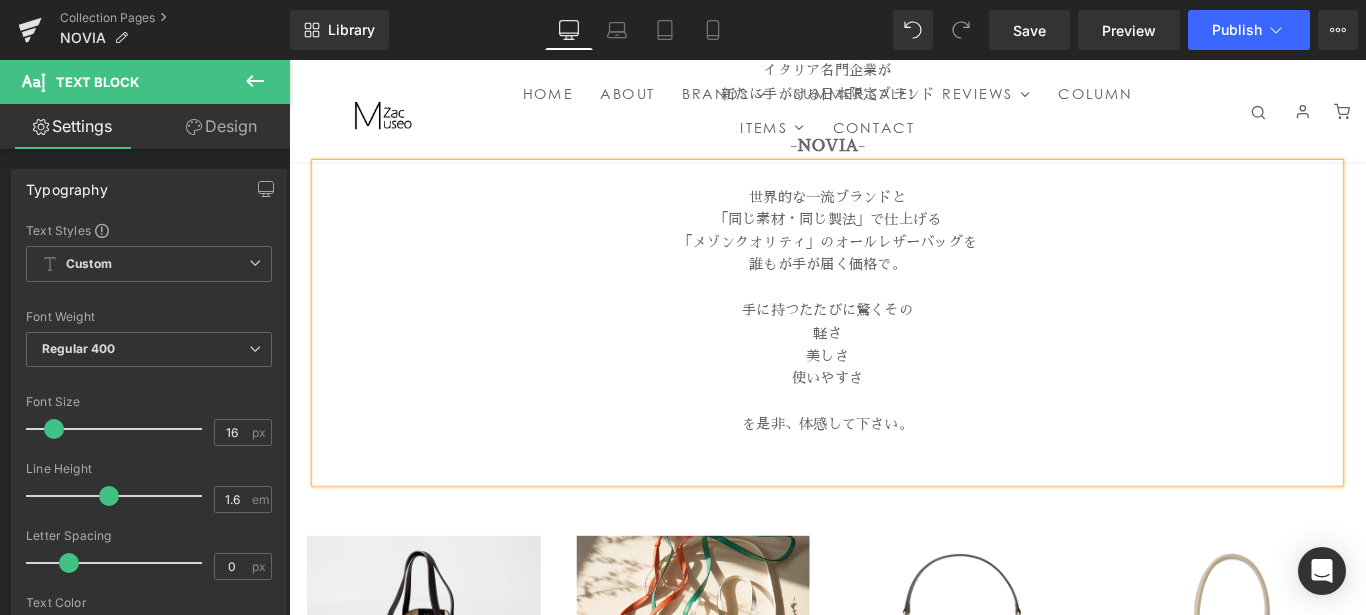 click on "を是非、体感して下さい。" at bounding box center (894, 470) 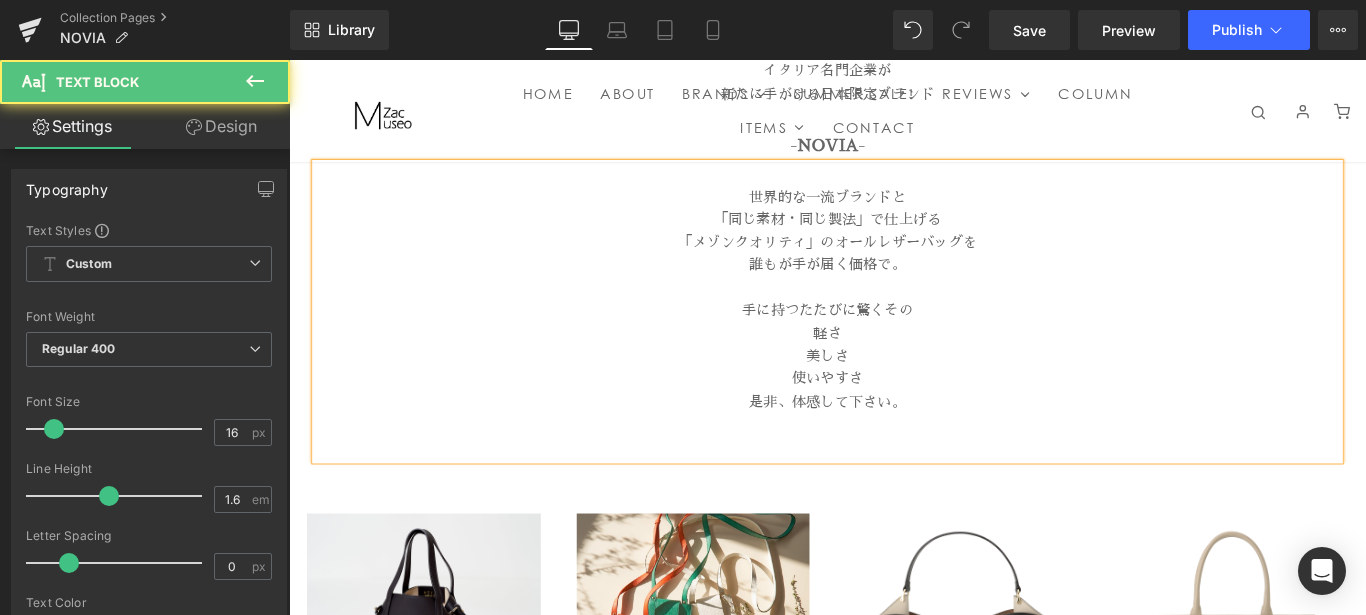 click on "使いやすさ" at bounding box center (894, 419) 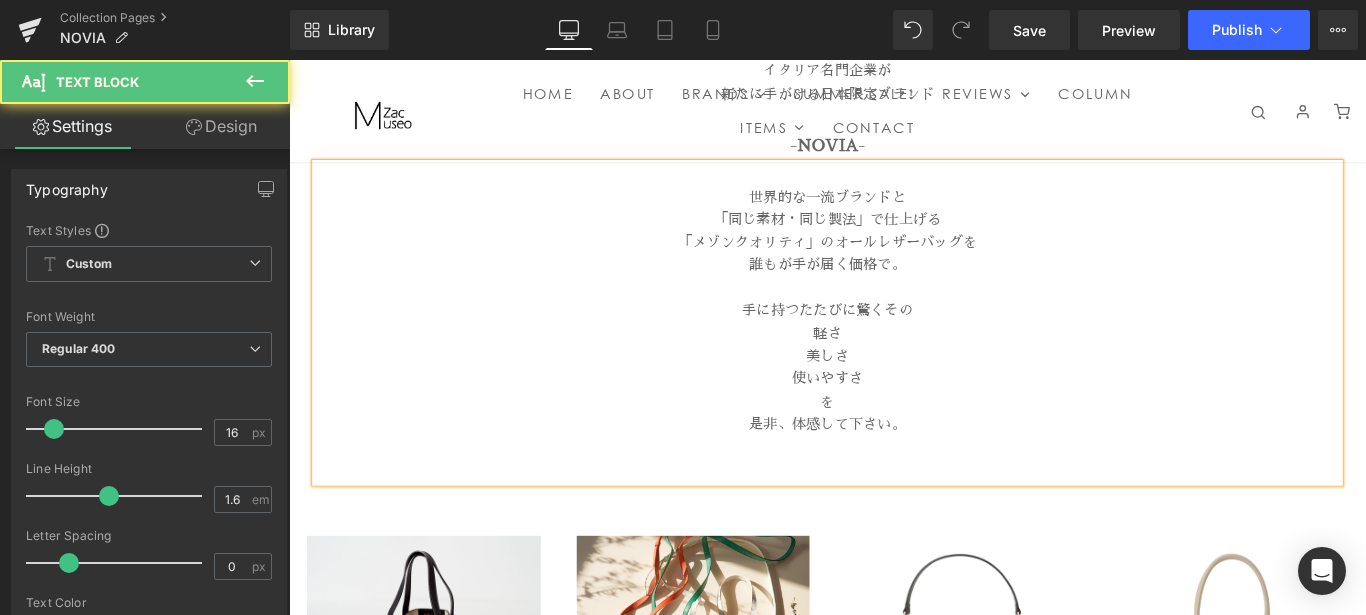 click at bounding box center [894, 522] 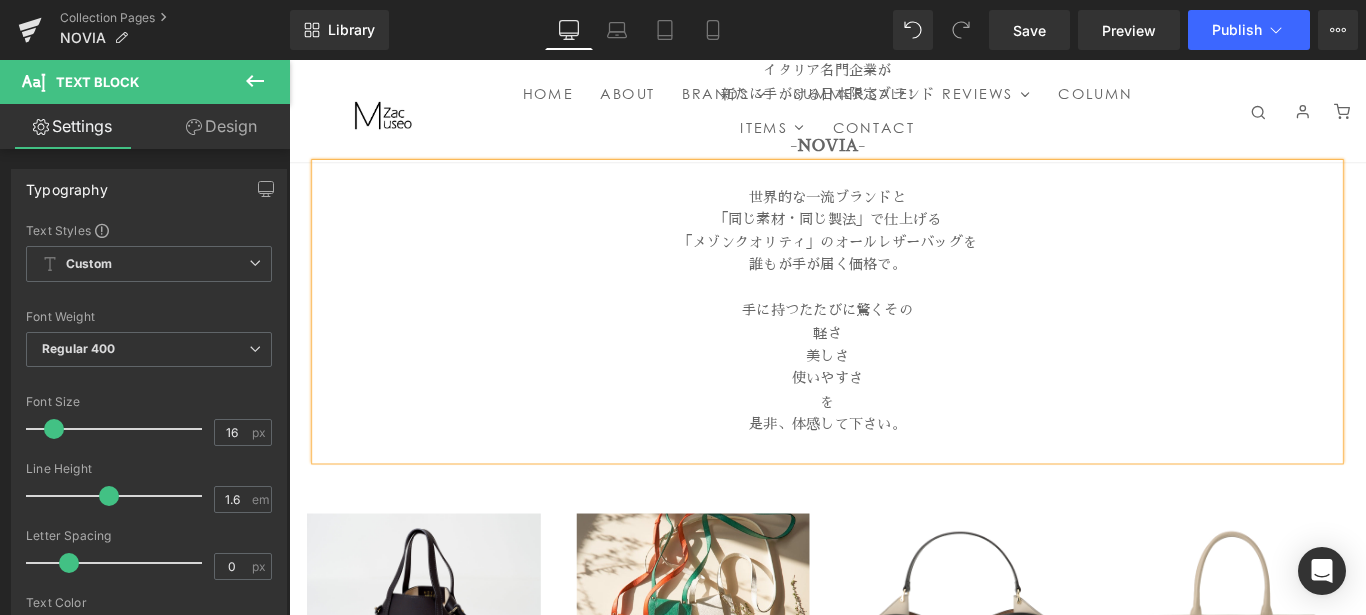click on "誰もが手が届く価格で。" at bounding box center (894, 291) 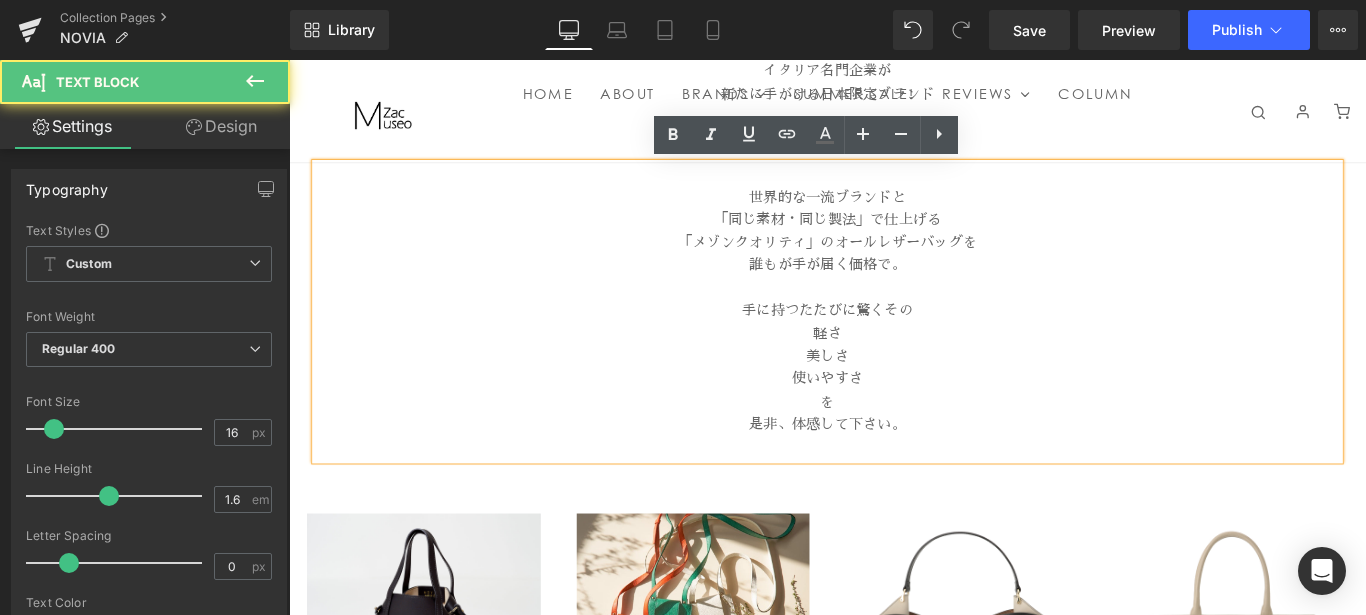click on "誰もが手が届く価格で。" at bounding box center [894, 291] 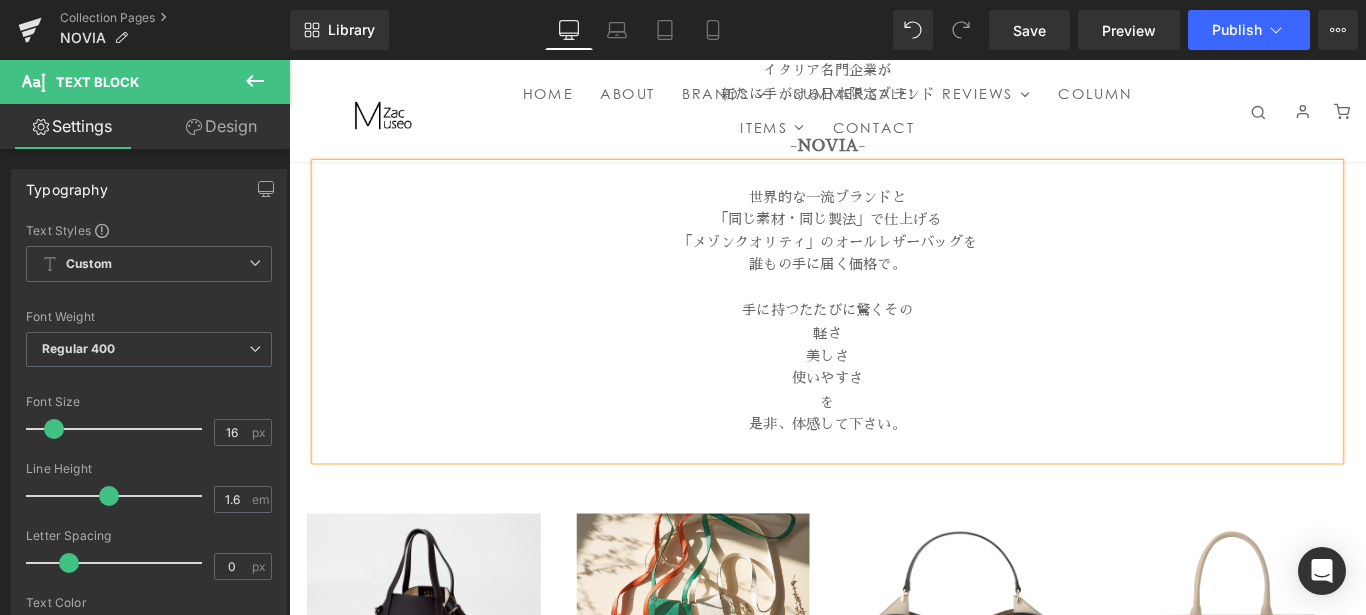 click at bounding box center (894, 317) 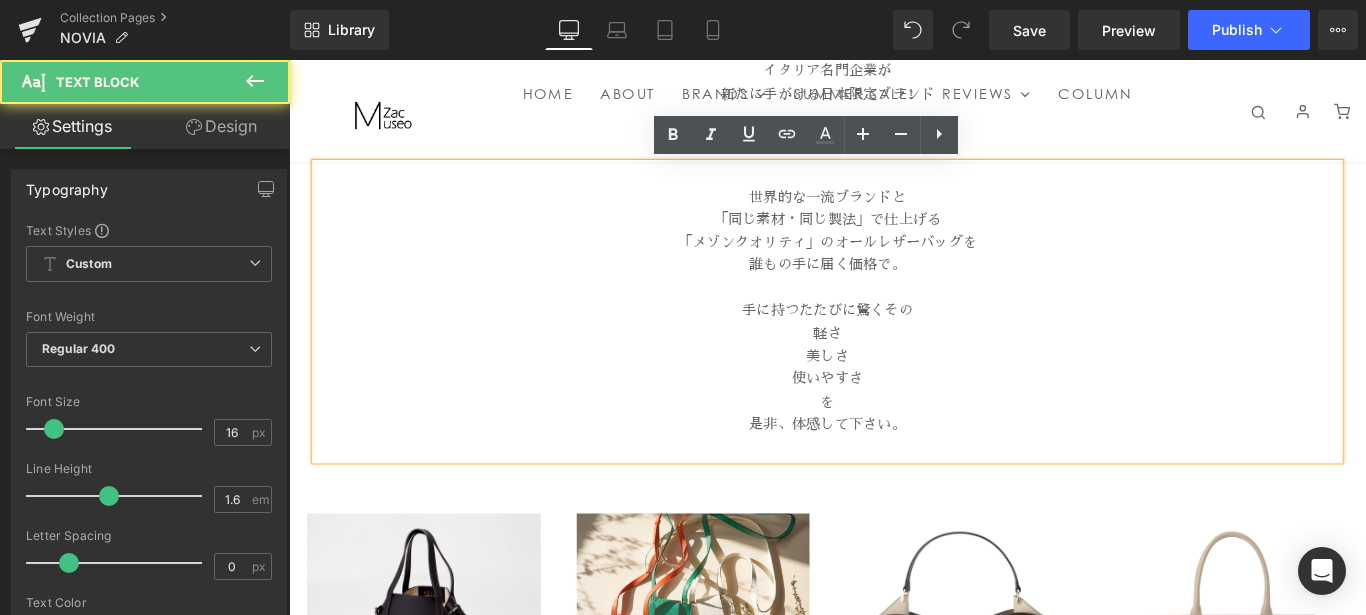 click on "を" at bounding box center [894, 445] 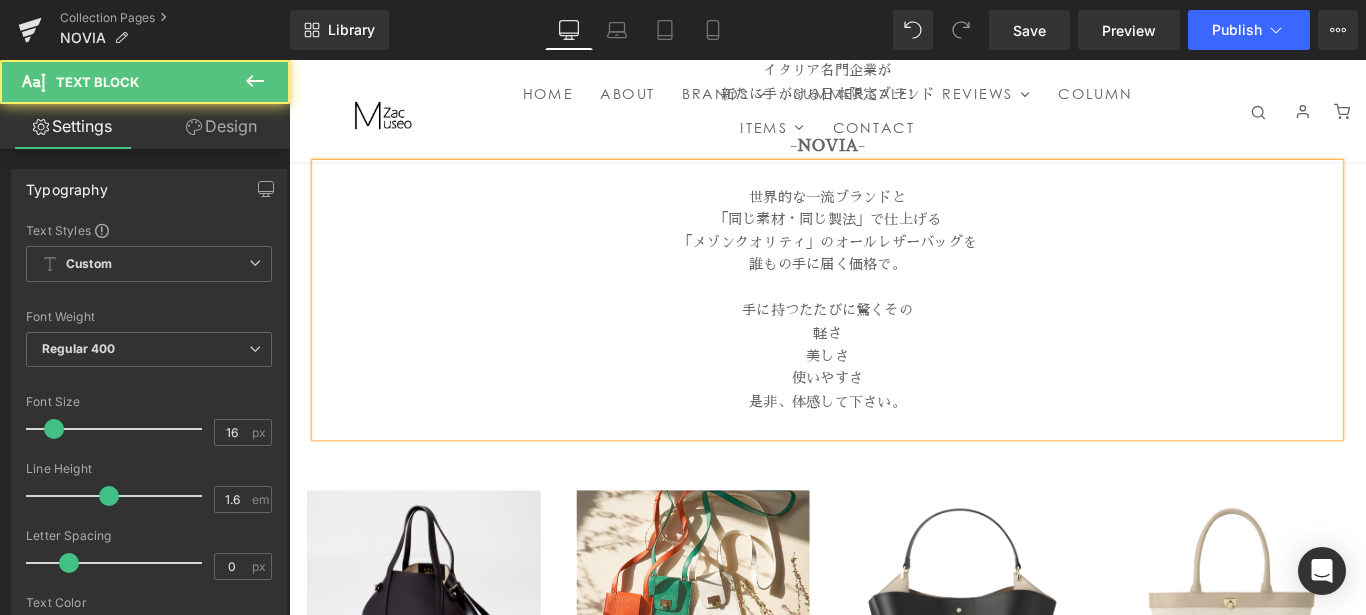 click on "是非、体感して下さい。" at bounding box center (894, 445) 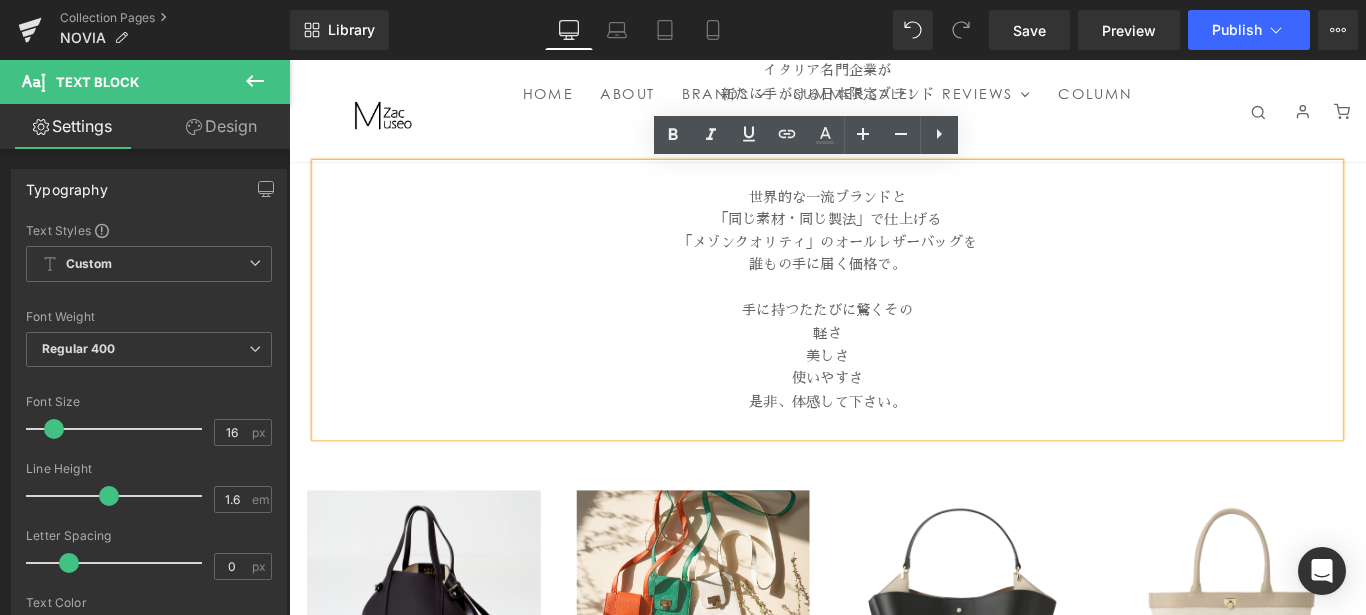 click on "使いやすさ" at bounding box center [894, 419] 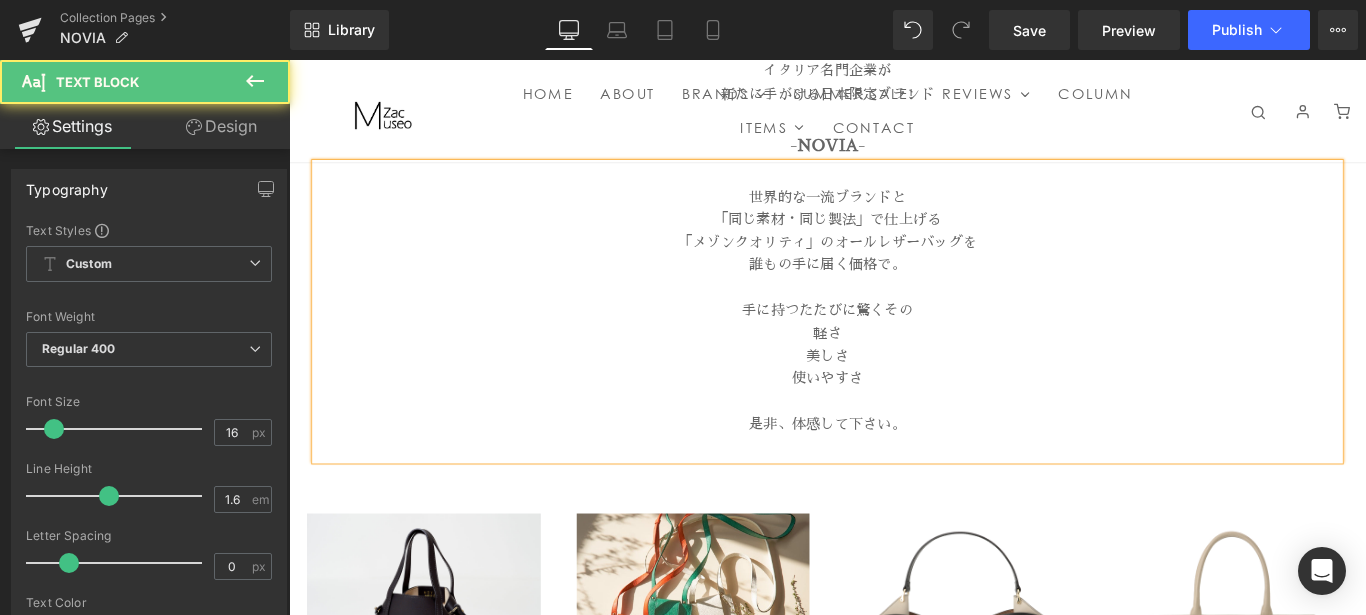 click on "手に持つたたびに驚くその" at bounding box center (894, 342) 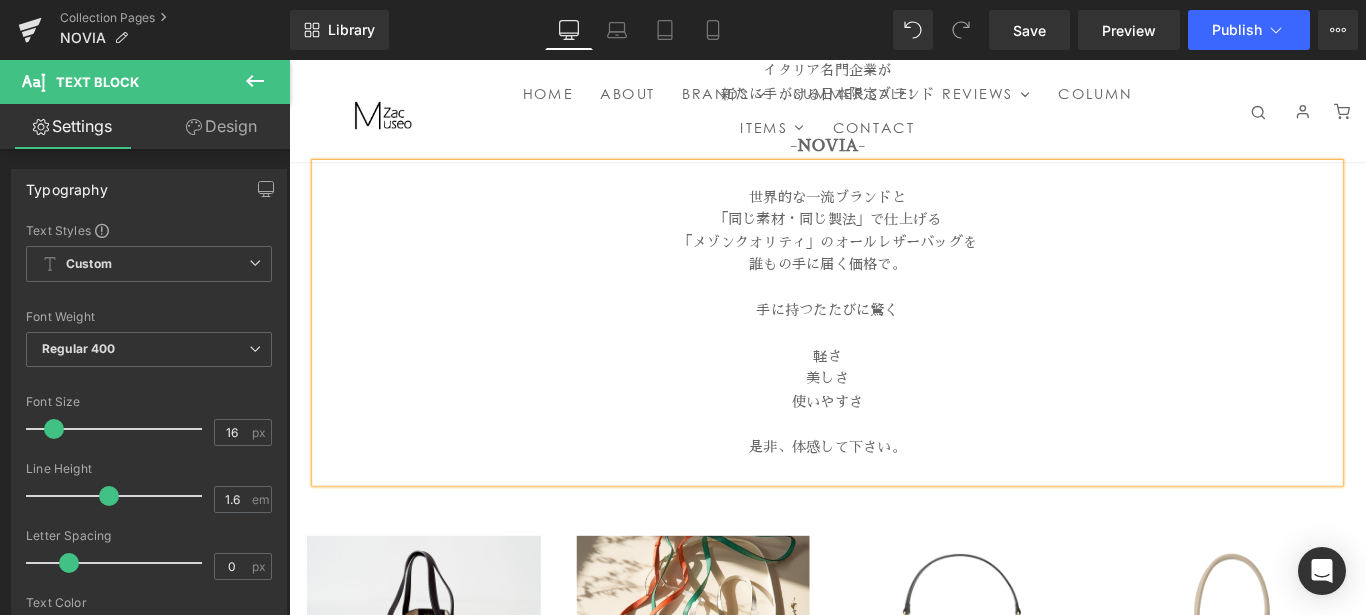 click on "使いやすさ" at bounding box center (894, 445) 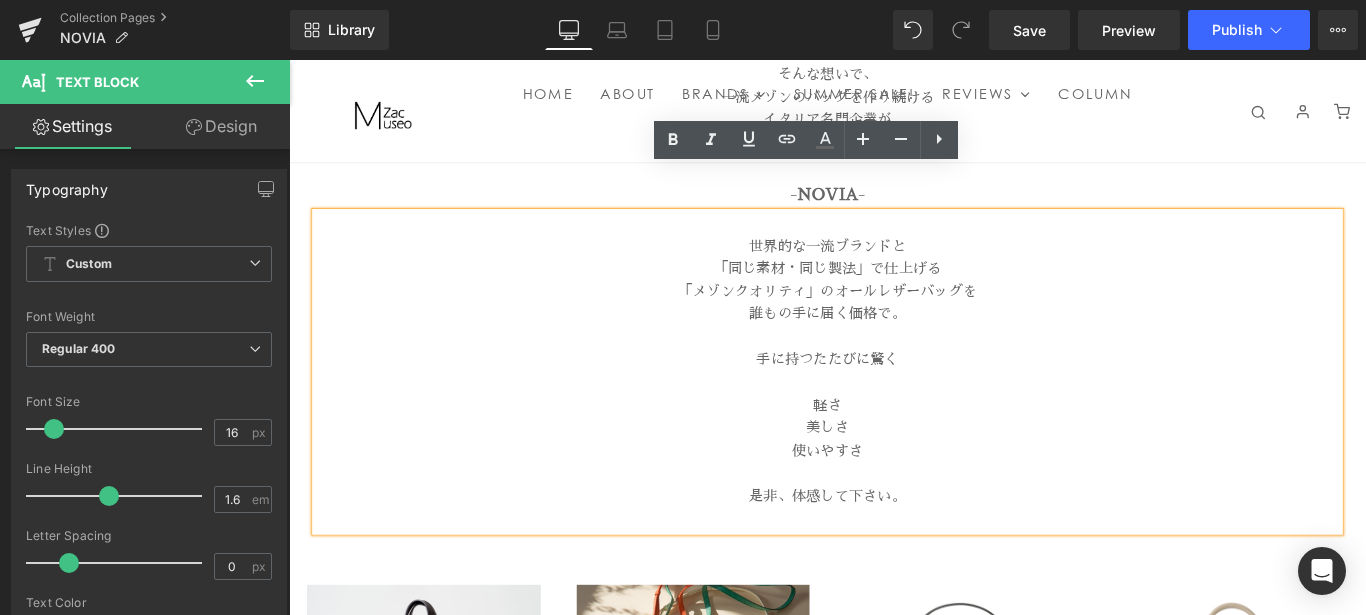scroll, scrollTop: 807, scrollLeft: 0, axis: vertical 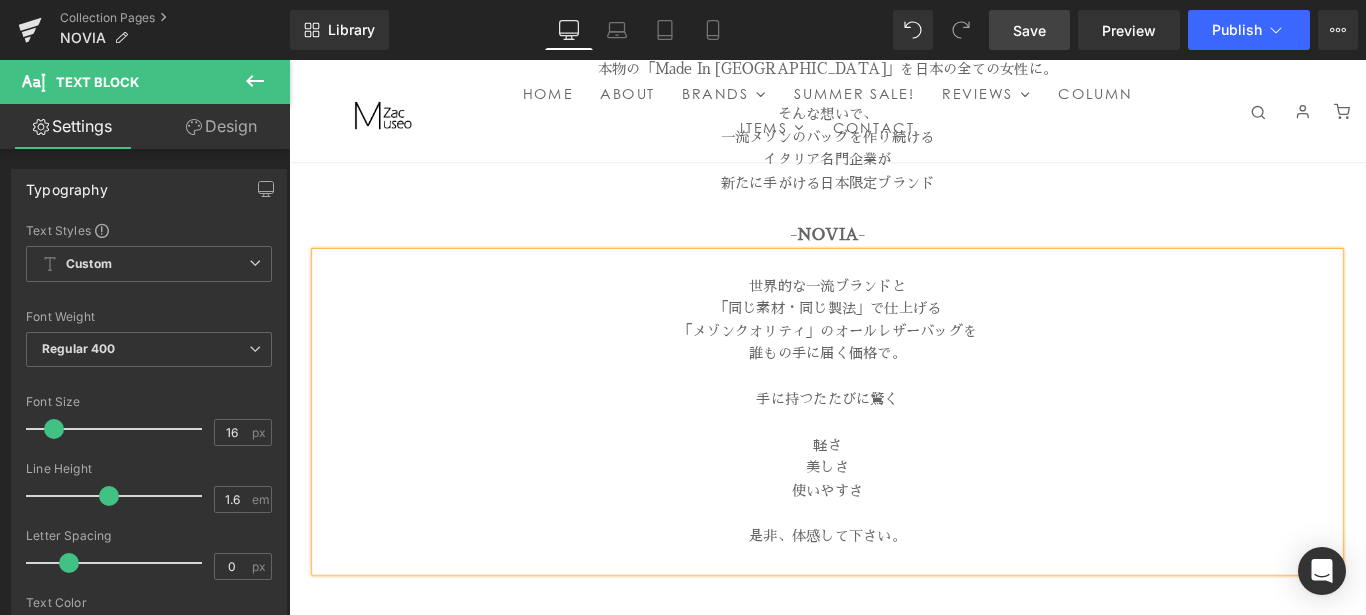 click on "Save" at bounding box center (1029, 30) 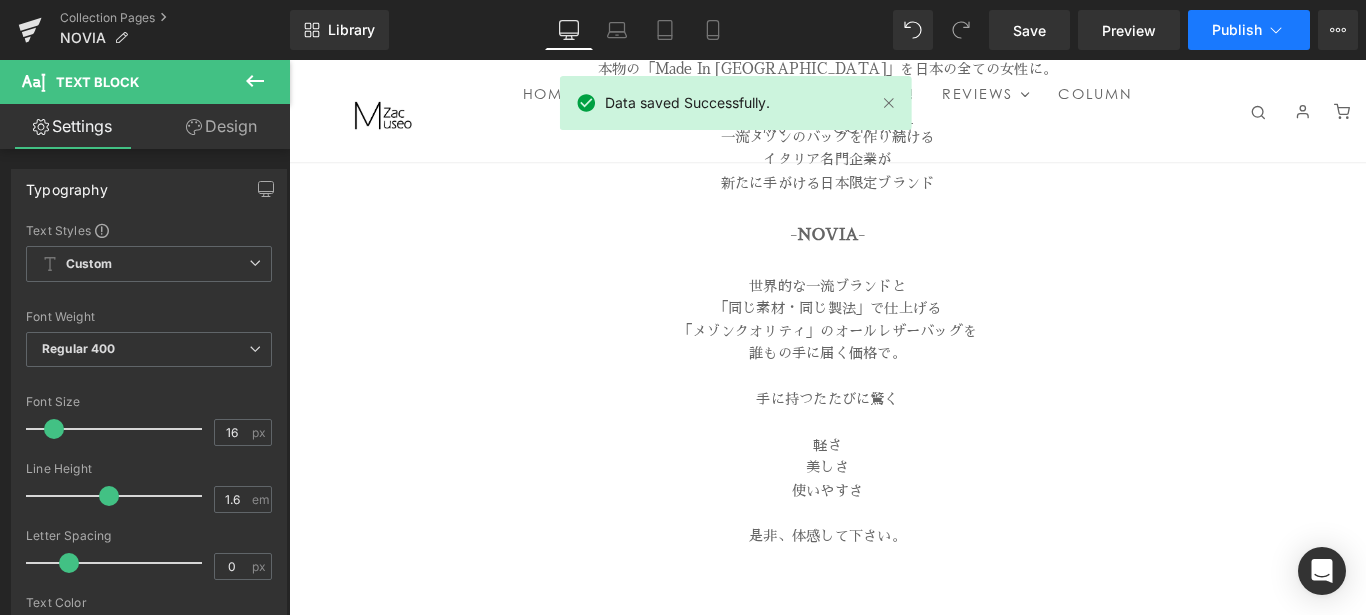 click on "Publish" at bounding box center (1237, 30) 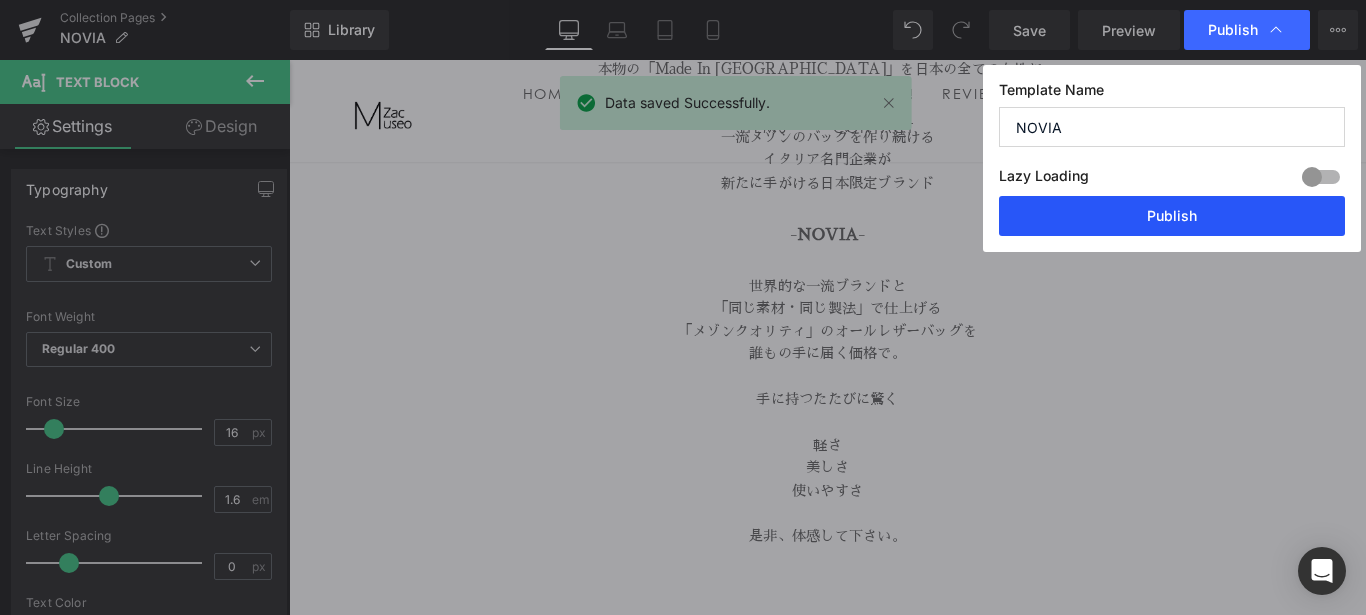 drag, startPoint x: 1244, startPoint y: 211, endPoint x: 1085, endPoint y: 169, distance: 164.45364 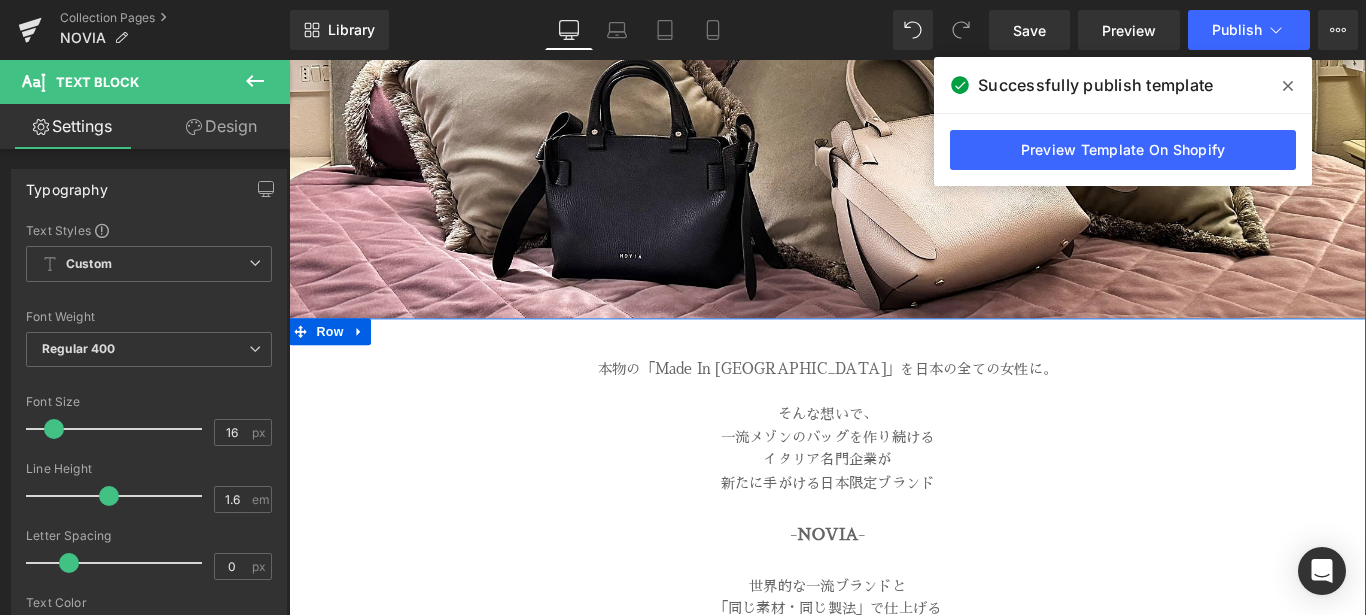 scroll, scrollTop: 407, scrollLeft: 0, axis: vertical 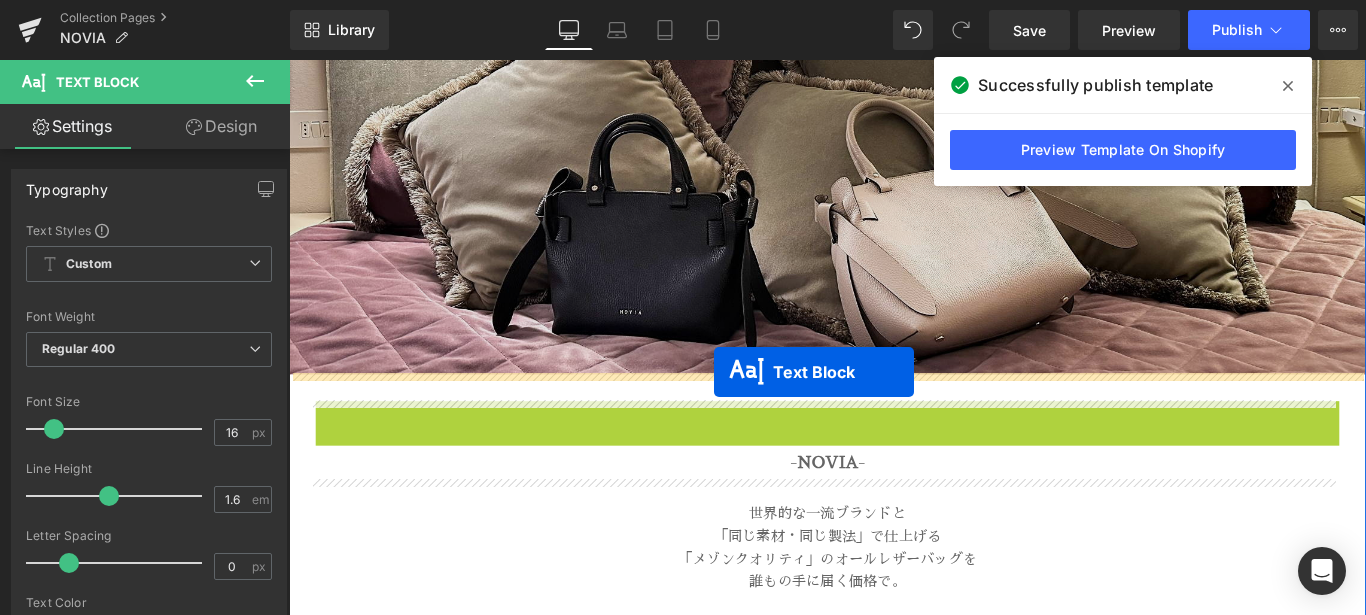 drag, startPoint x: 822, startPoint y: 544, endPoint x: 767, endPoint y: 410, distance: 144.84819 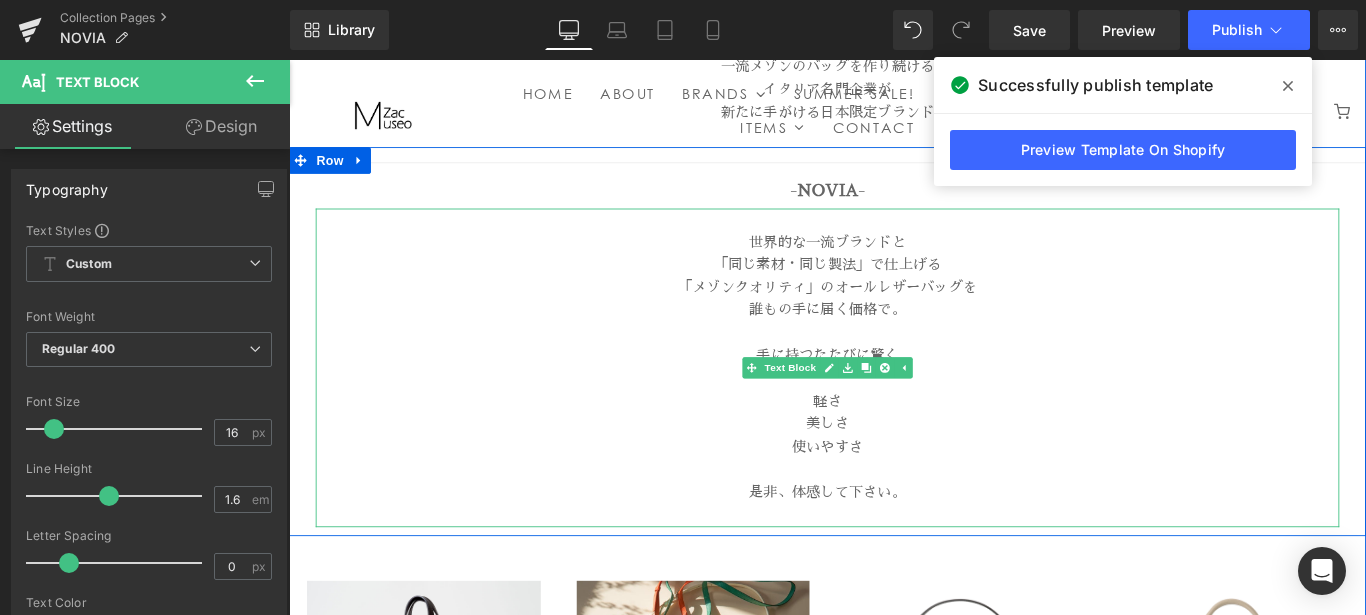 scroll, scrollTop: 807, scrollLeft: 0, axis: vertical 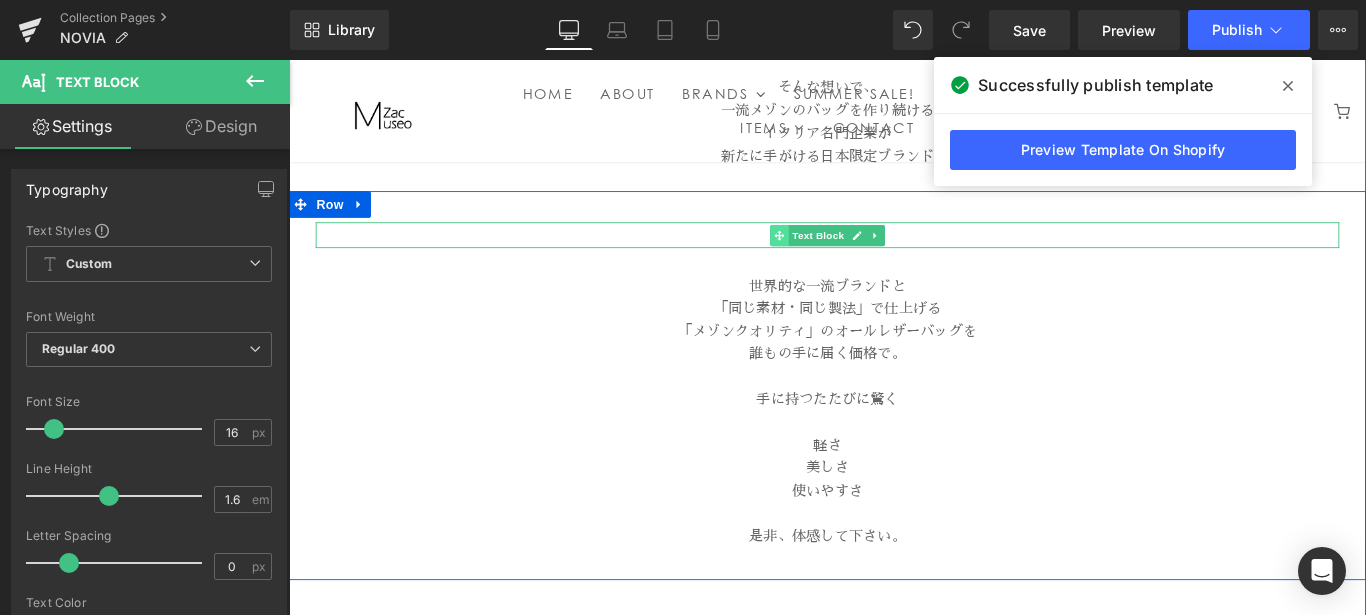 click at bounding box center (840, 257) 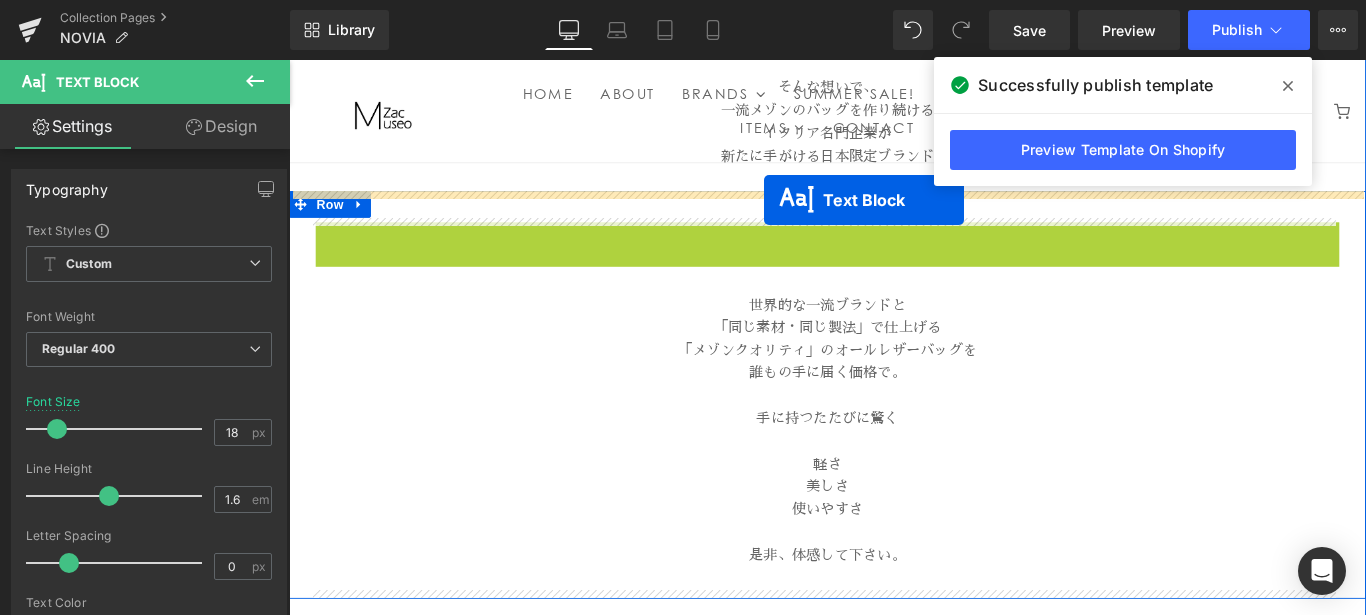 drag, startPoint x: 828, startPoint y: 256, endPoint x: 823, endPoint y: 217, distance: 39.319206 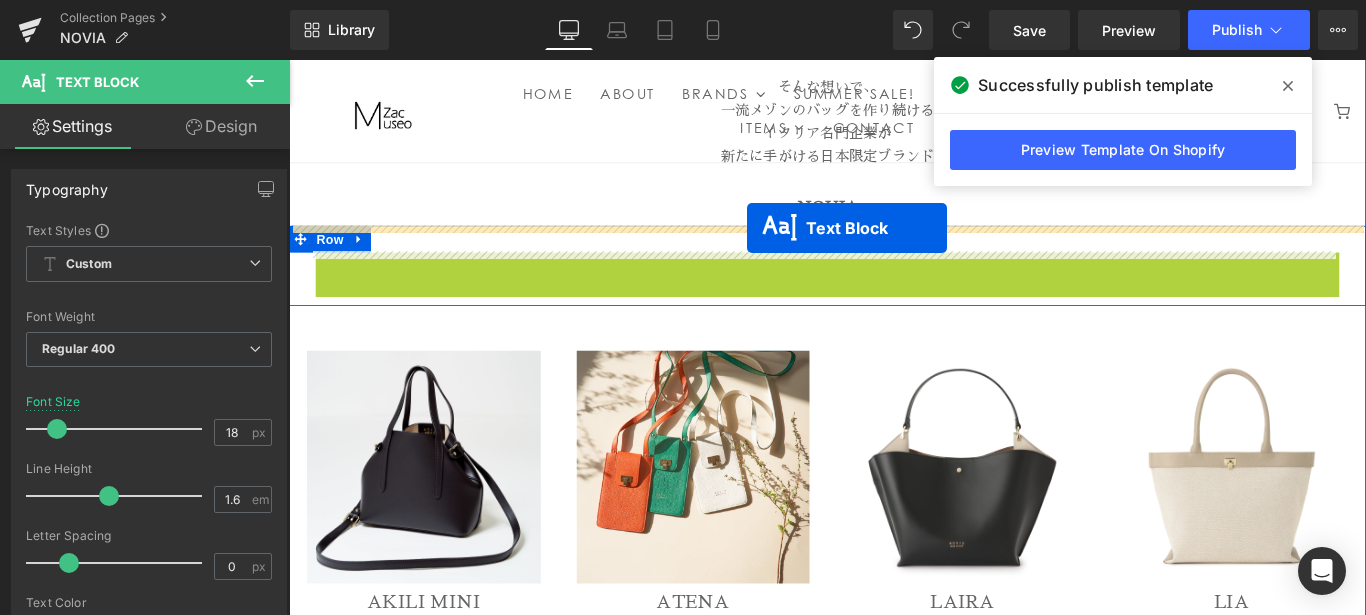 drag, startPoint x: 795, startPoint y: 456, endPoint x: 804, endPoint y: 249, distance: 207.19556 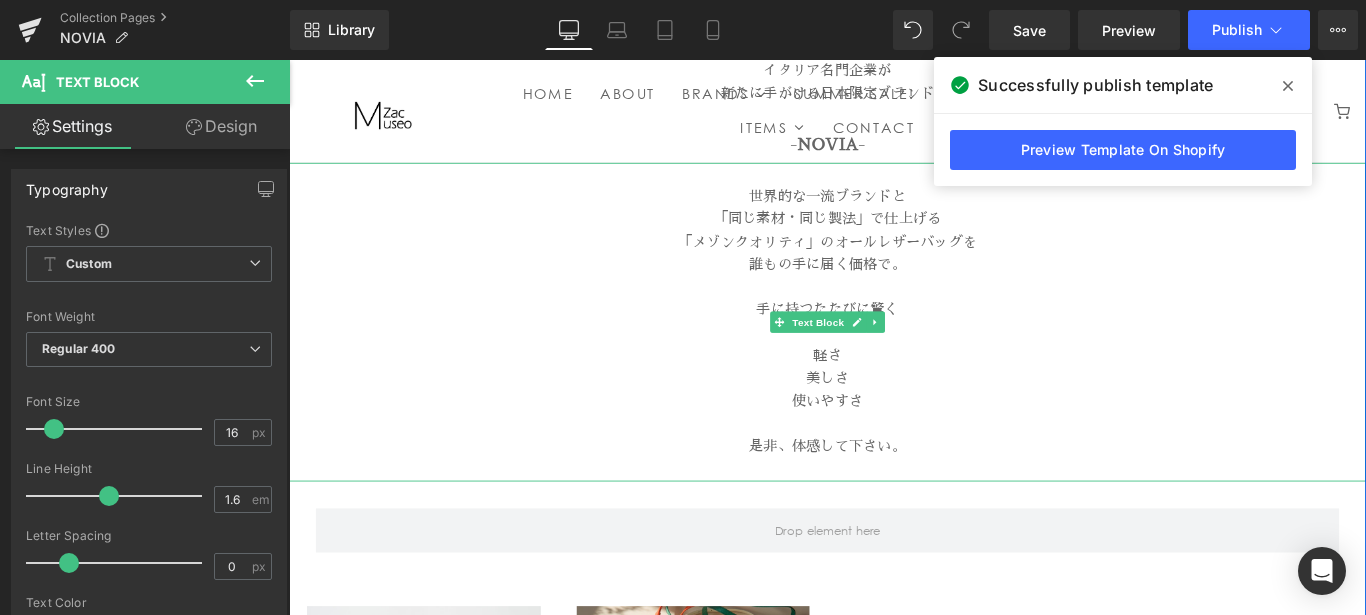 scroll, scrollTop: 907, scrollLeft: 0, axis: vertical 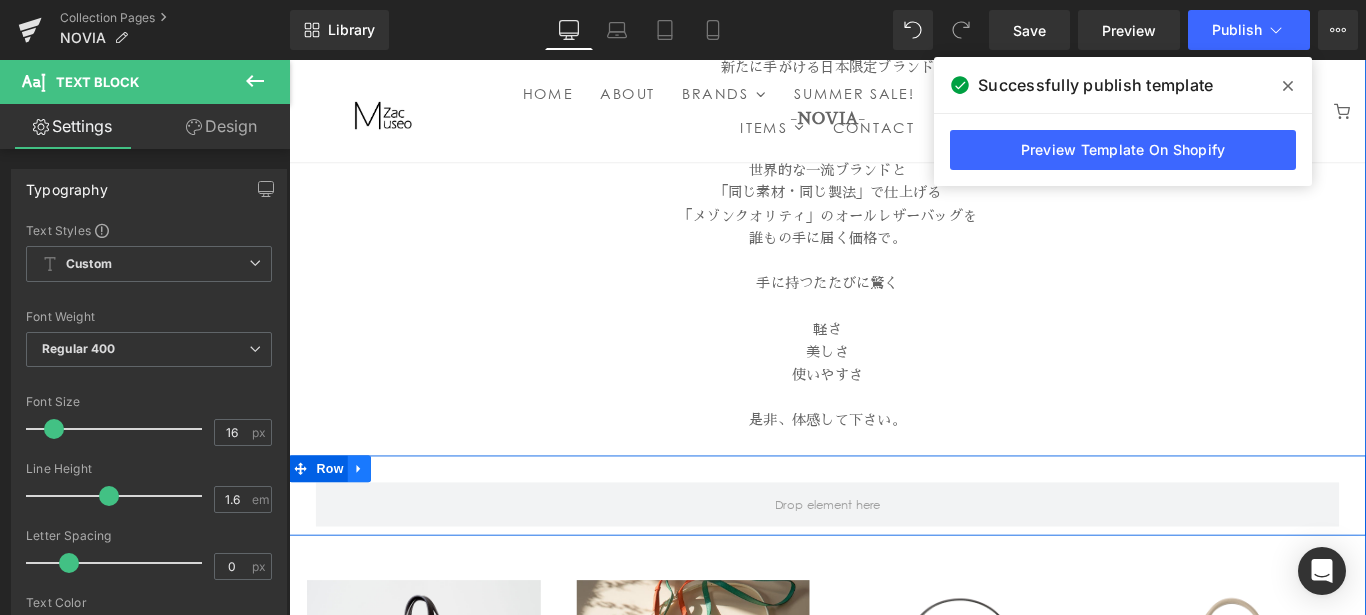 click 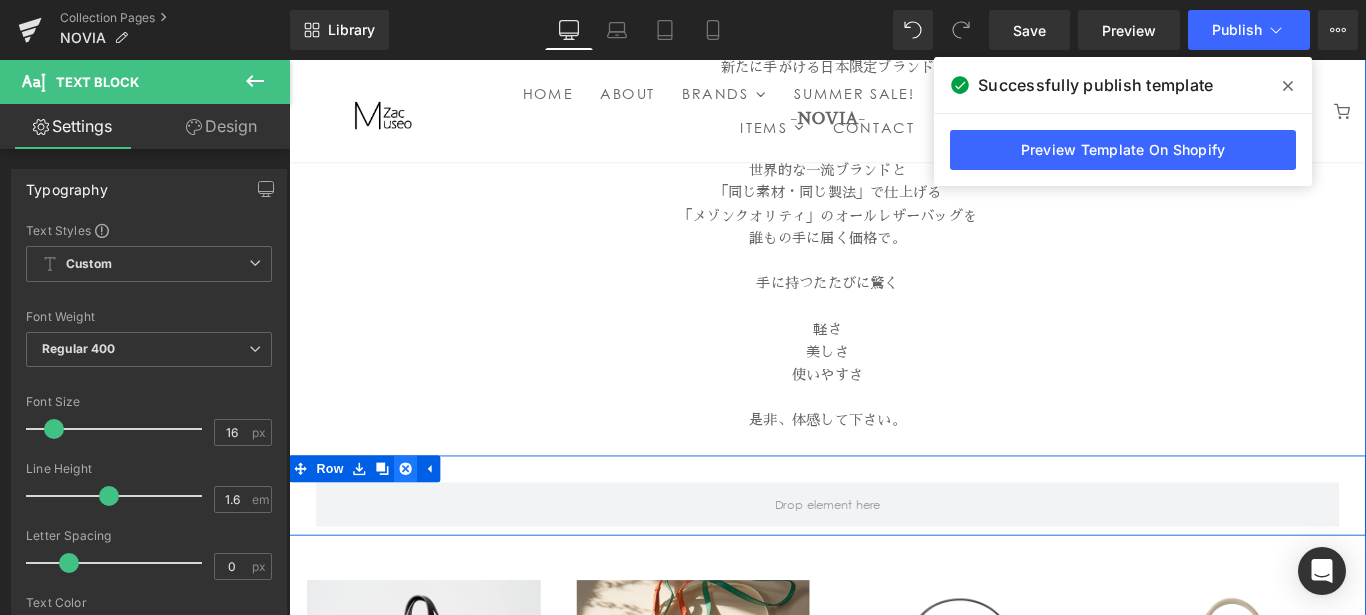 click 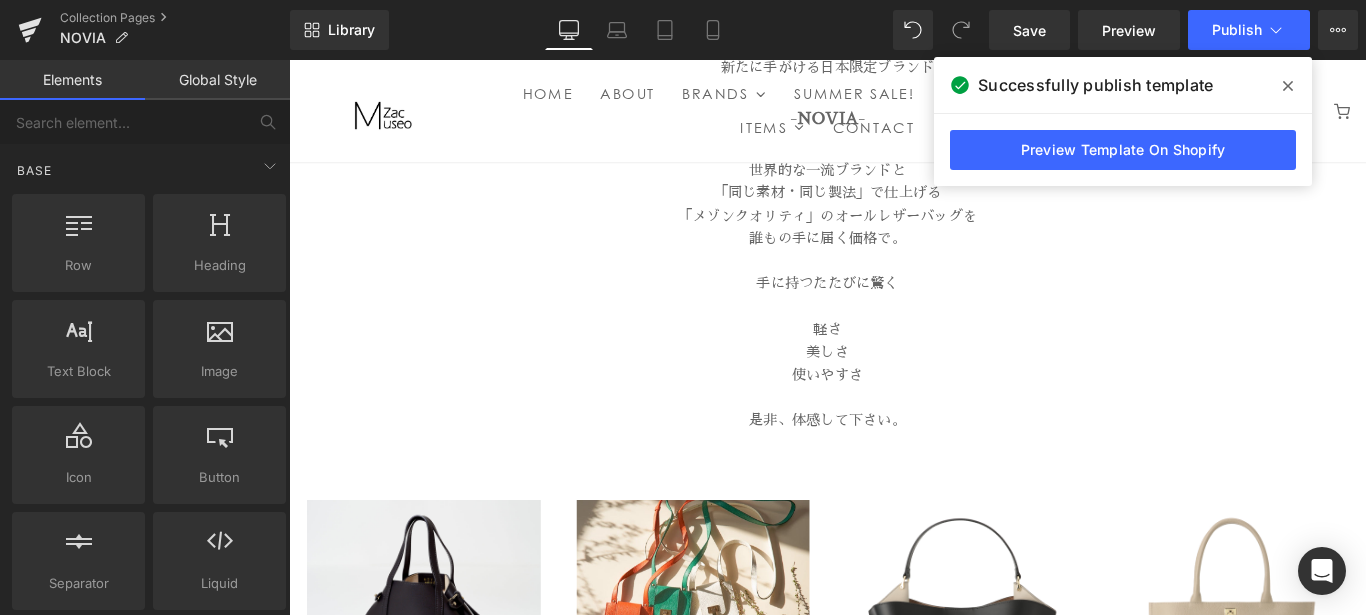 scroll, scrollTop: 607, scrollLeft: 0, axis: vertical 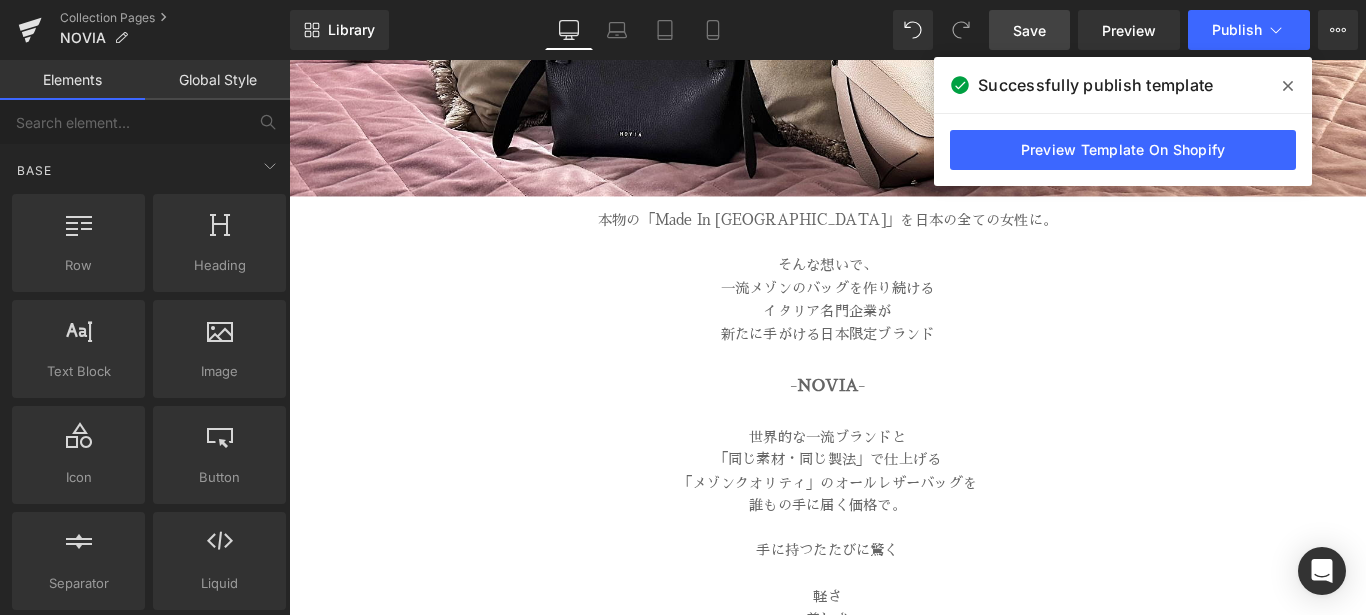 click on "Save" at bounding box center (1029, 30) 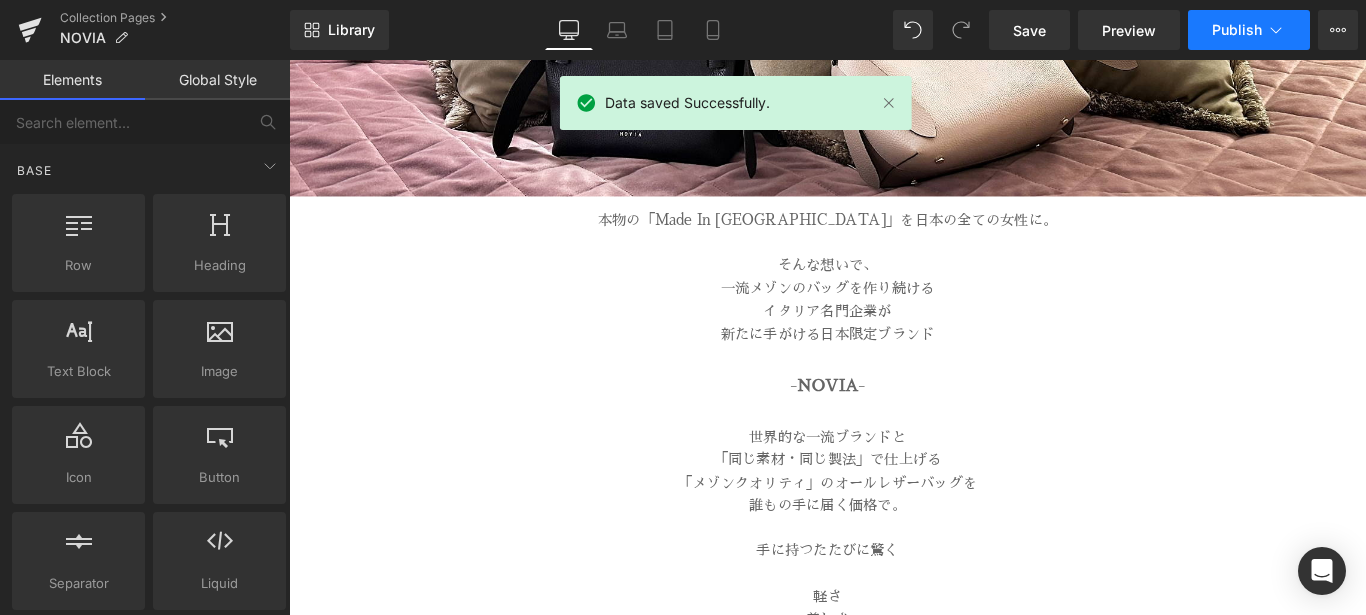 click on "Publish" at bounding box center [1237, 30] 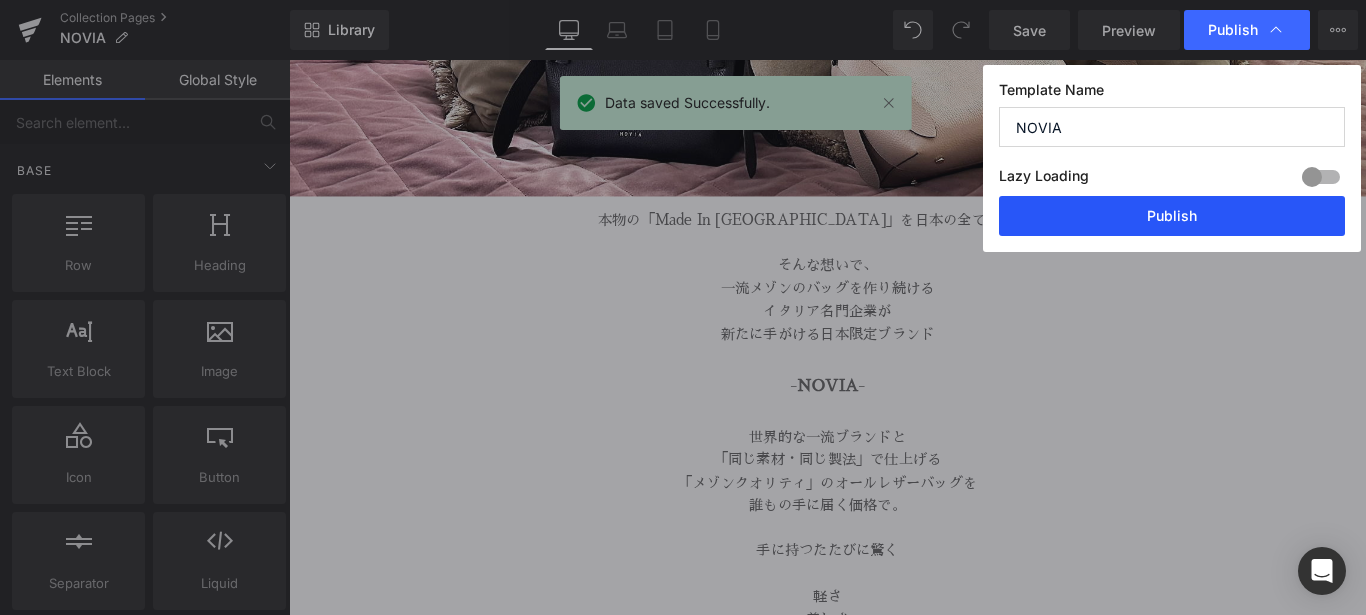 click on "Publish" at bounding box center [1172, 216] 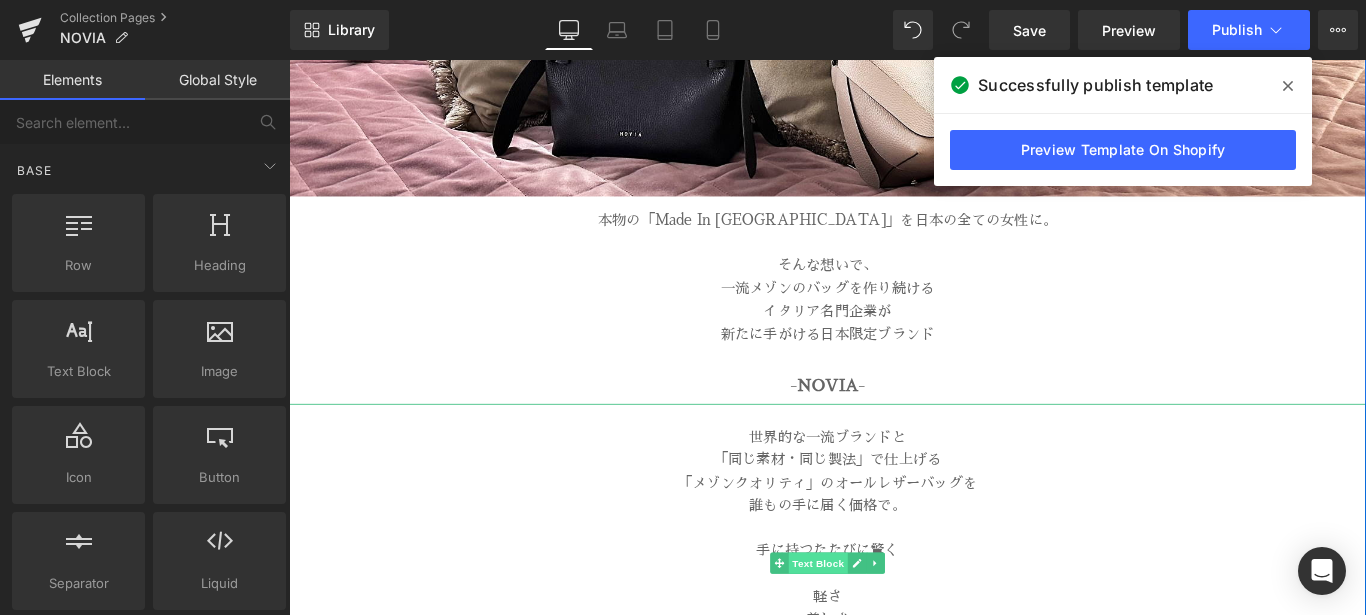 click on "Text Block" at bounding box center [883, 625] 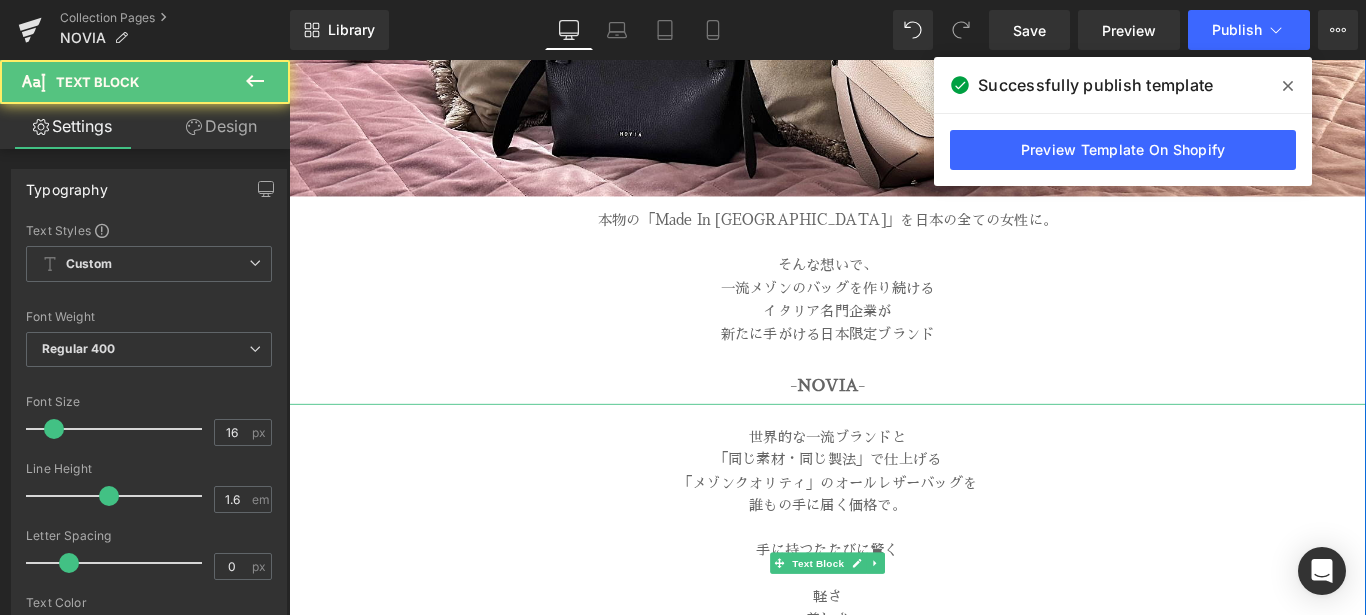 click at bounding box center [894, 587] 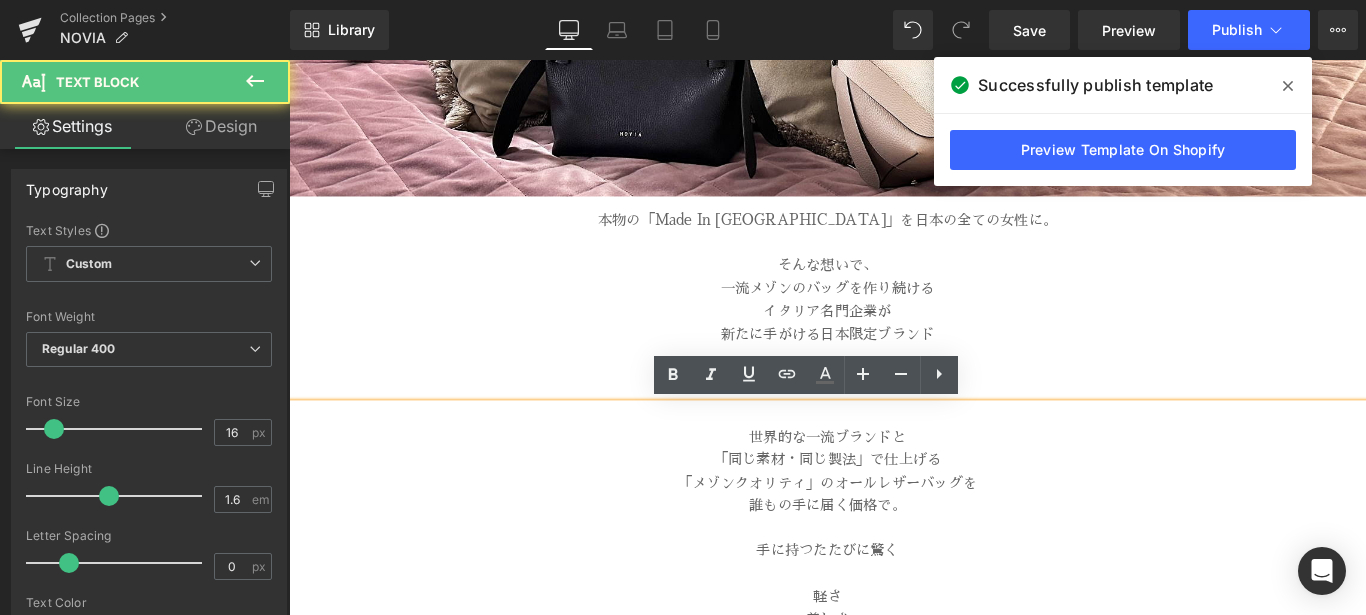 click on "手に持つたたびに驚く" at bounding box center (894, 612) 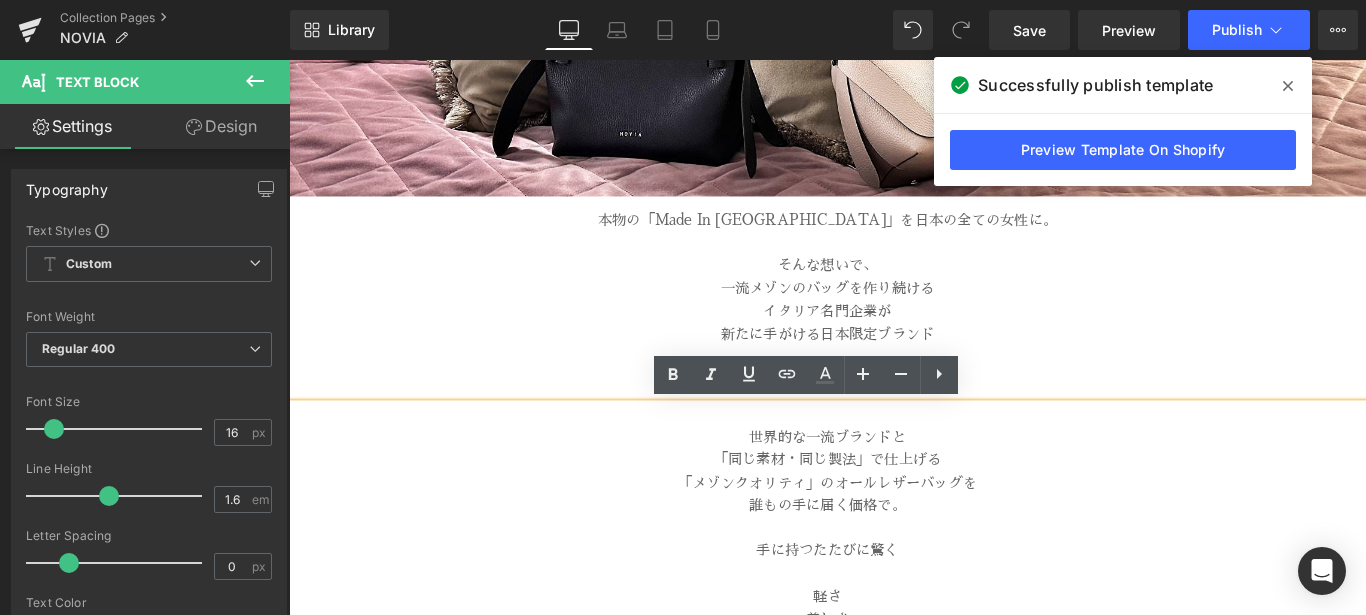 type 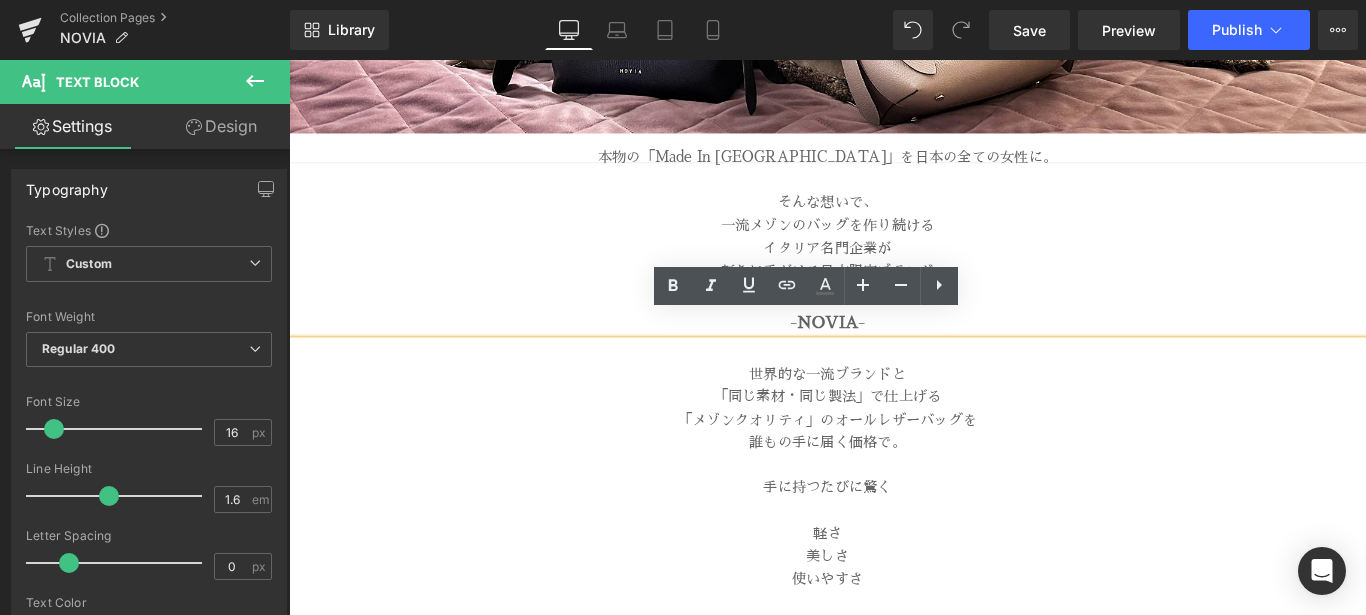 scroll, scrollTop: 707, scrollLeft: 0, axis: vertical 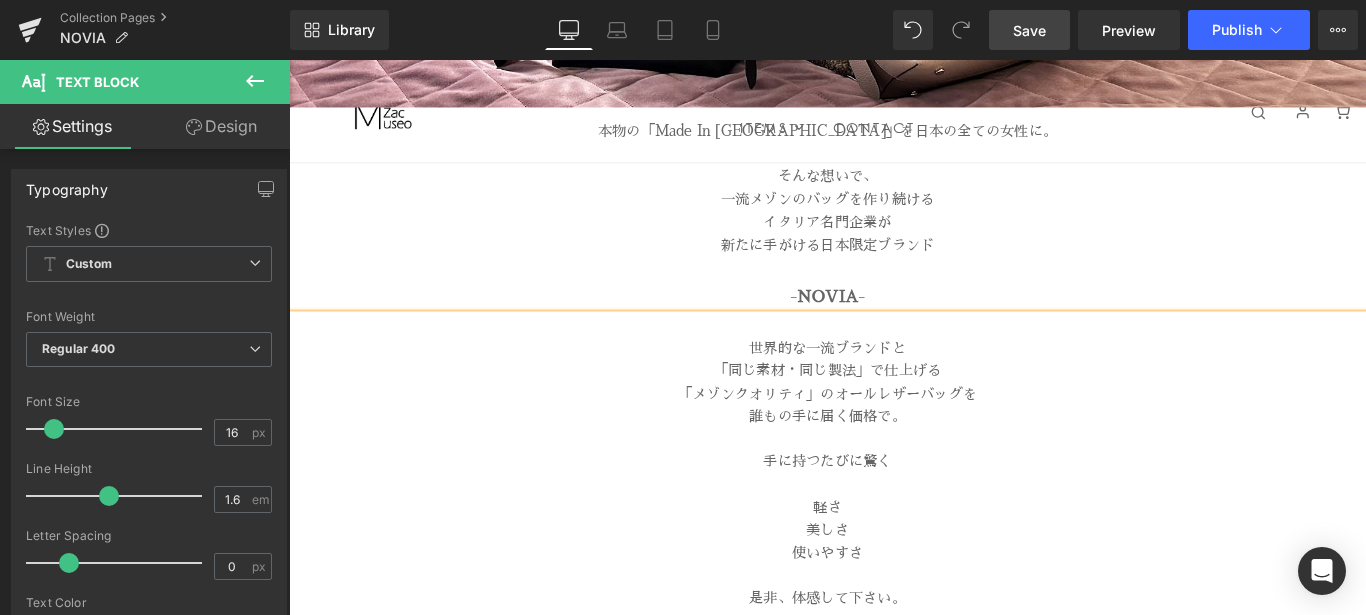 click on "Save" at bounding box center [1029, 30] 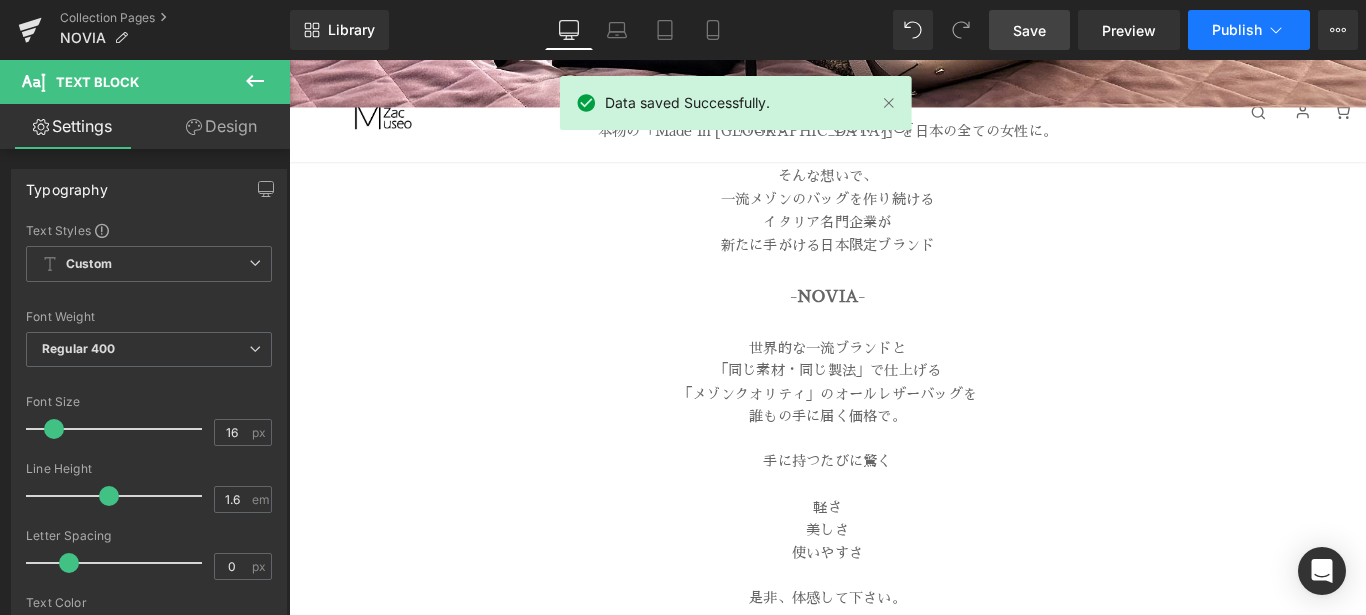click on "Publish" at bounding box center (1249, 30) 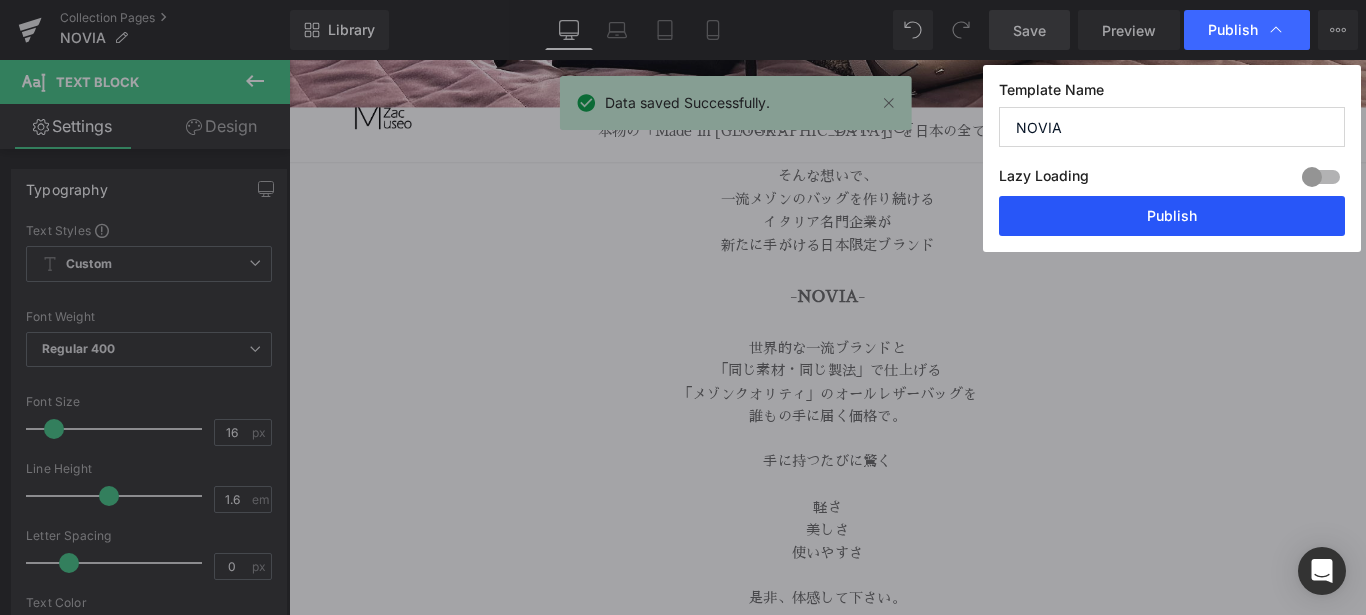 click on "Publish" at bounding box center [1172, 216] 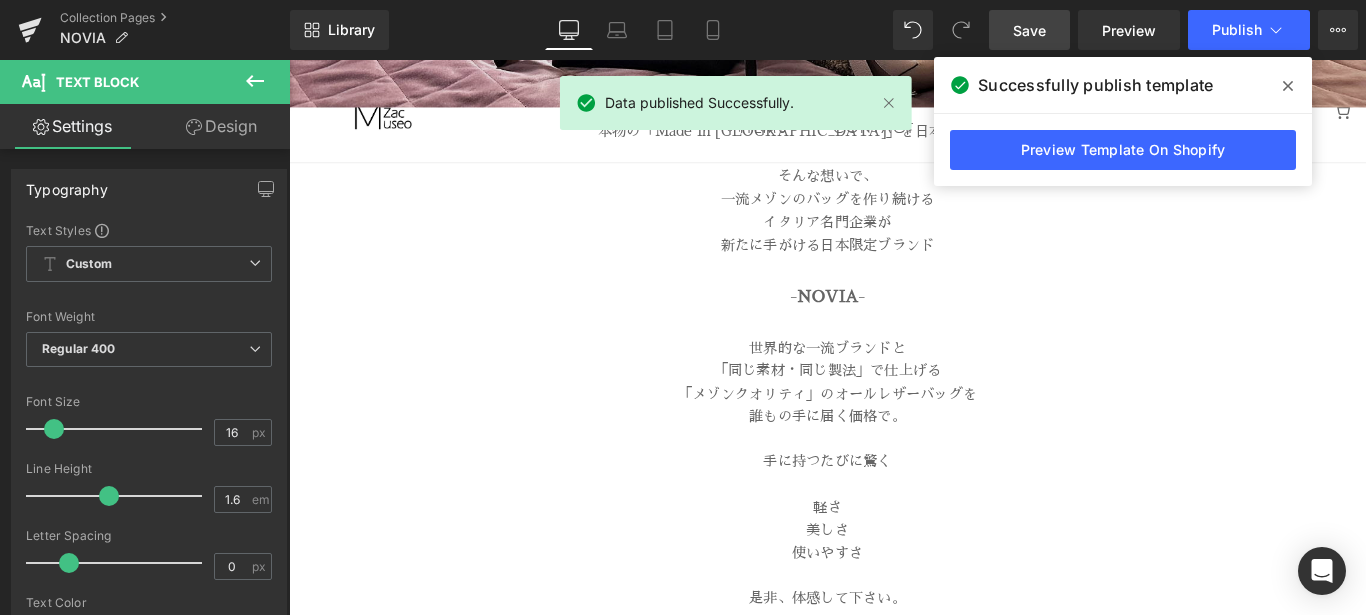 scroll, scrollTop: 0, scrollLeft: 0, axis: both 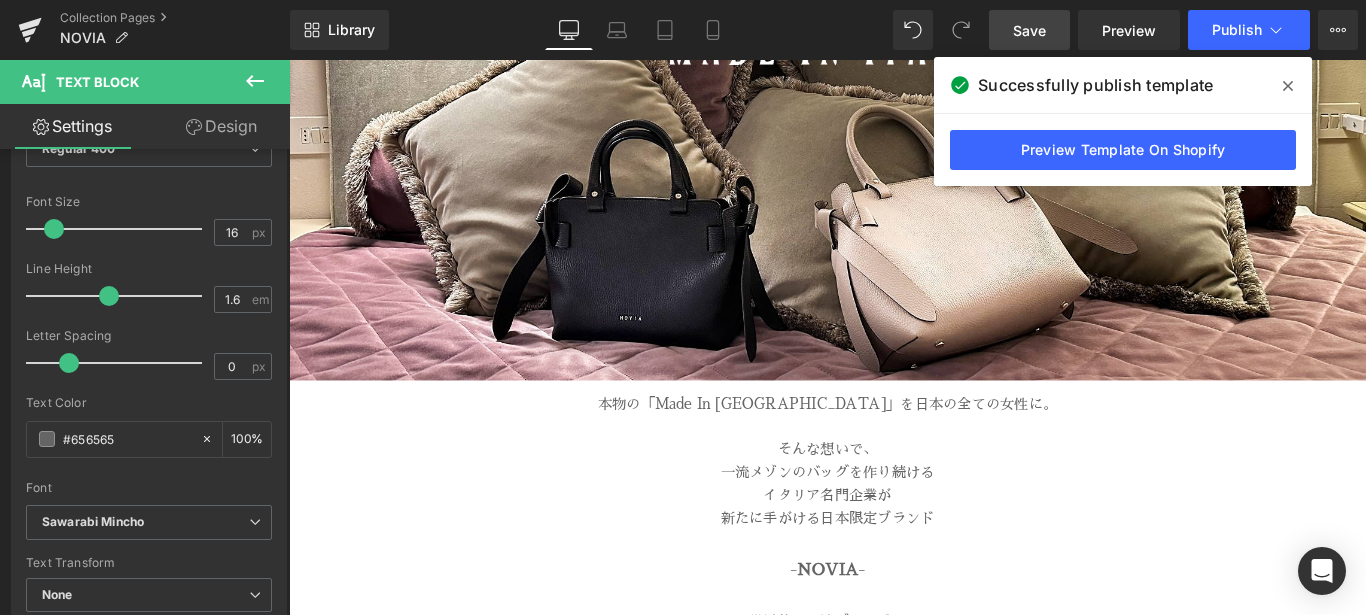 click at bounding box center (1288, 86) 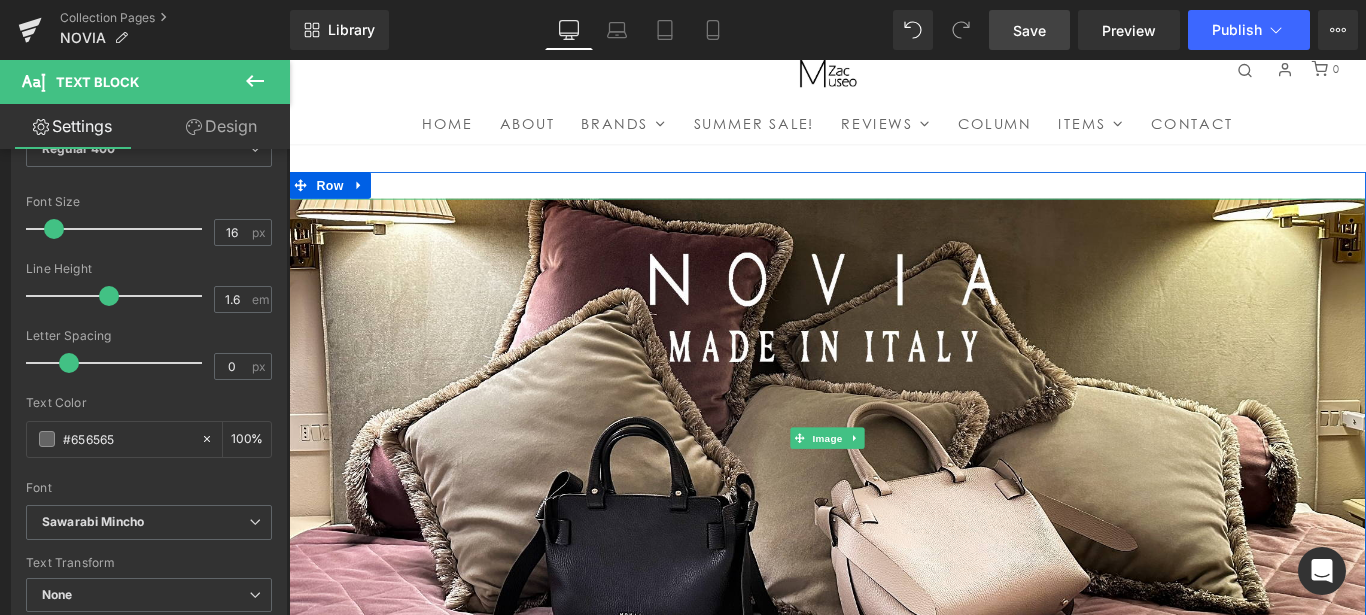 scroll, scrollTop: 0, scrollLeft: 0, axis: both 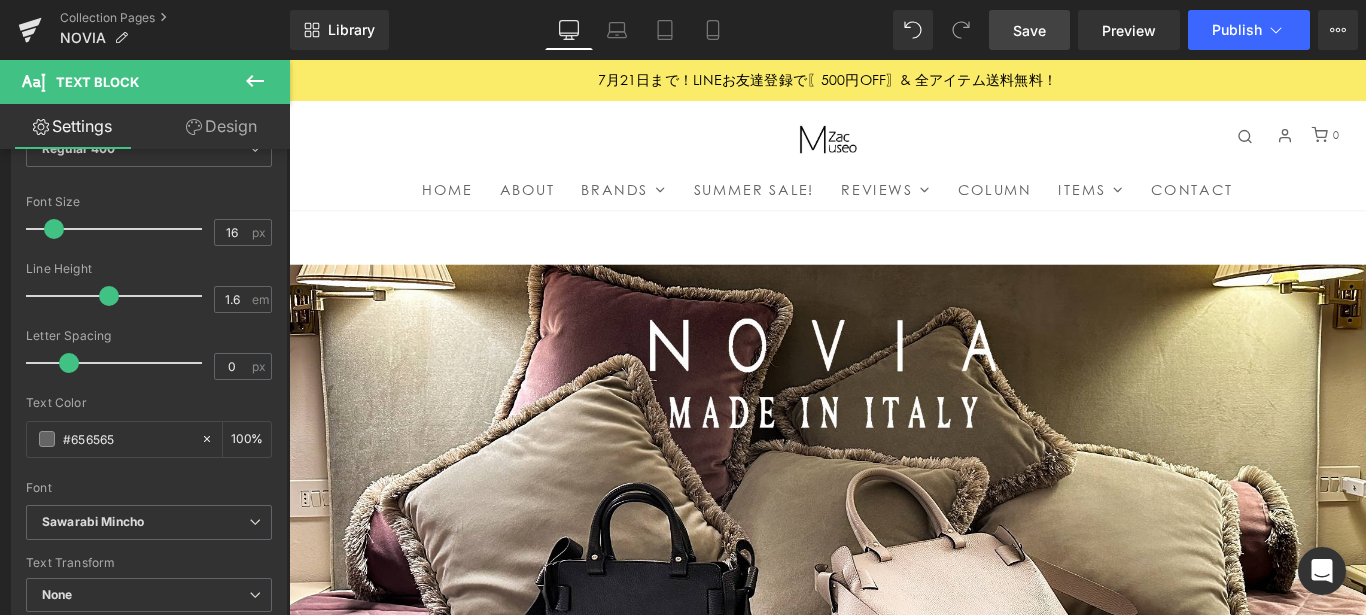 drag, startPoint x: 717, startPoint y: 20, endPoint x: 1212, endPoint y: 317, distance: 577.2642 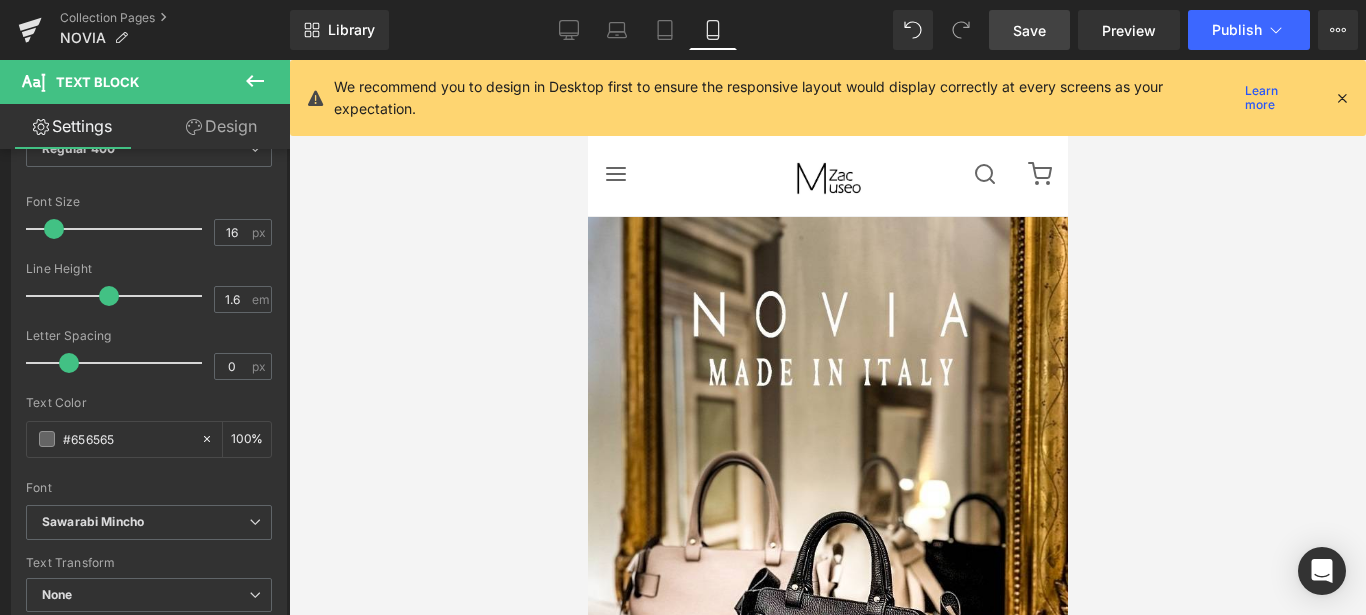 type on "100" 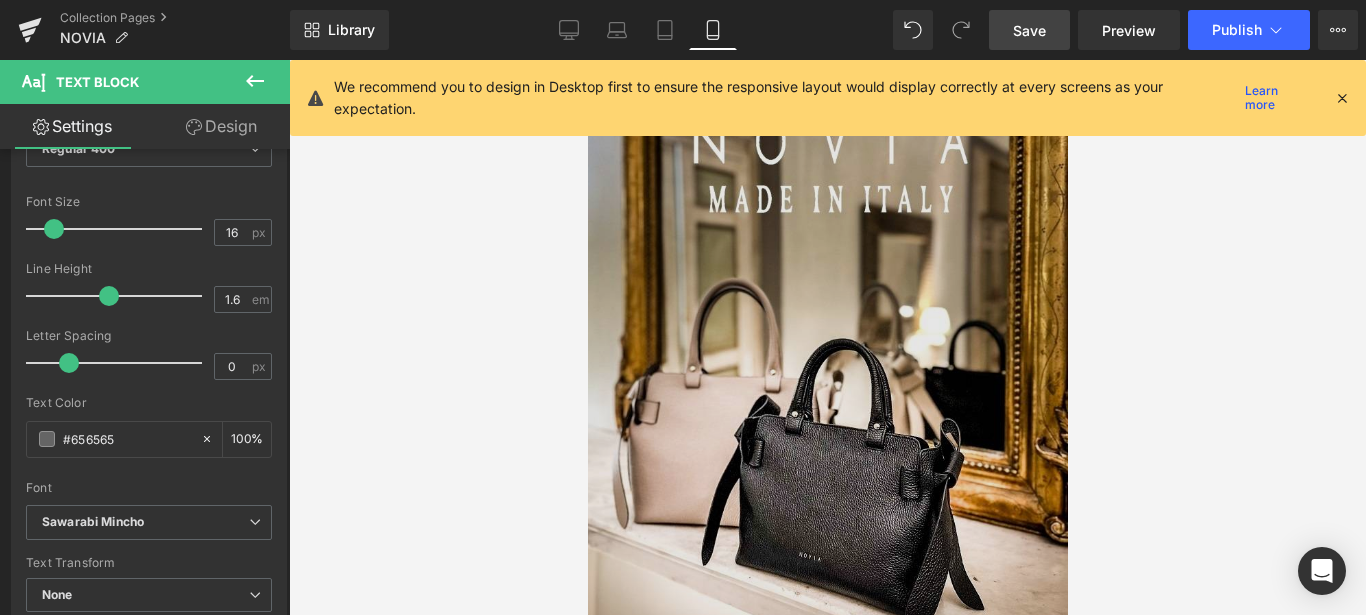 scroll, scrollTop: 347, scrollLeft: 0, axis: vertical 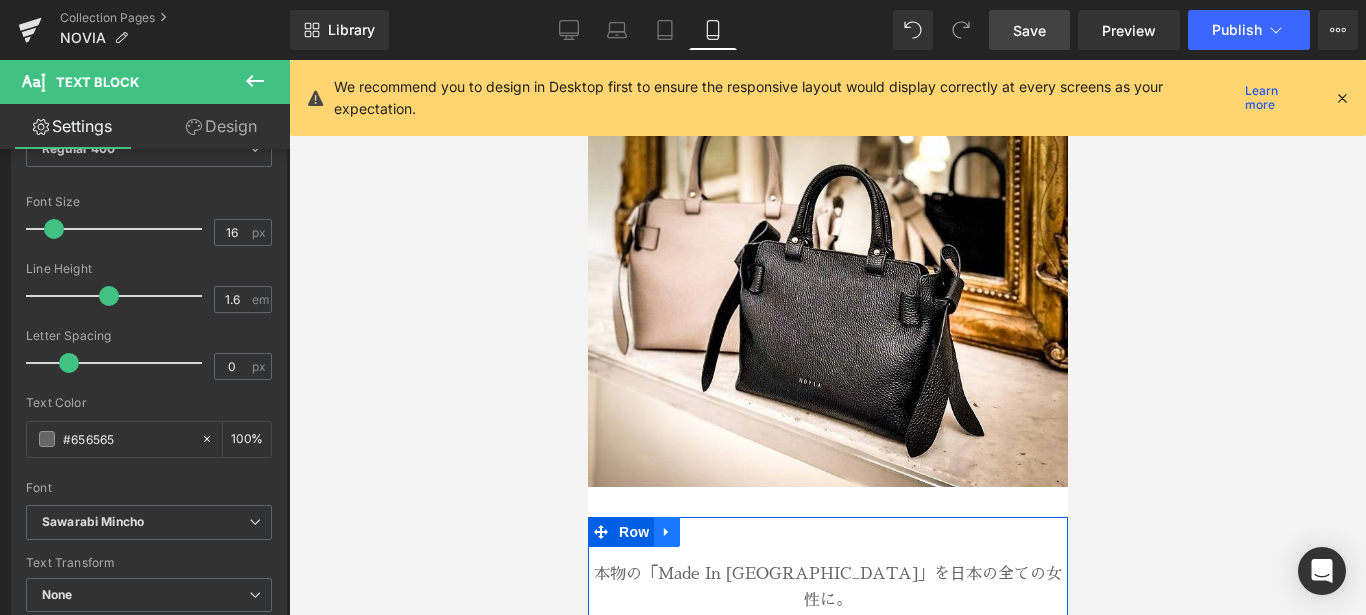 click 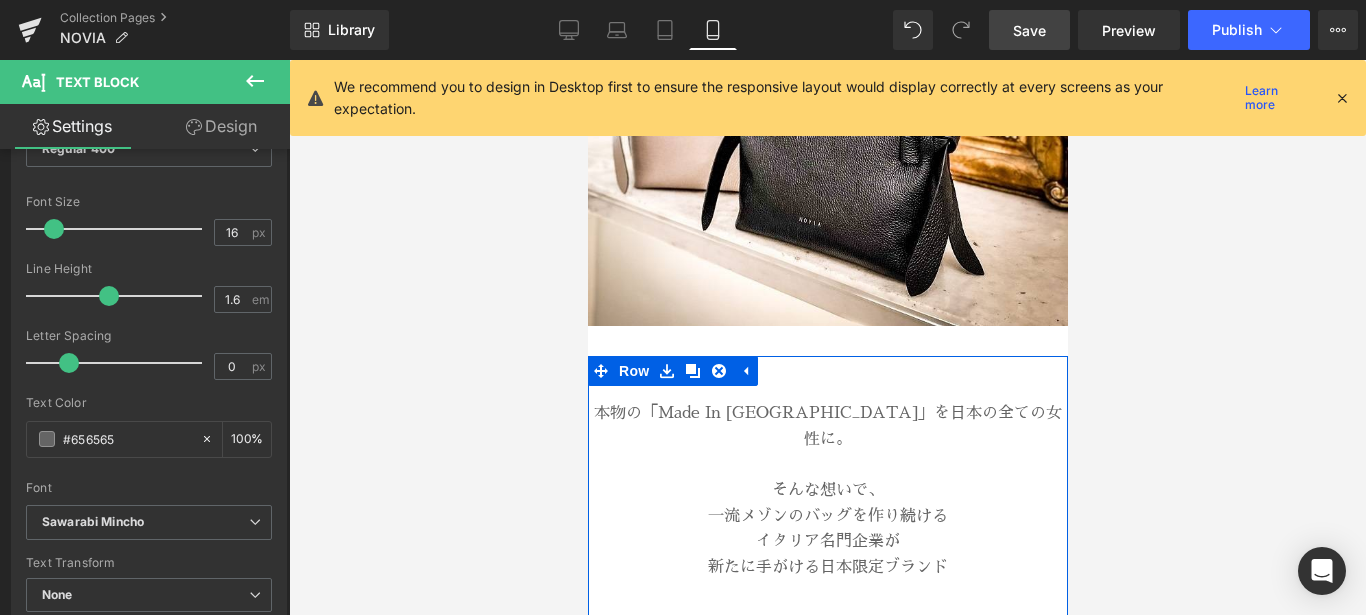 scroll, scrollTop: 547, scrollLeft: 0, axis: vertical 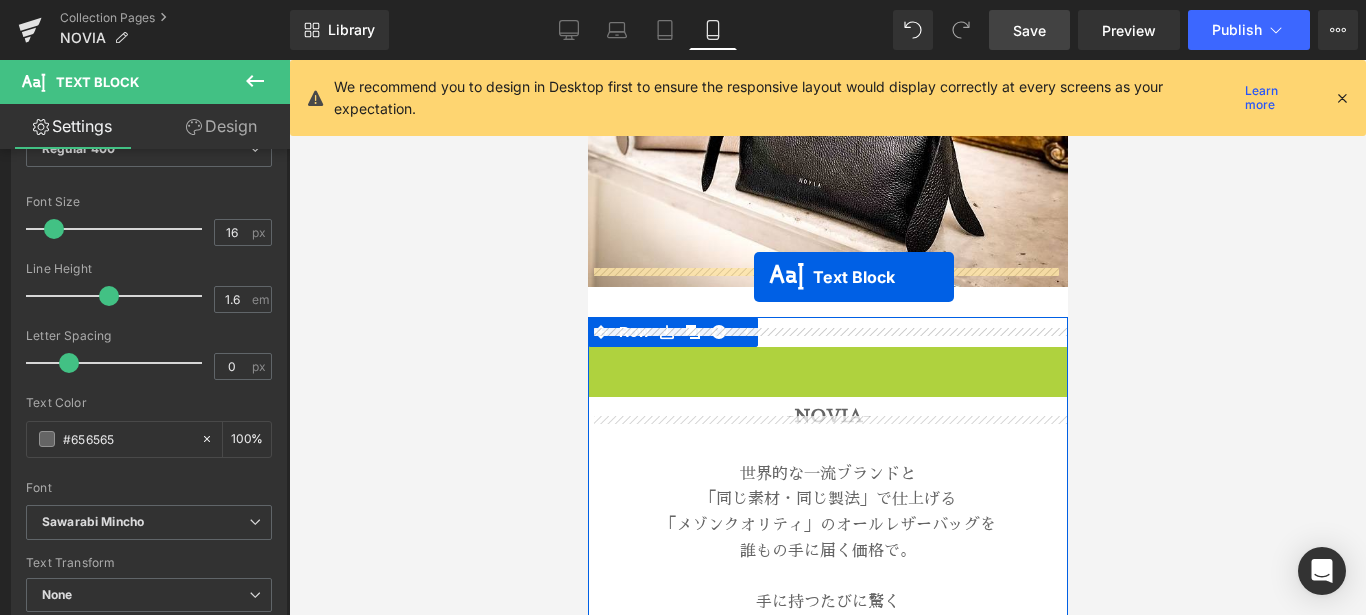 drag, startPoint x: 759, startPoint y: 427, endPoint x: 753, endPoint y: 277, distance: 150.11995 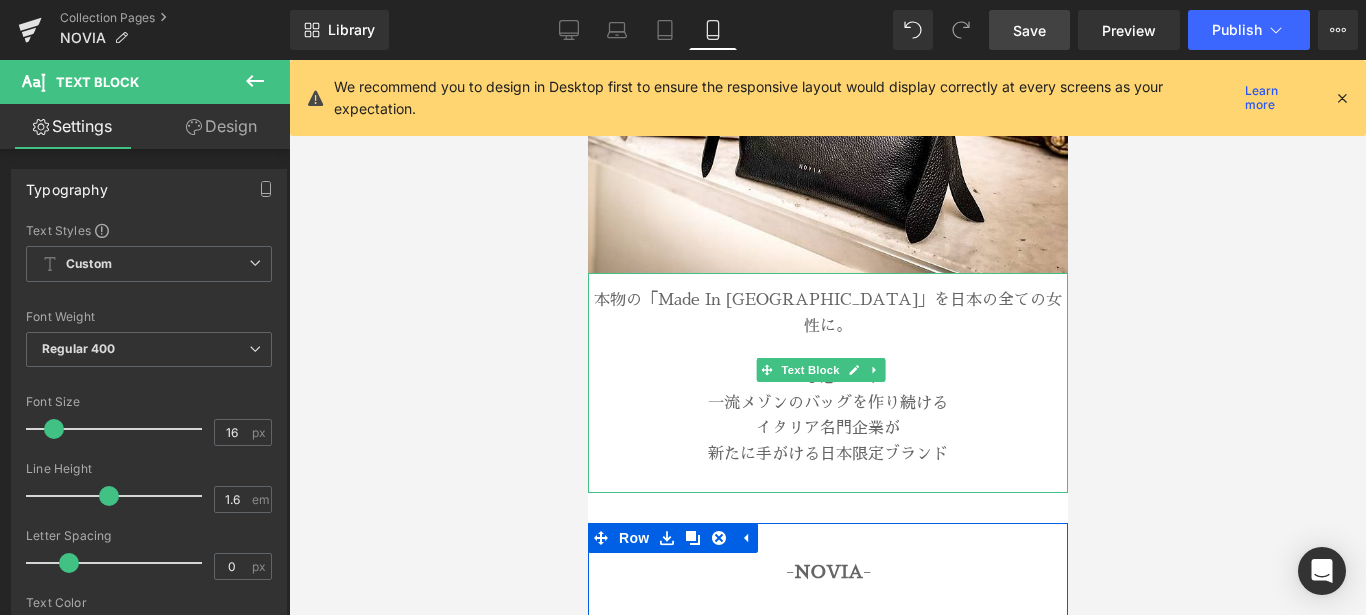 scroll, scrollTop: 647, scrollLeft: 0, axis: vertical 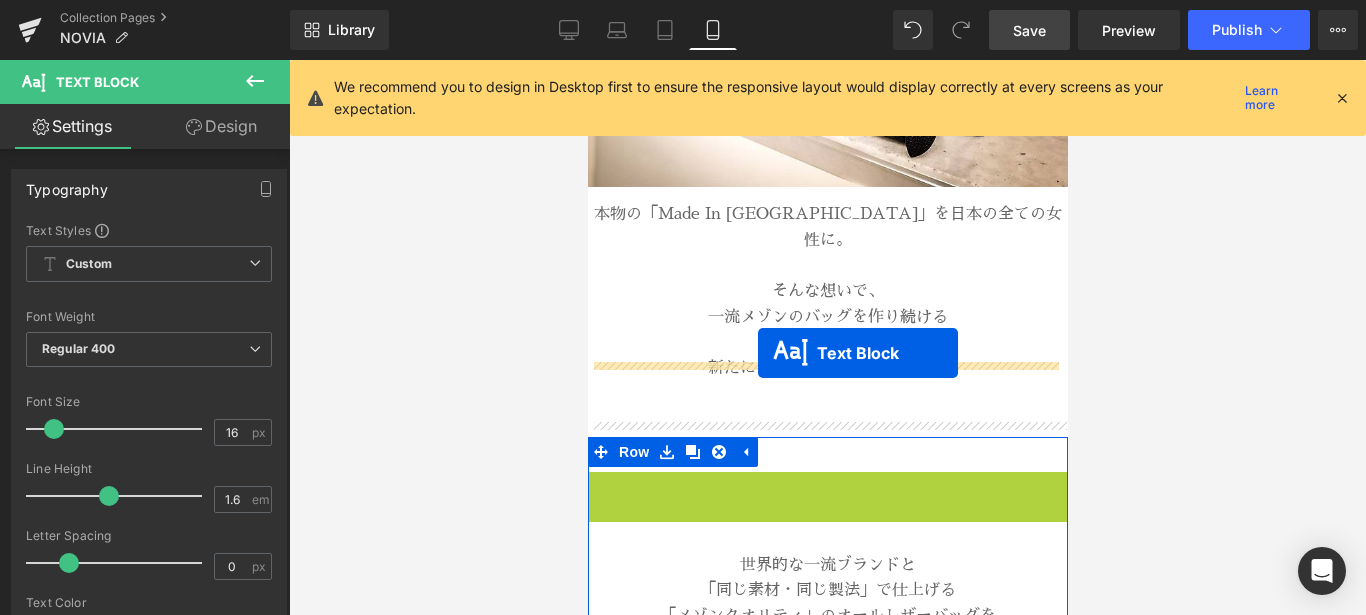 drag, startPoint x: 762, startPoint y: 445, endPoint x: 757, endPoint y: 353, distance: 92.13577 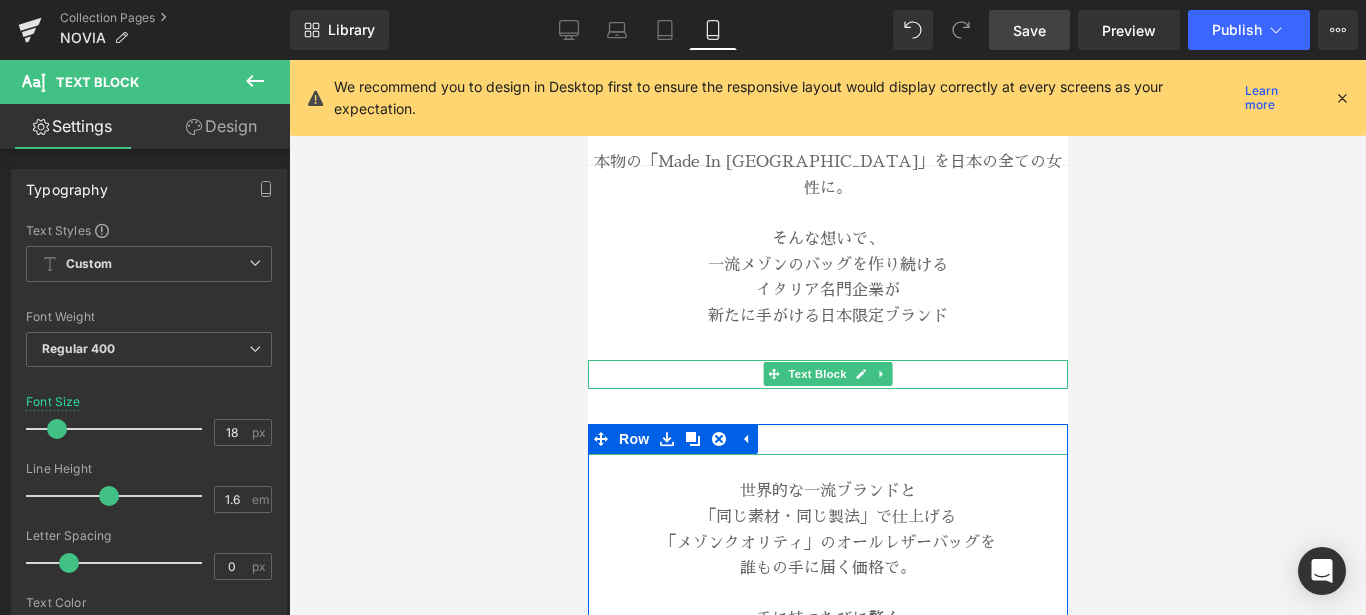 scroll, scrollTop: 747, scrollLeft: 0, axis: vertical 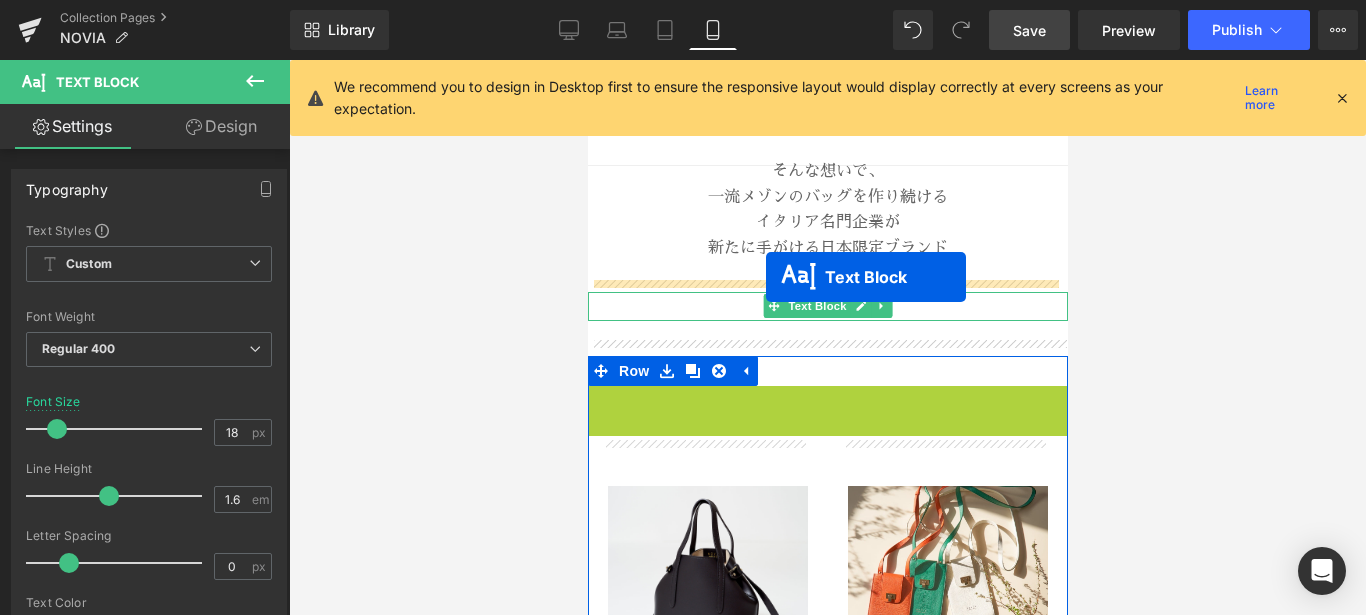 drag, startPoint x: 756, startPoint y: 543, endPoint x: 1686, endPoint y: 440, distance: 935.6864 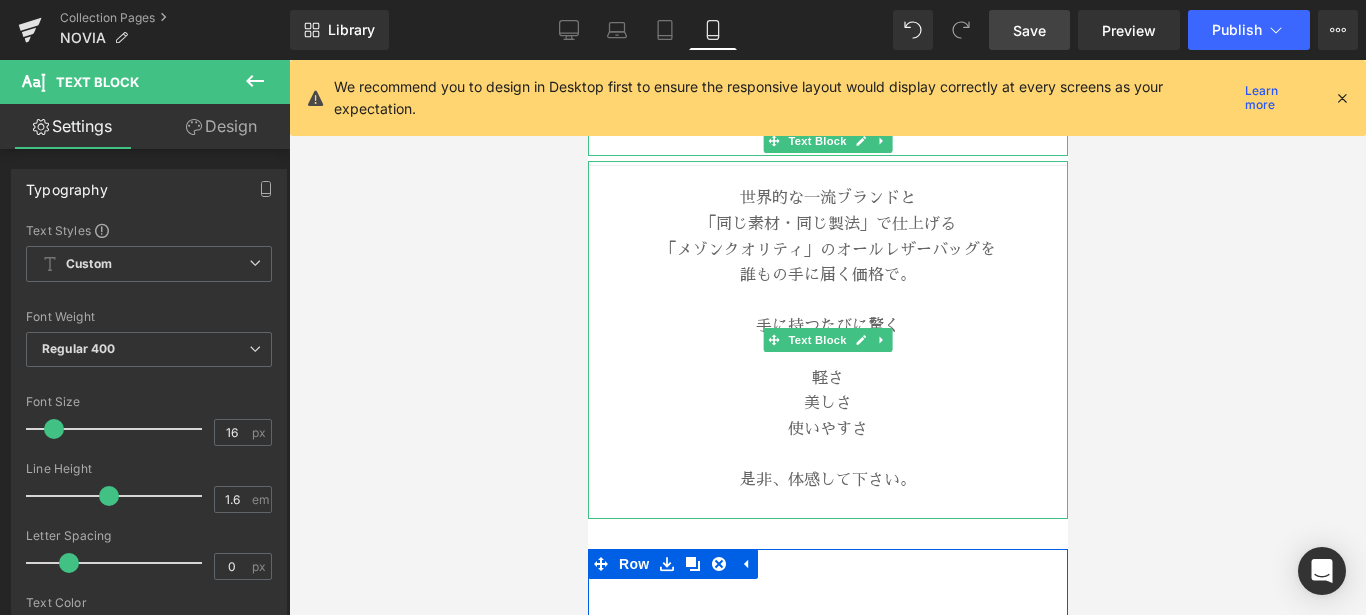scroll, scrollTop: 1067, scrollLeft: 0, axis: vertical 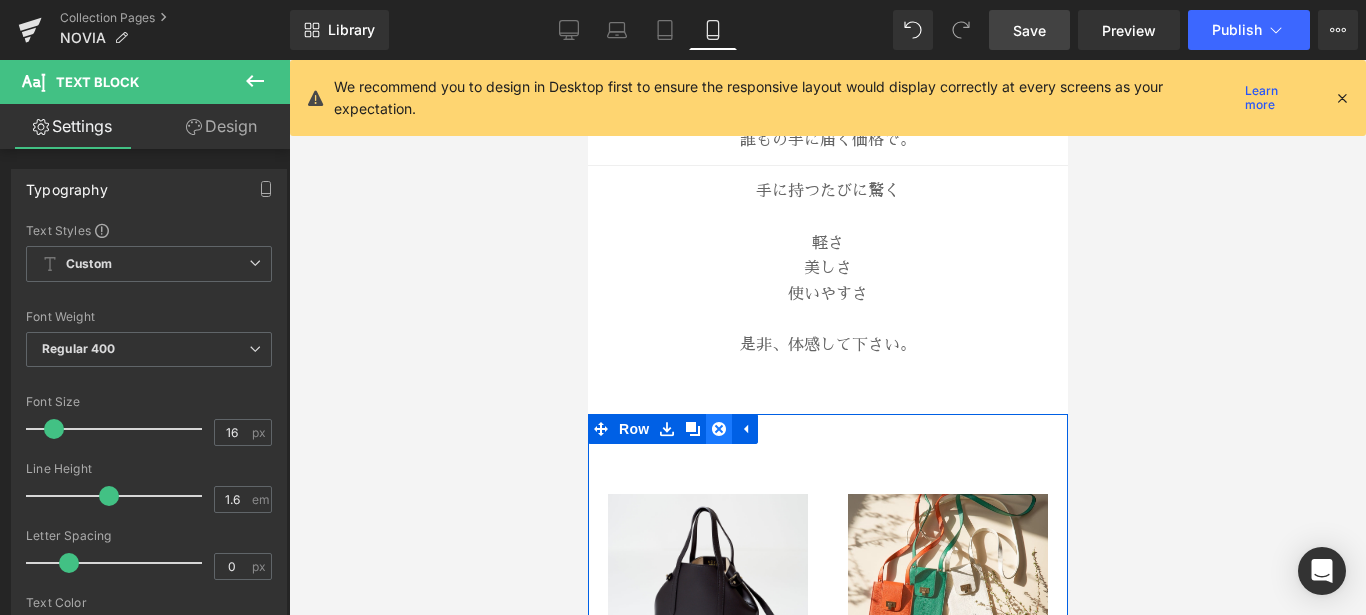 click 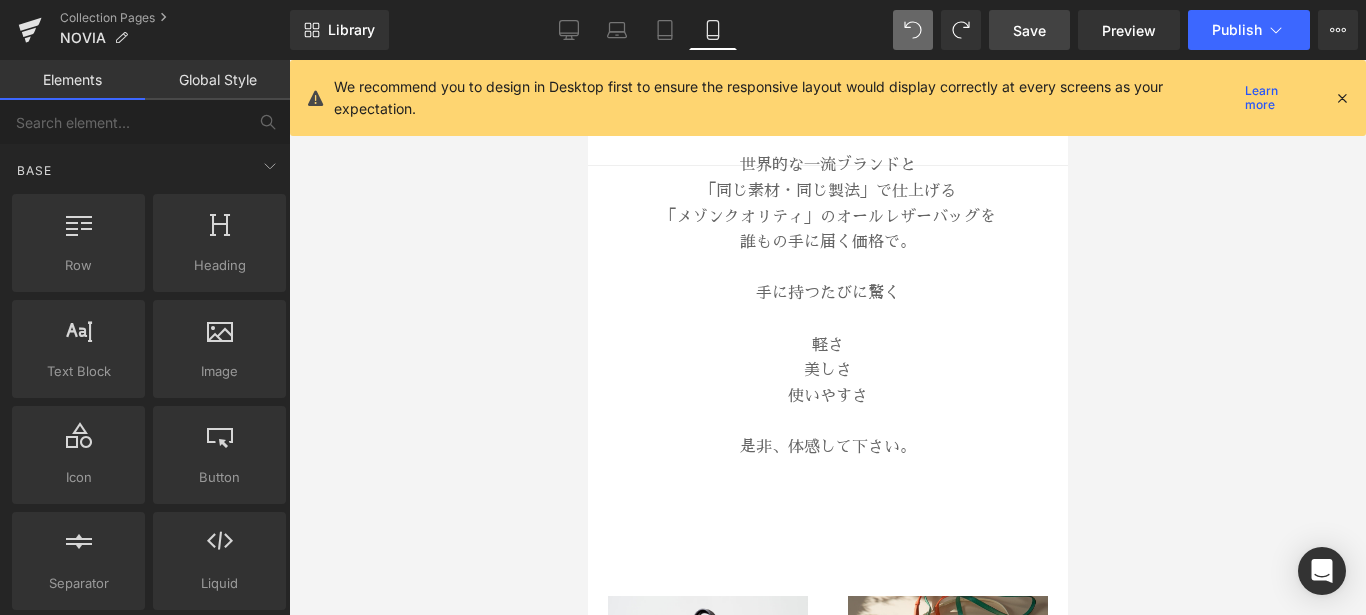 scroll, scrollTop: 967, scrollLeft: 0, axis: vertical 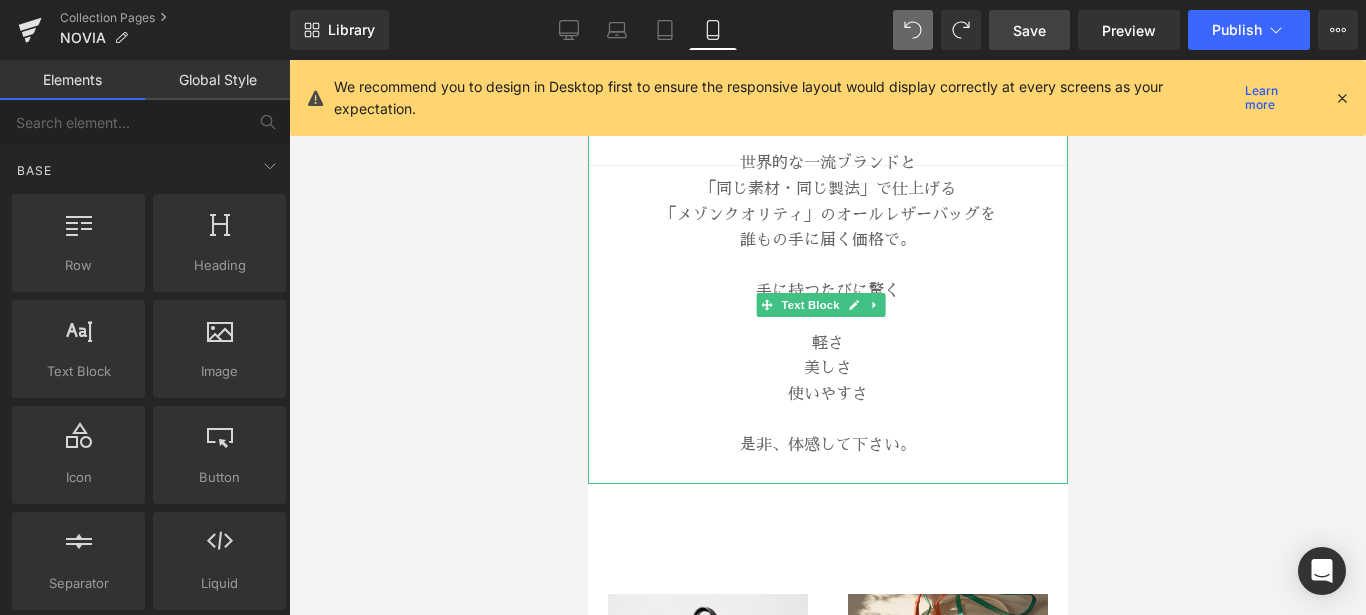 click on "是非、体感して下さい。" at bounding box center [827, 445] 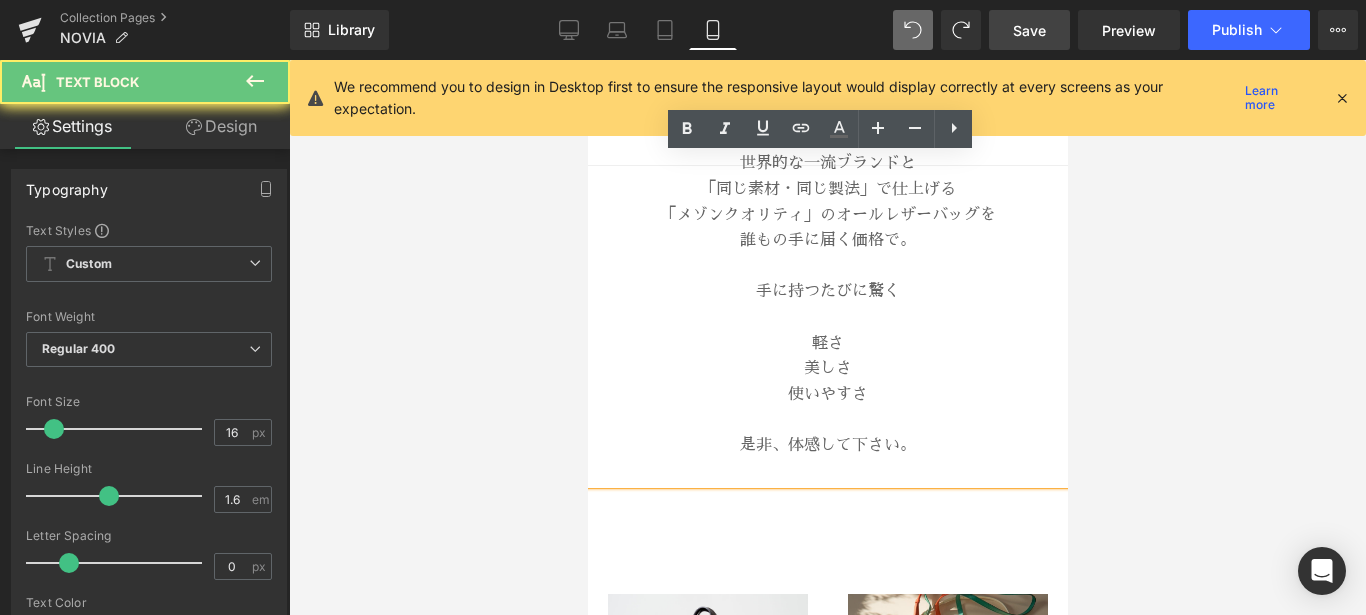 click at bounding box center (827, 472) 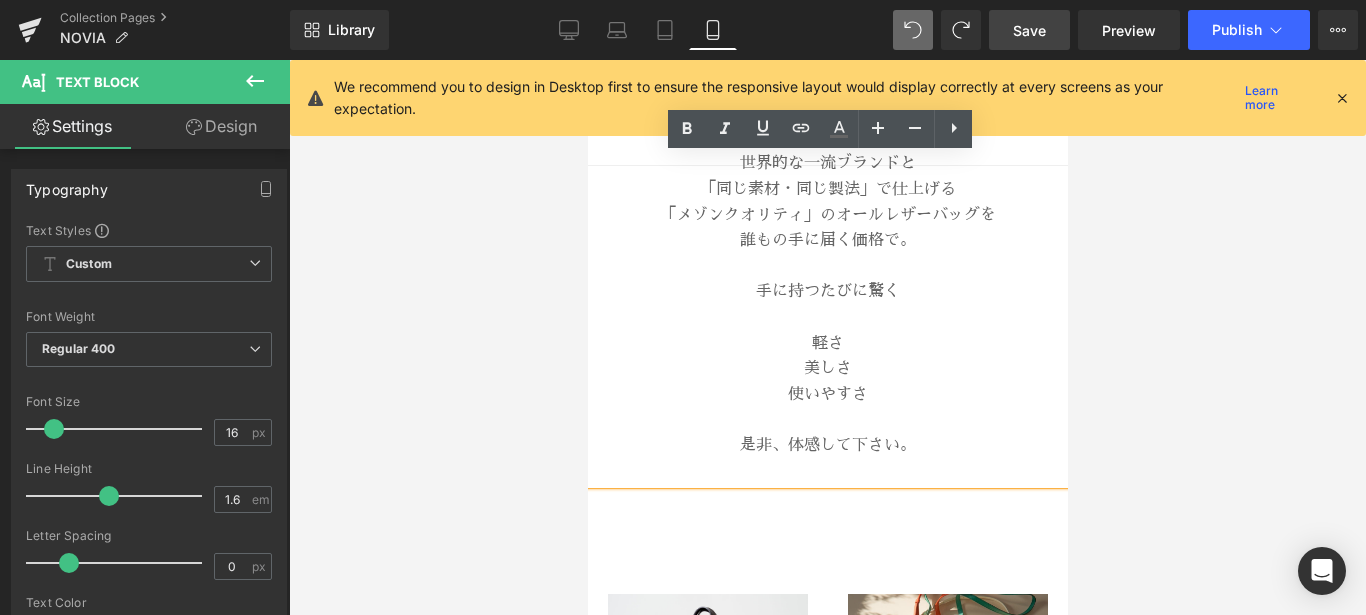 type 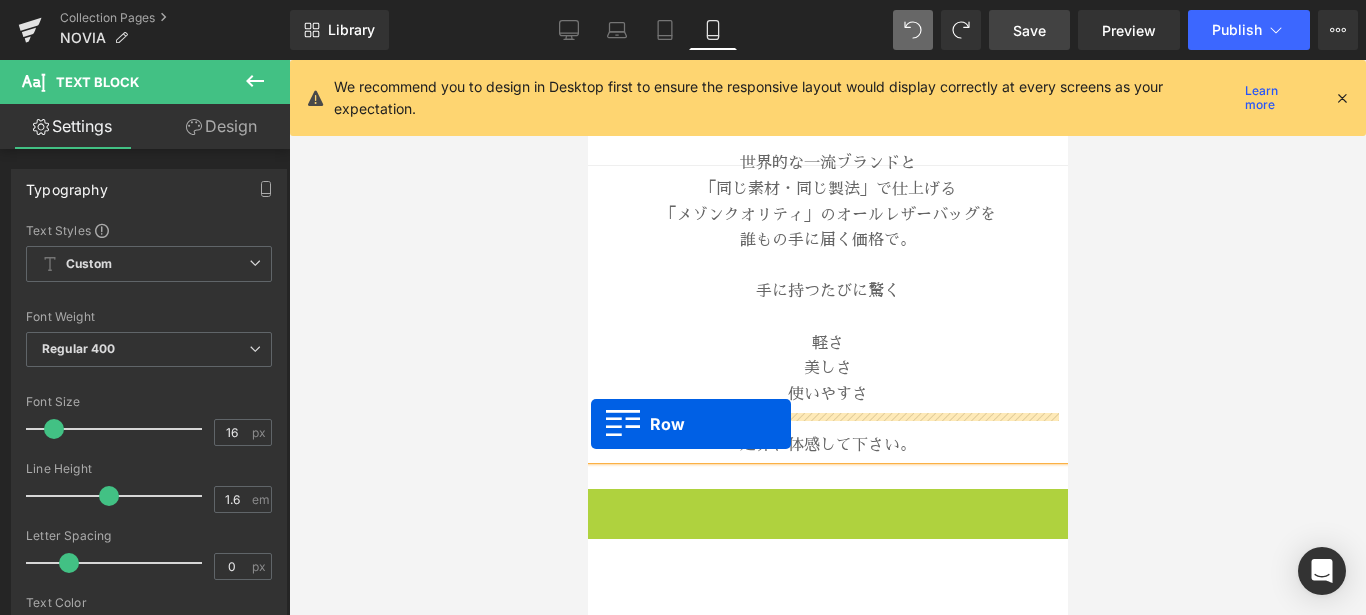 drag, startPoint x: 594, startPoint y: 462, endPoint x: 1949, endPoint y: 488, distance: 1355.2494 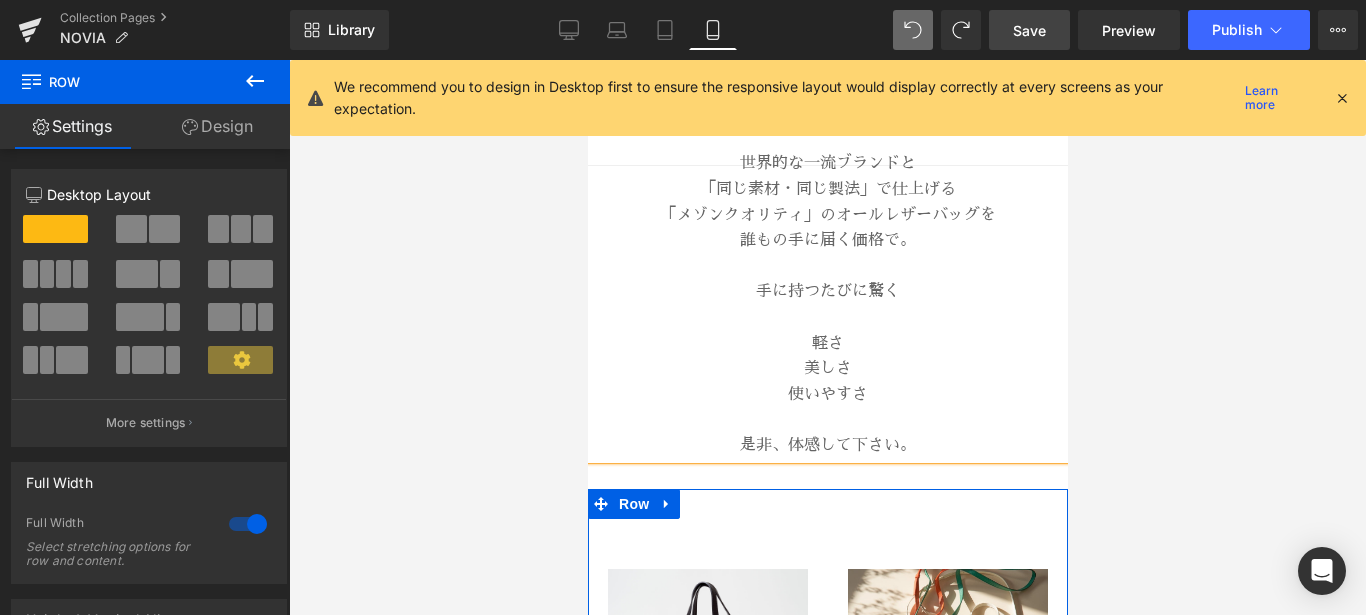 click on "Save" at bounding box center (1029, 30) 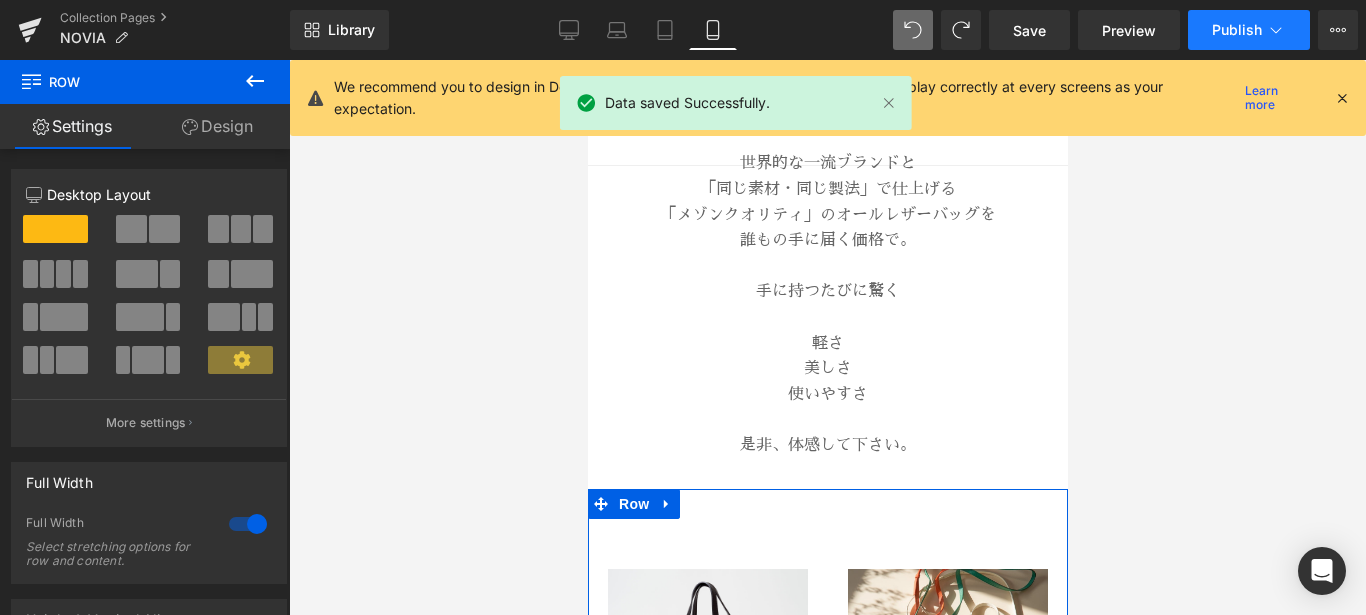 click on "Publish" at bounding box center [1237, 30] 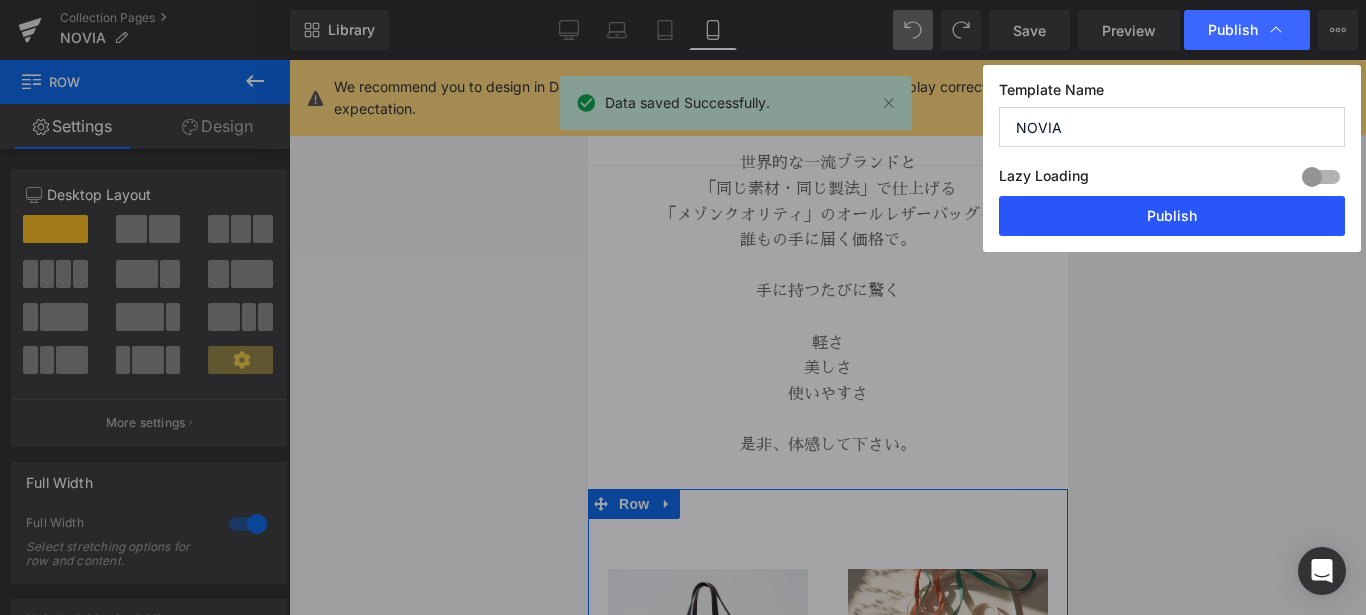 click on "Publish" at bounding box center (1172, 216) 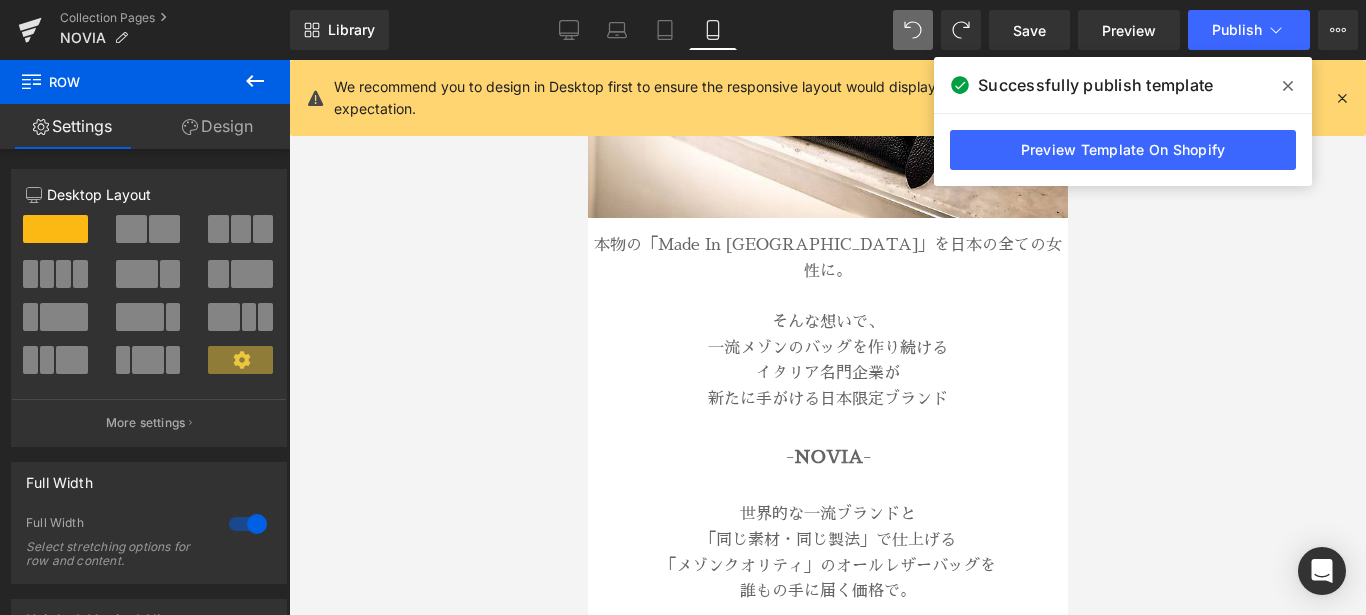 scroll, scrollTop: 567, scrollLeft: 0, axis: vertical 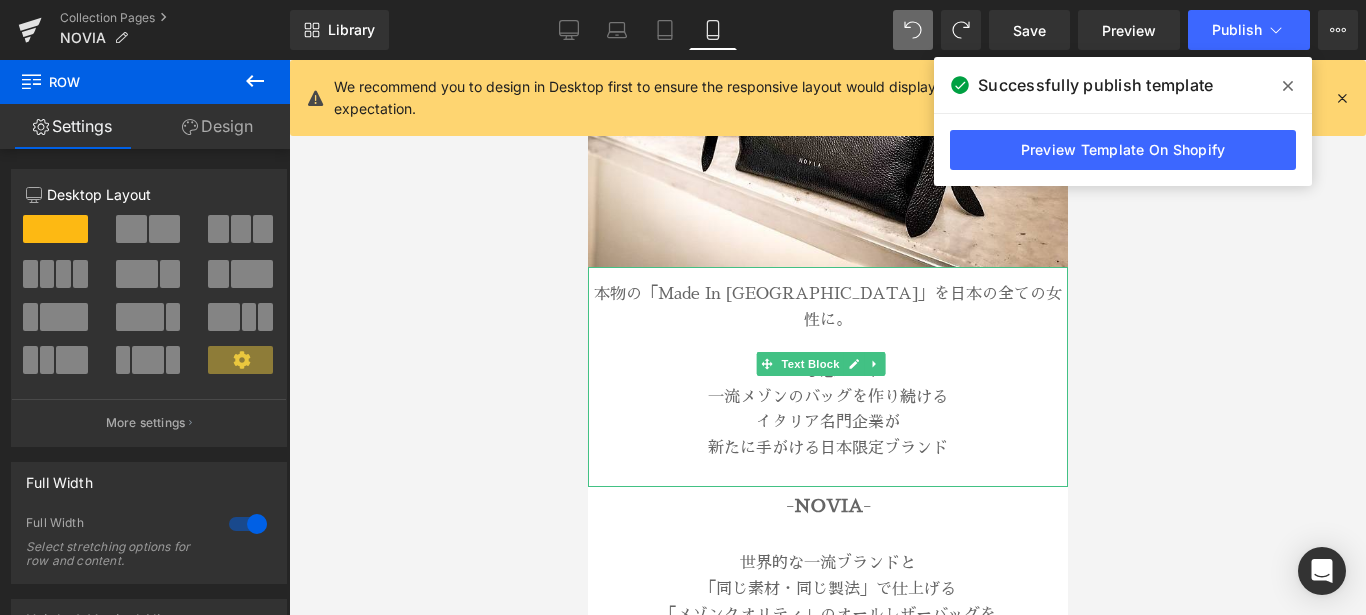 click on "本物の「Made In [GEOGRAPHIC_DATA]」を日本の全ての女性に。" at bounding box center [827, 307] 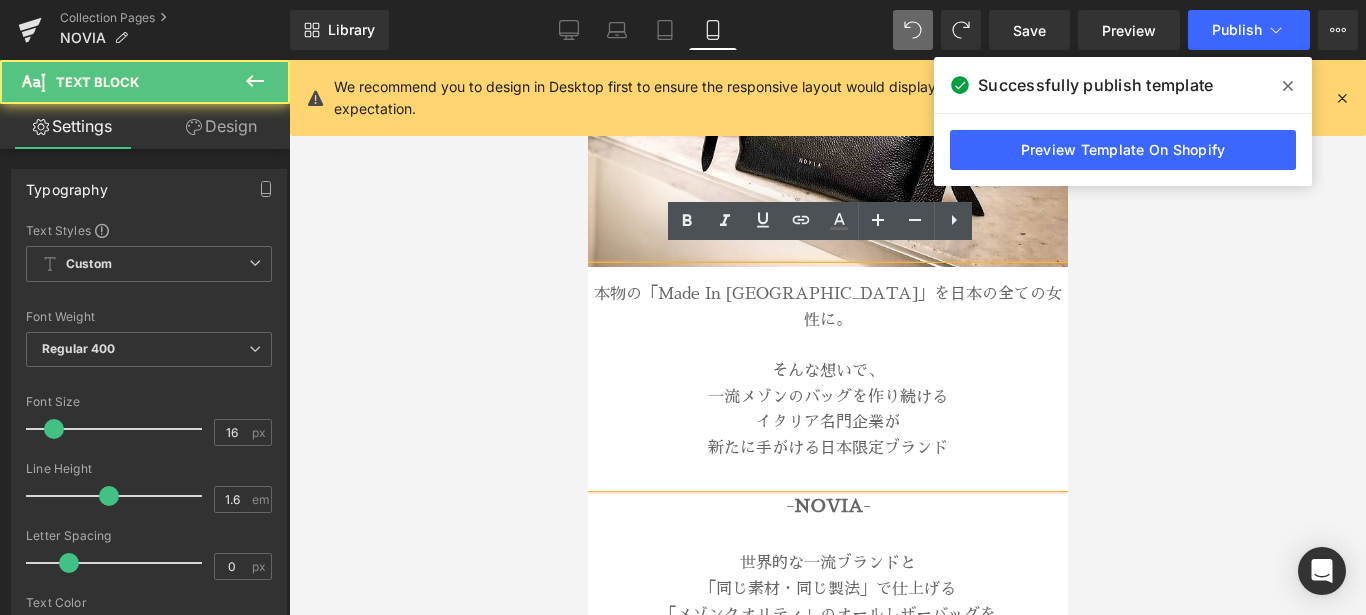 type 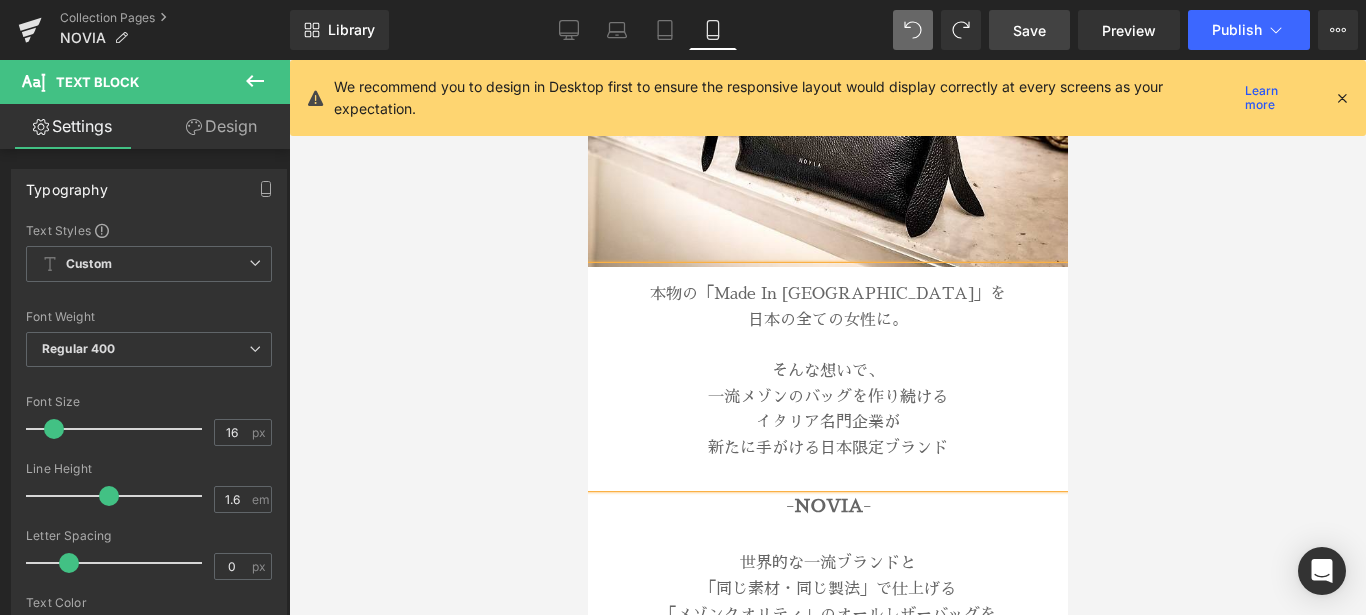 click on "Save" at bounding box center (1029, 30) 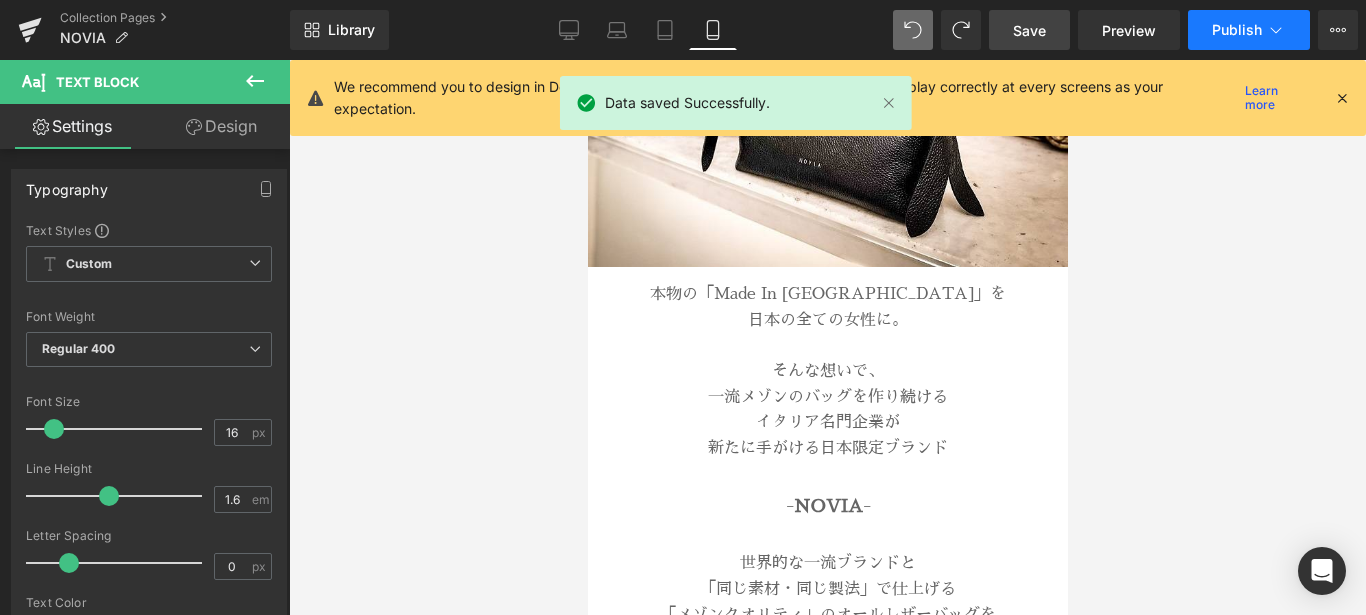 click on "Publish" at bounding box center [1237, 30] 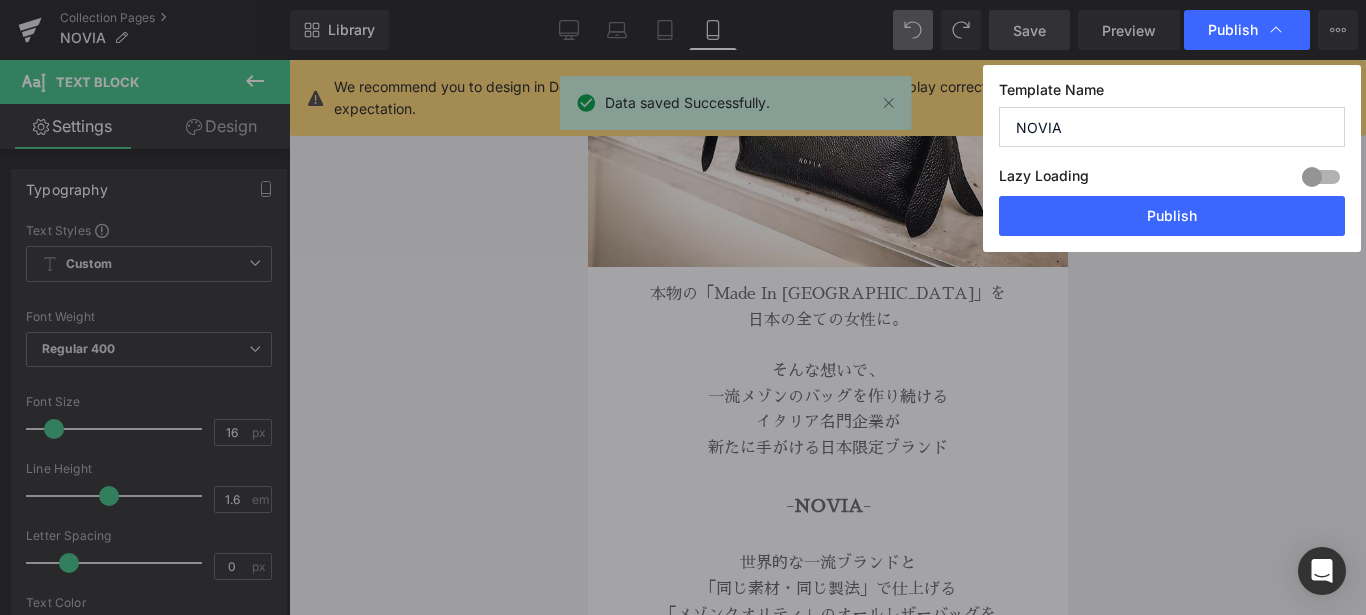 click on "Lazy Loading
Build
Upgrade plan to unlock" at bounding box center [1172, 179] 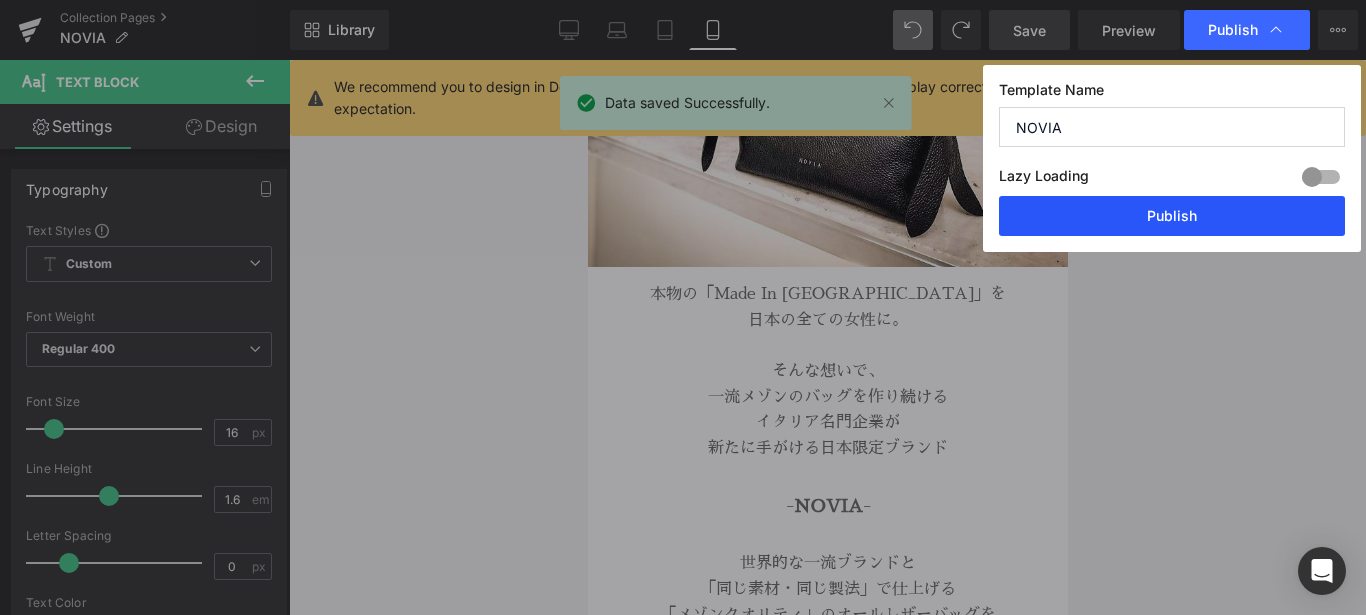 click on "Publish" at bounding box center (1172, 216) 